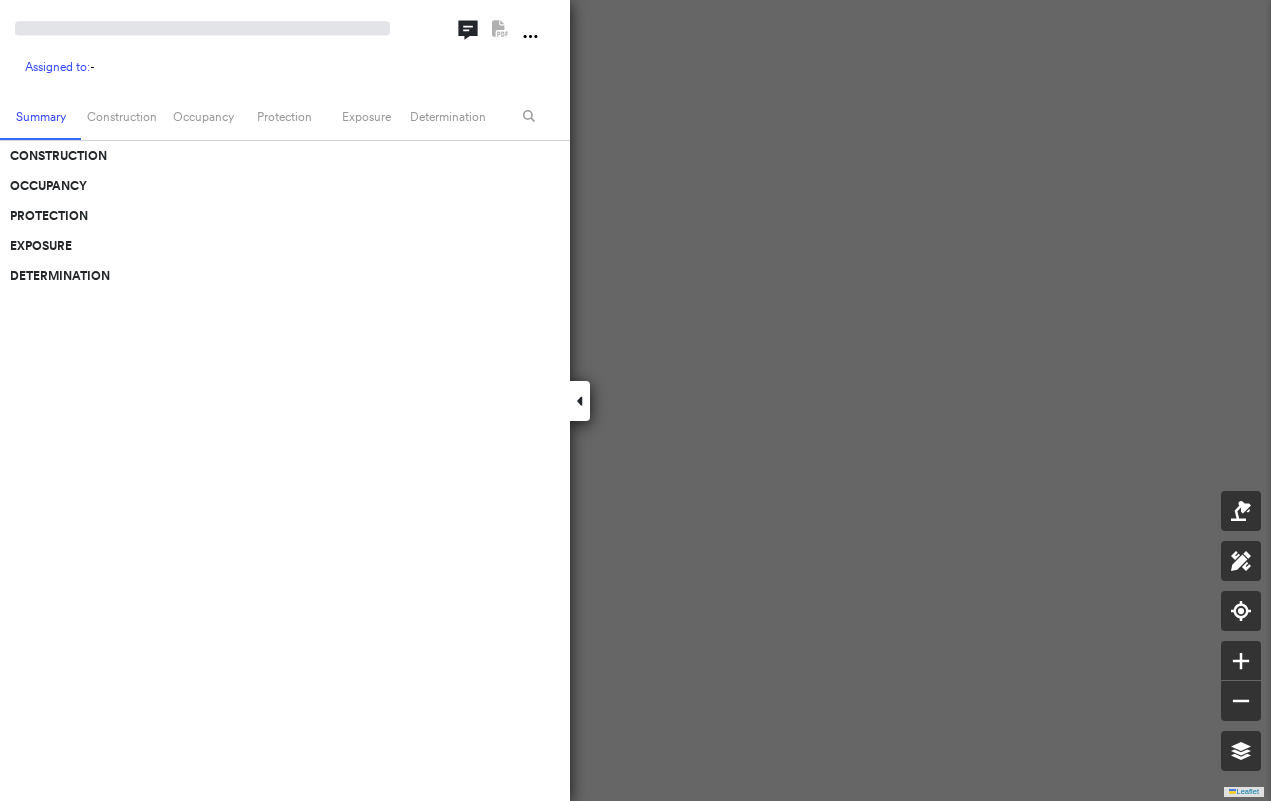 scroll, scrollTop: 0, scrollLeft: 0, axis: both 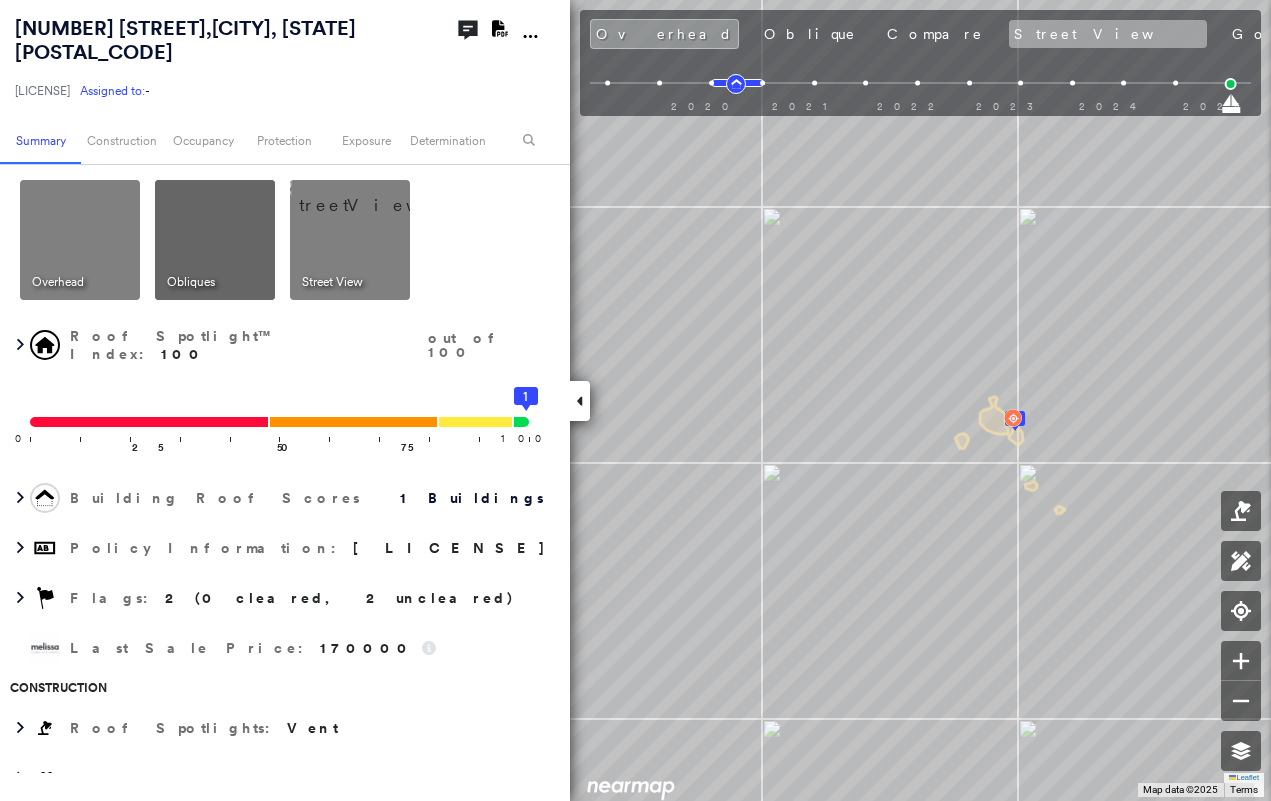 click on "Street View" at bounding box center (1108, 34) 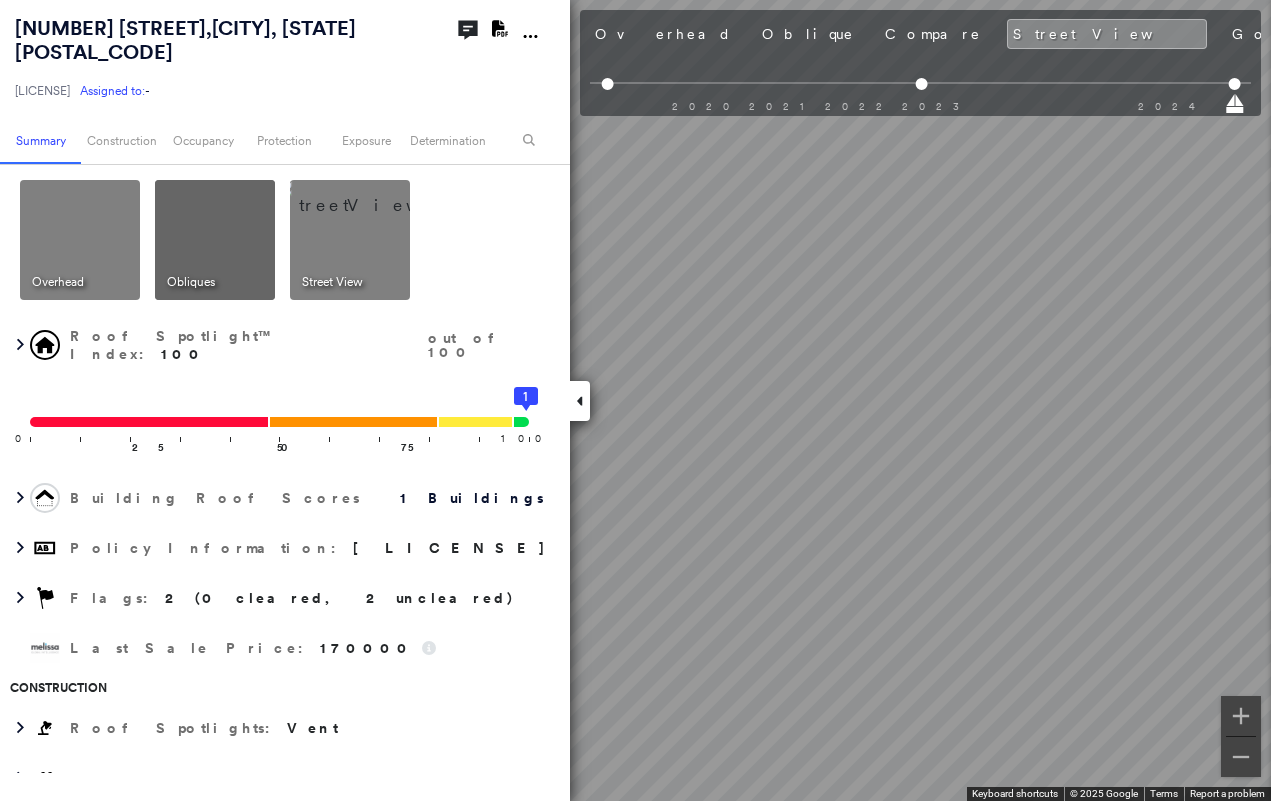 click at bounding box center [580, 401] 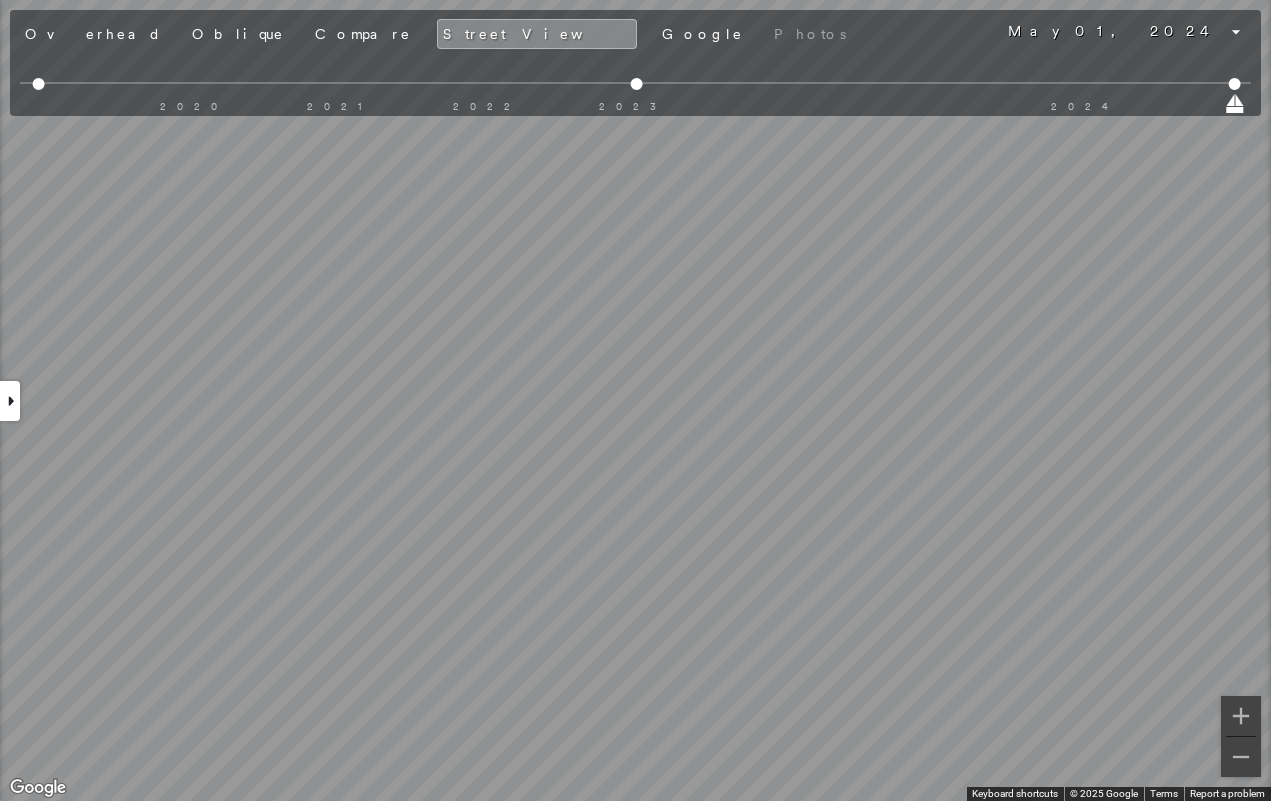 click at bounding box center (10, 401) 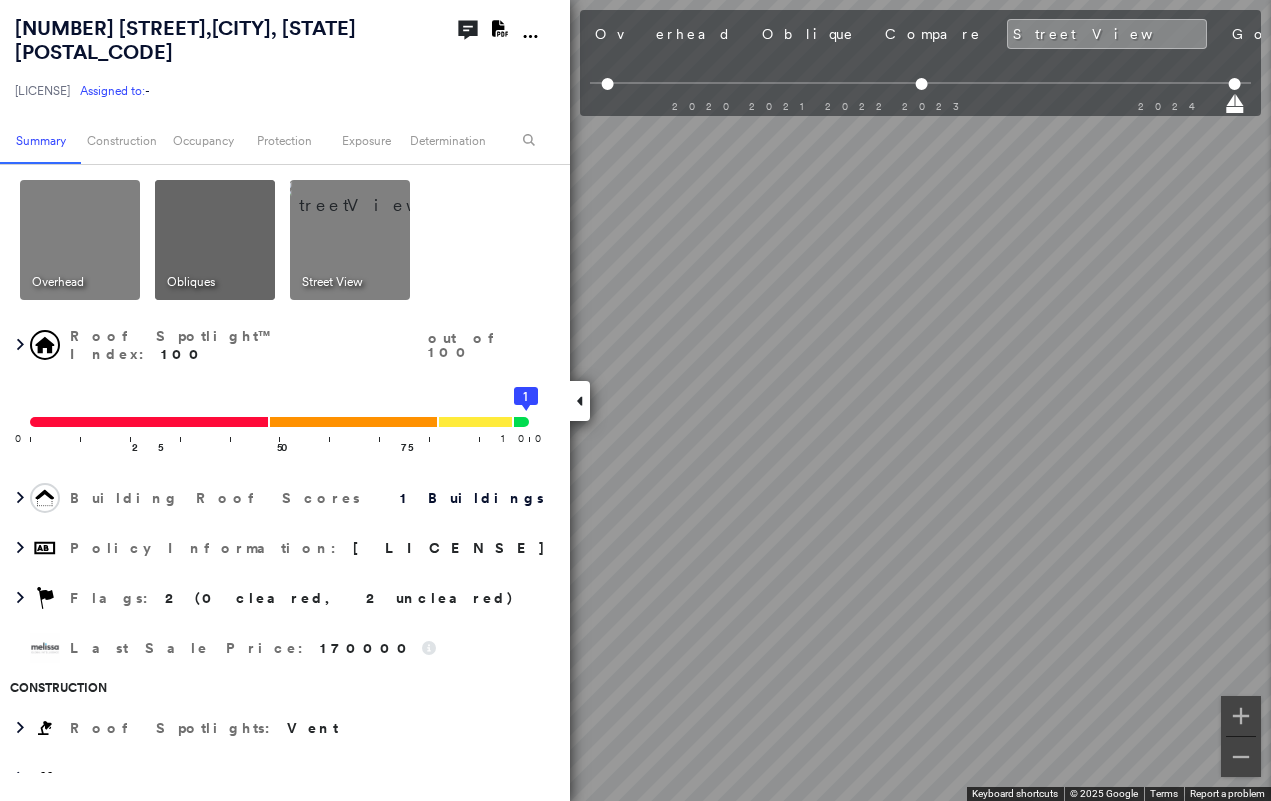 click at bounding box center [580, 401] 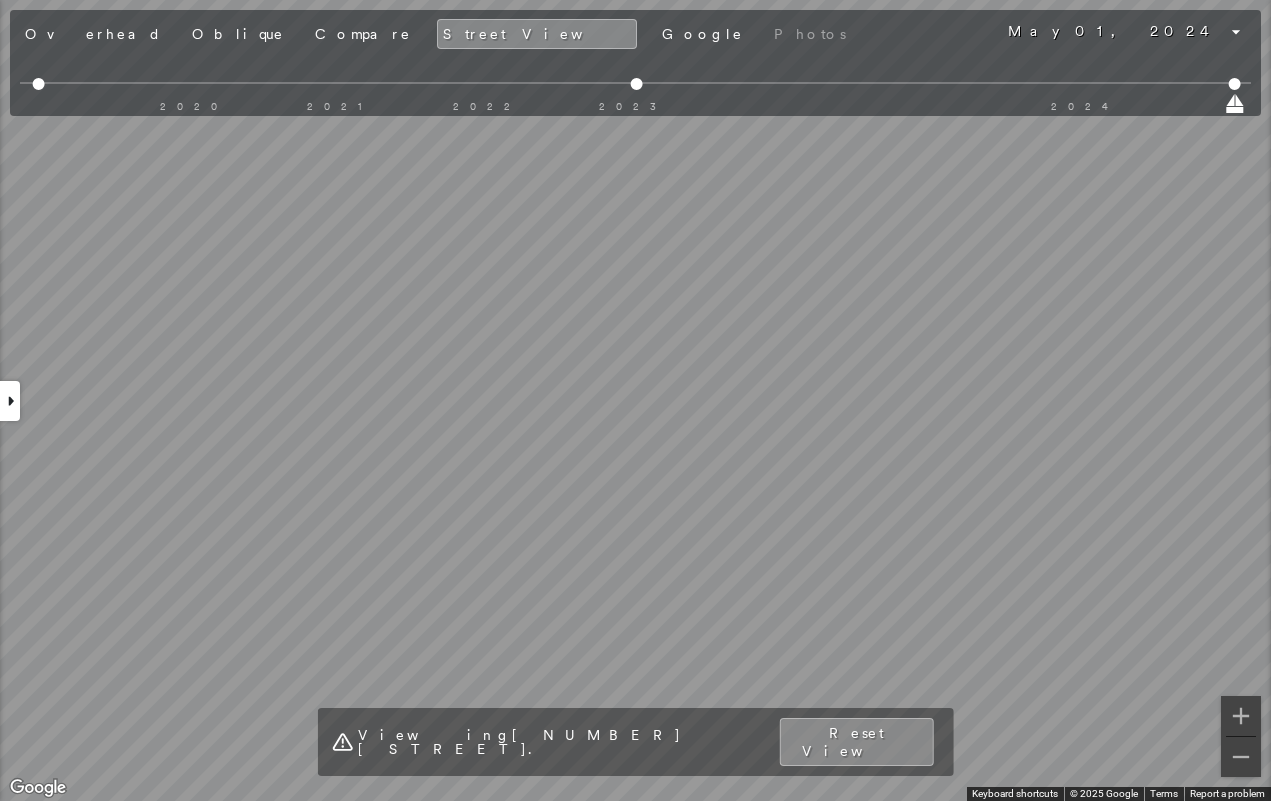 click 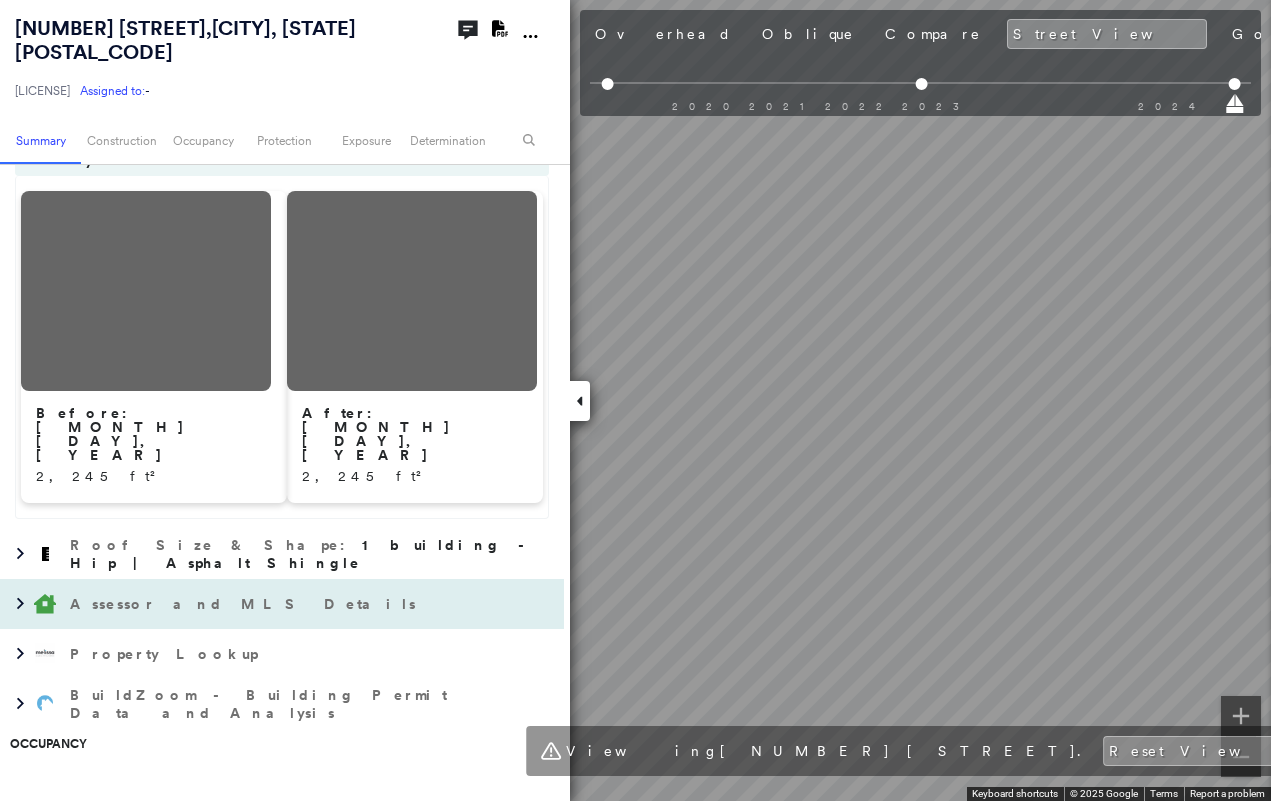 scroll, scrollTop: 800, scrollLeft: 0, axis: vertical 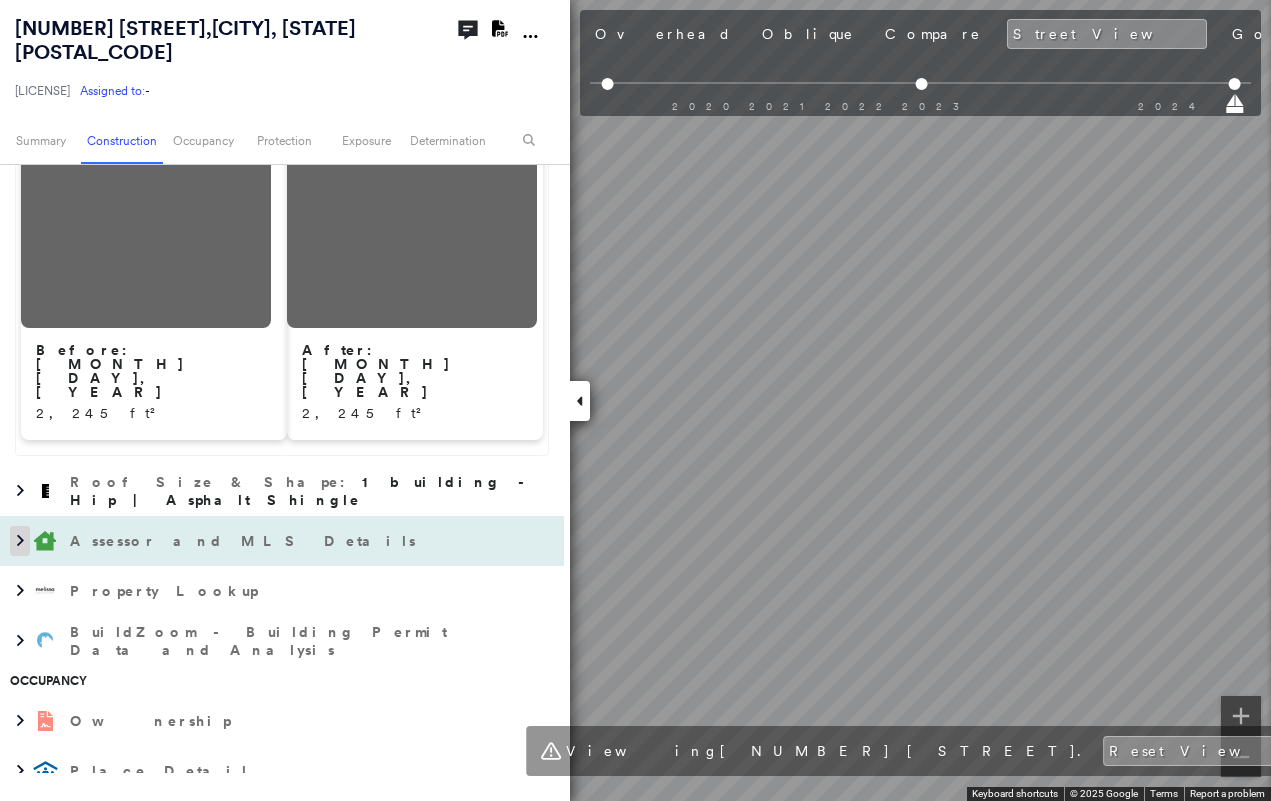 click 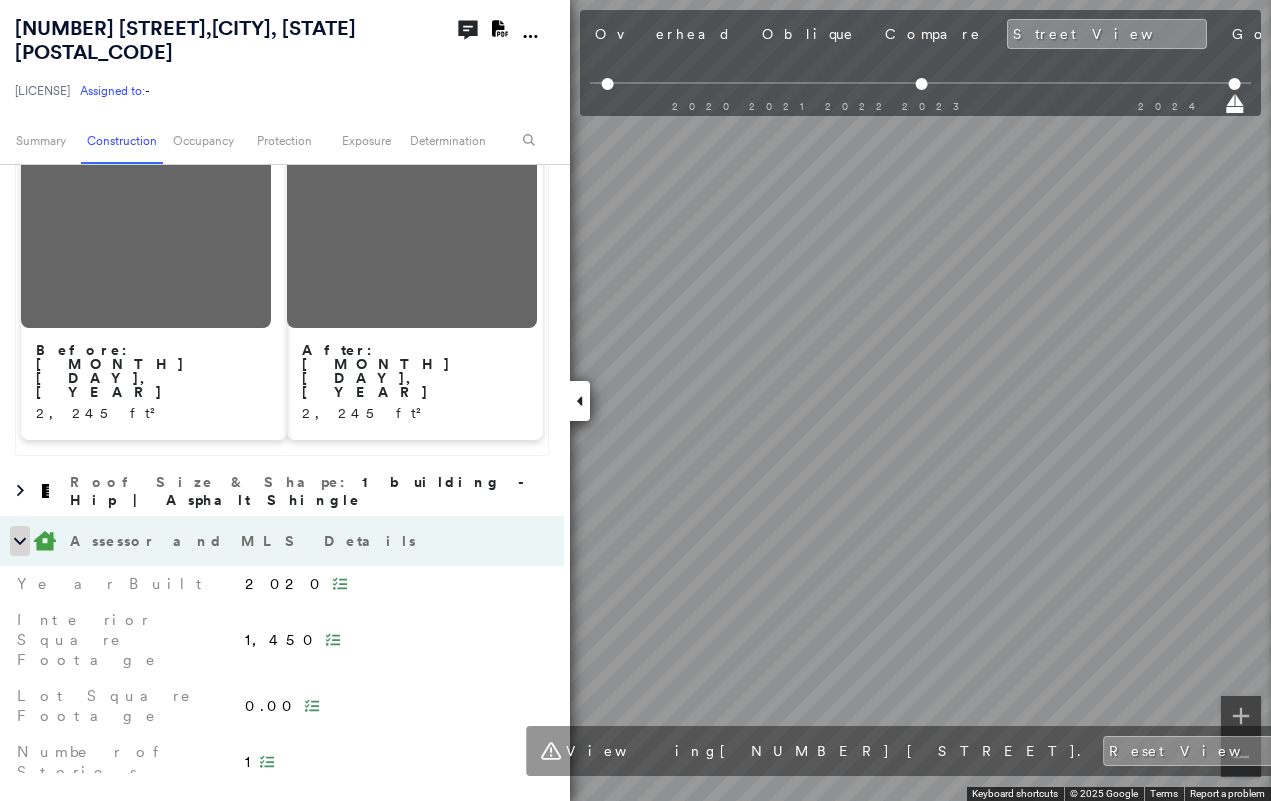 click 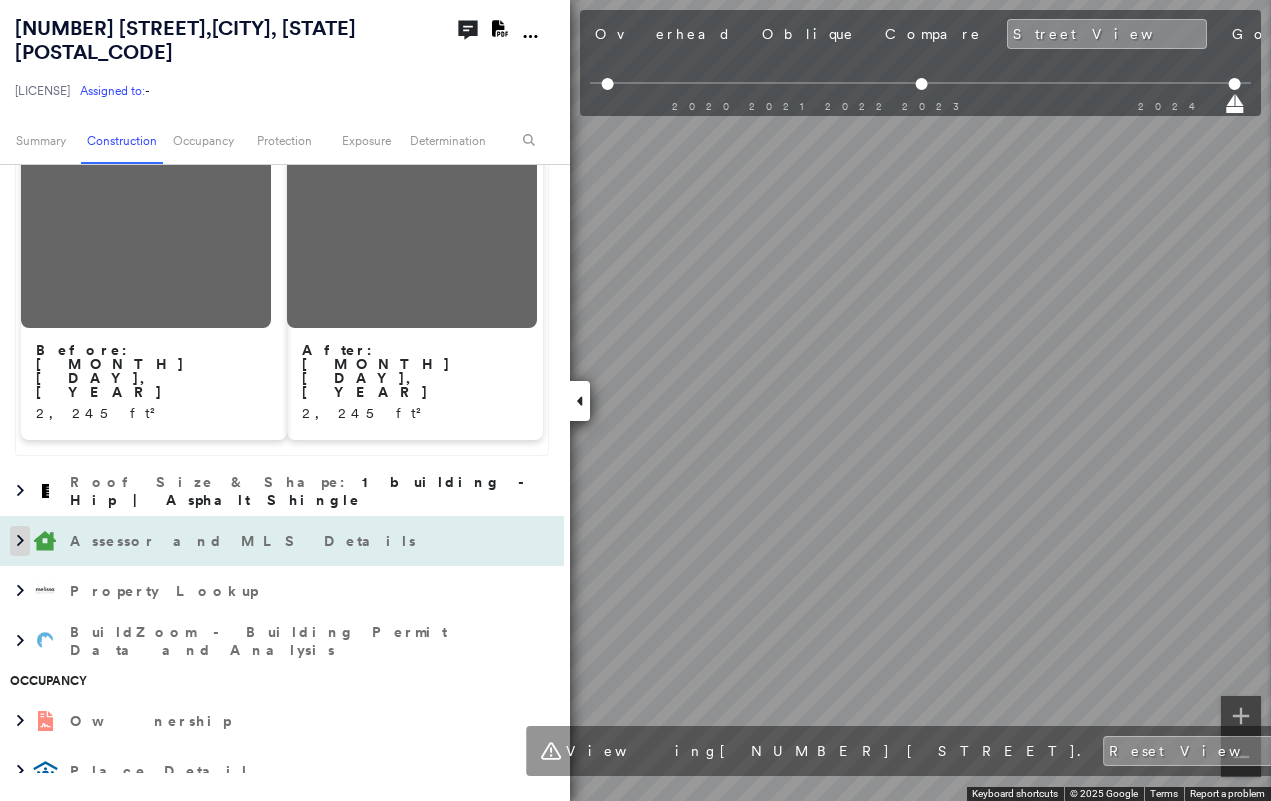 click 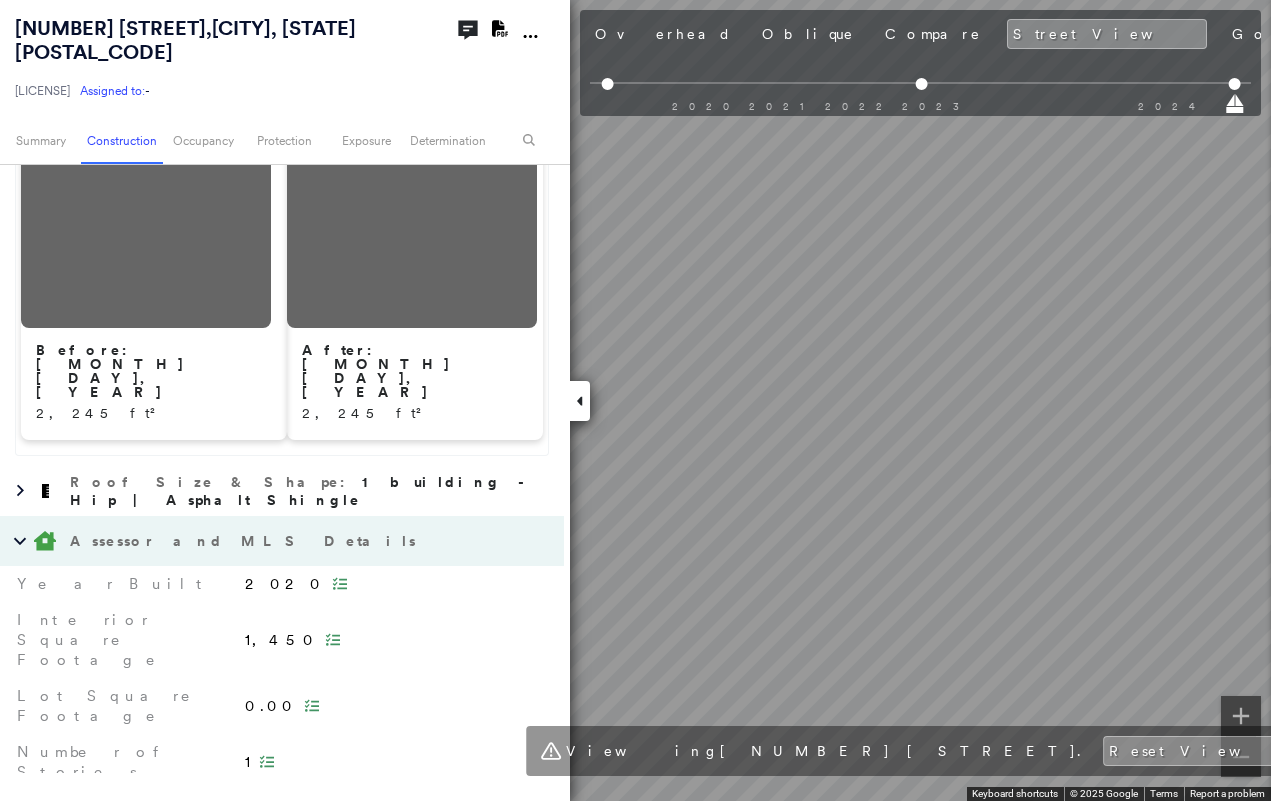 click at bounding box center (580, 401) 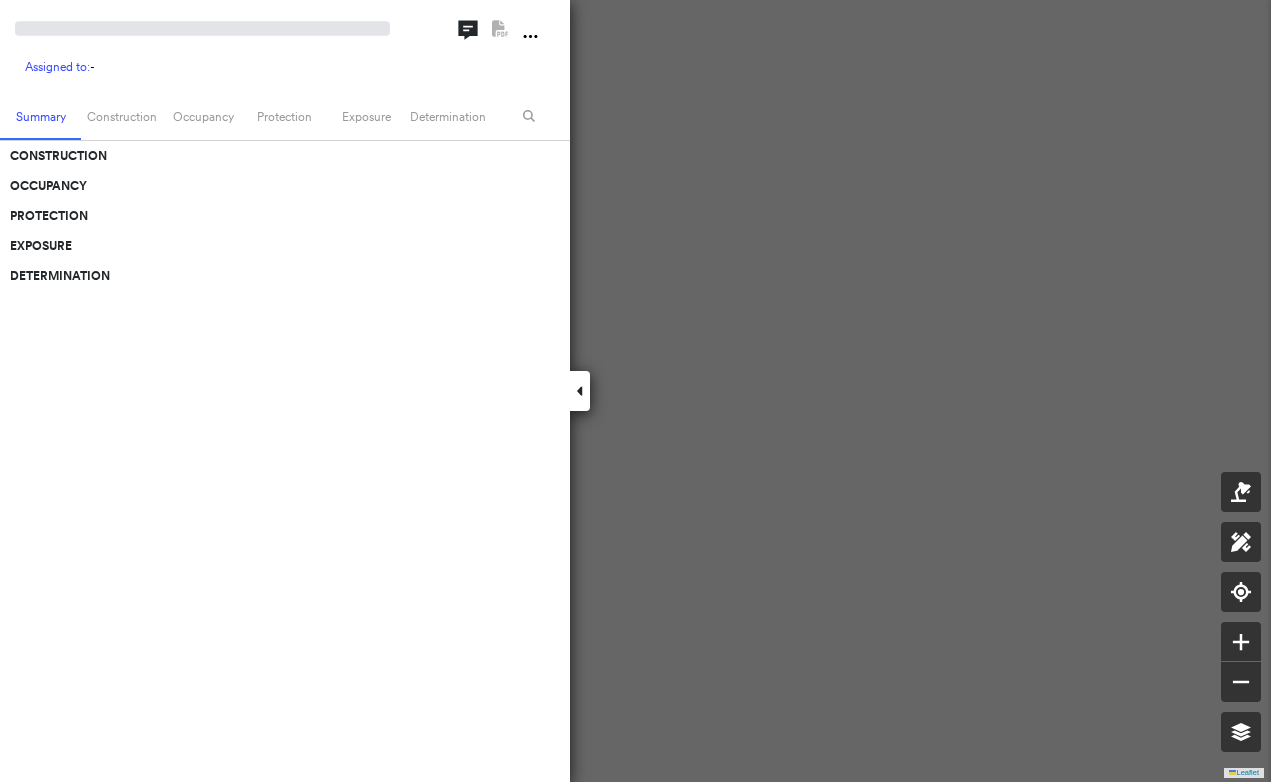 scroll, scrollTop: 0, scrollLeft: 0, axis: both 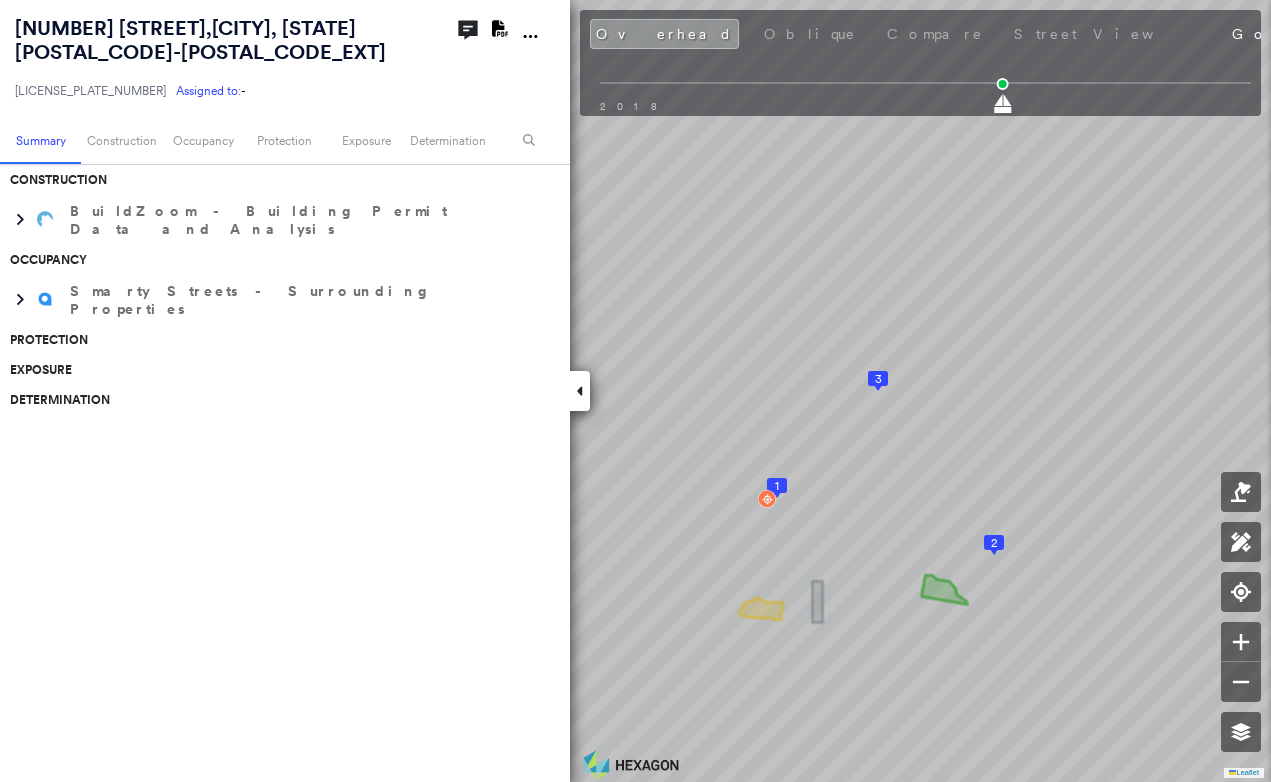 click 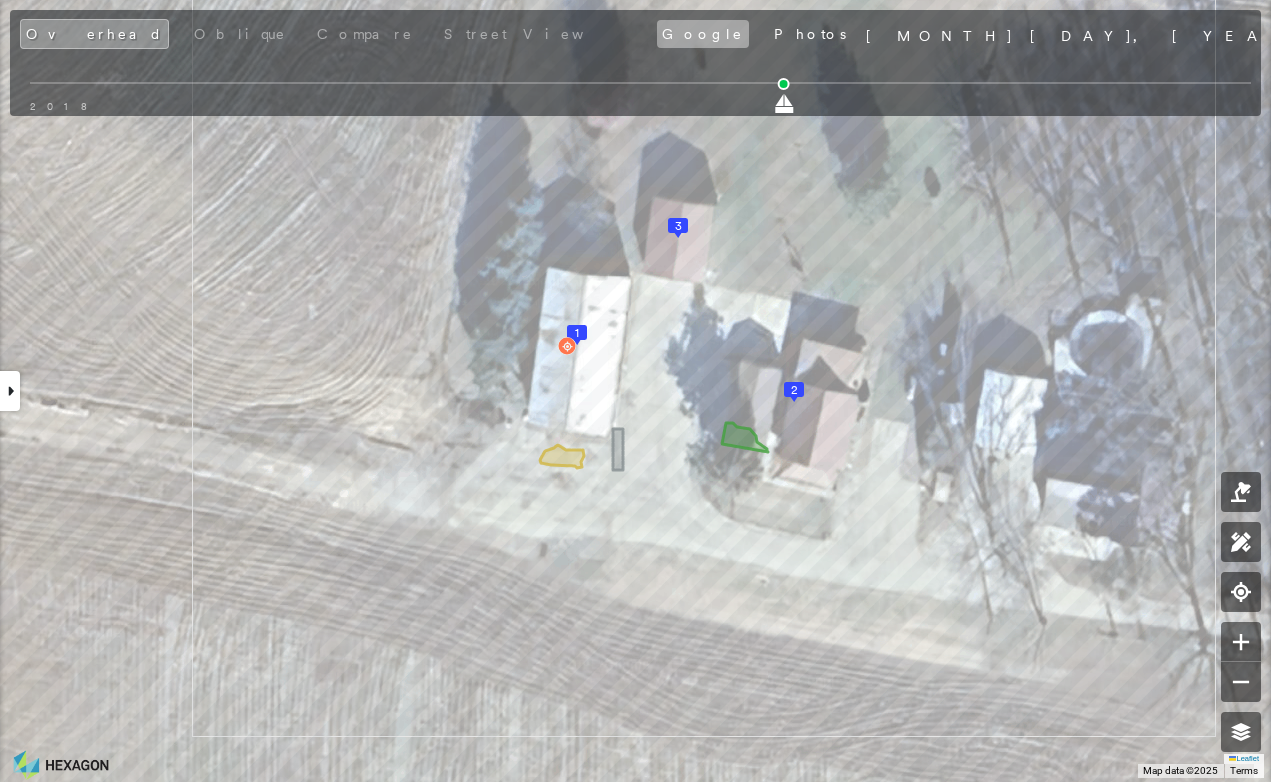 click on "Google" at bounding box center (703, 34) 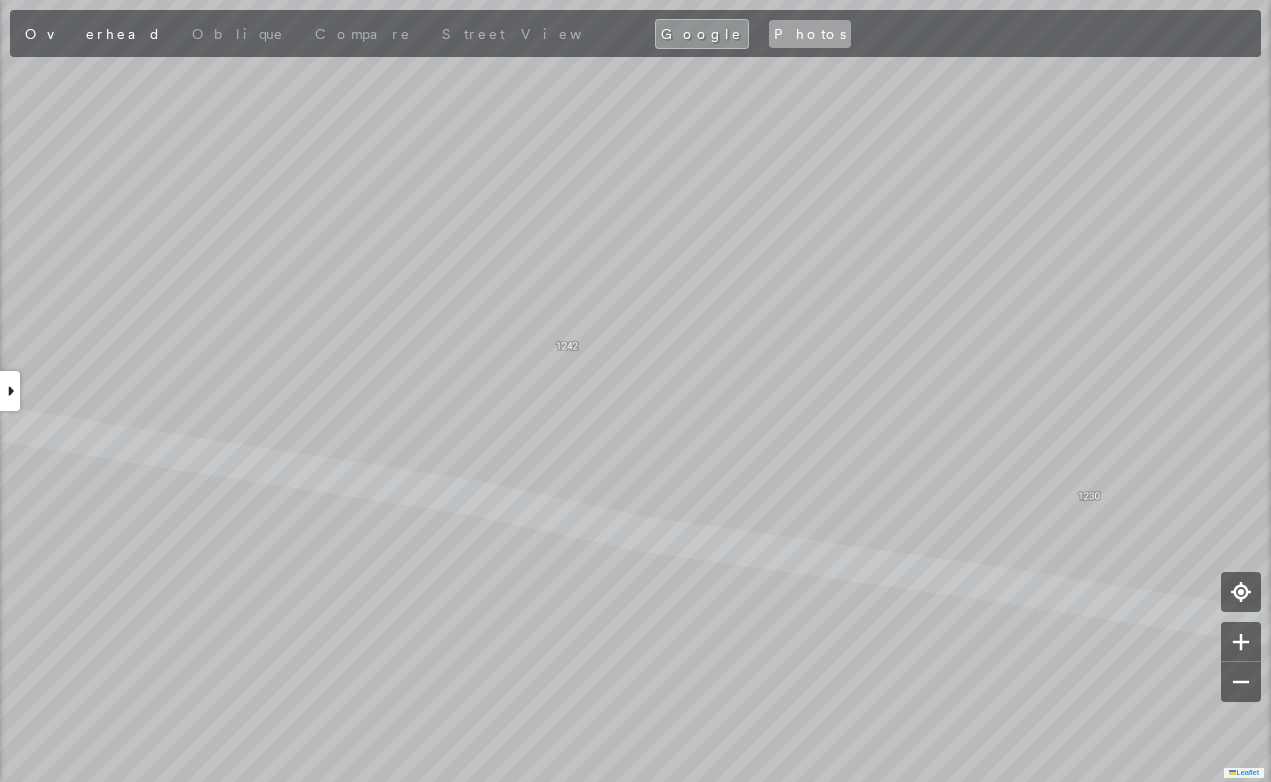 click on "Photos" at bounding box center [810, 34] 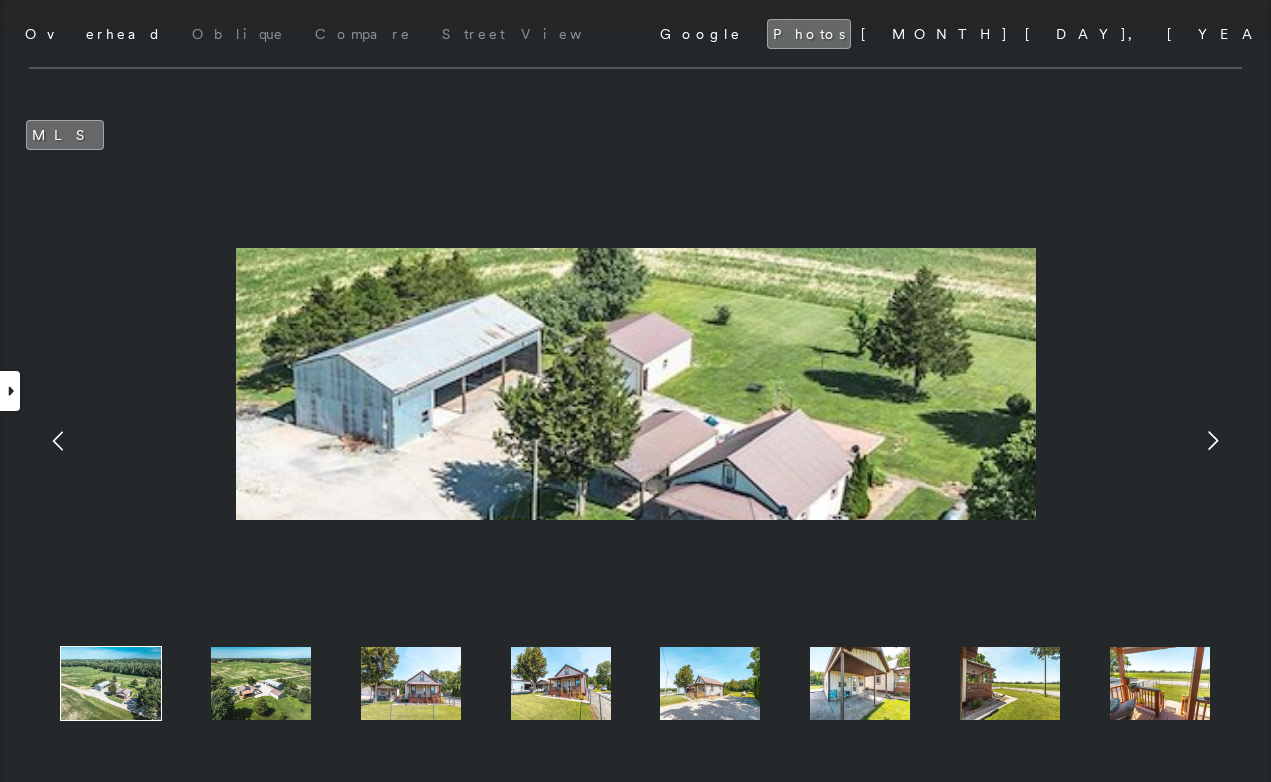 drag, startPoint x: 563, startPoint y: 408, endPoint x: 584, endPoint y: 300, distance: 110.02273 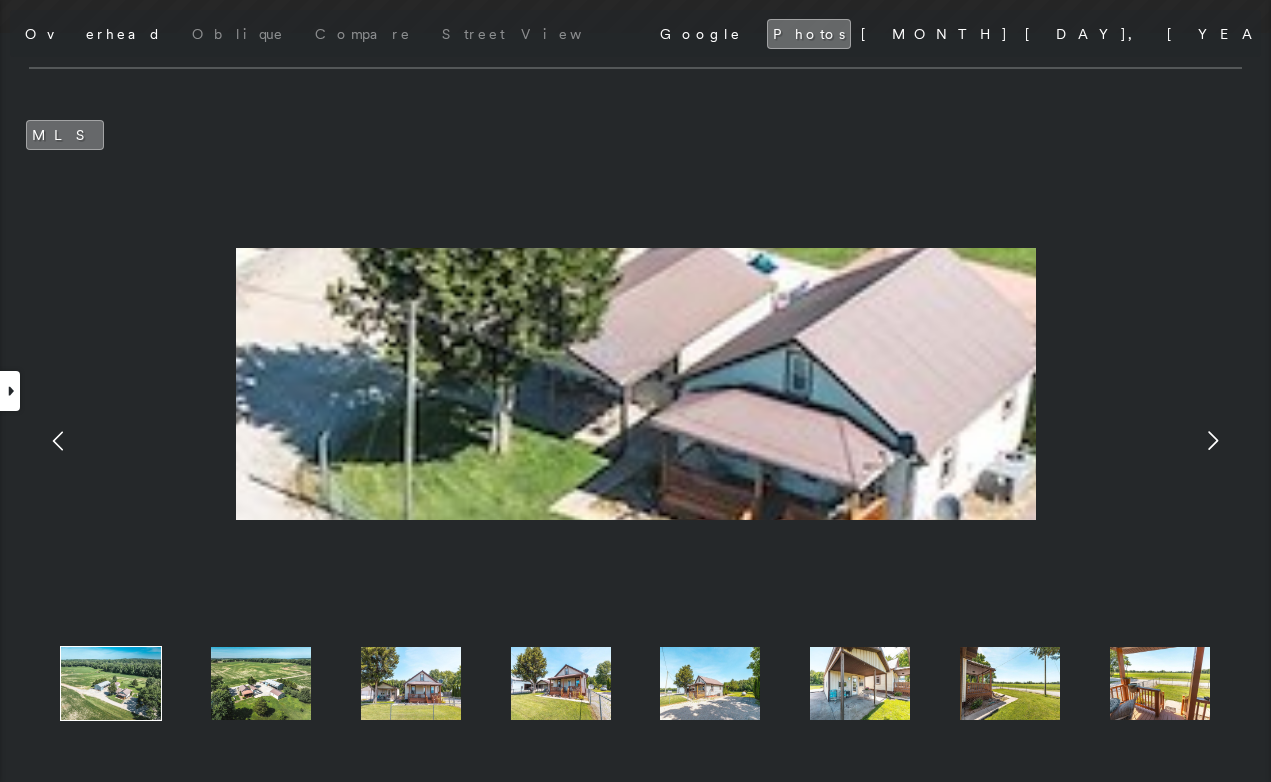 click at bounding box center [636, 384] 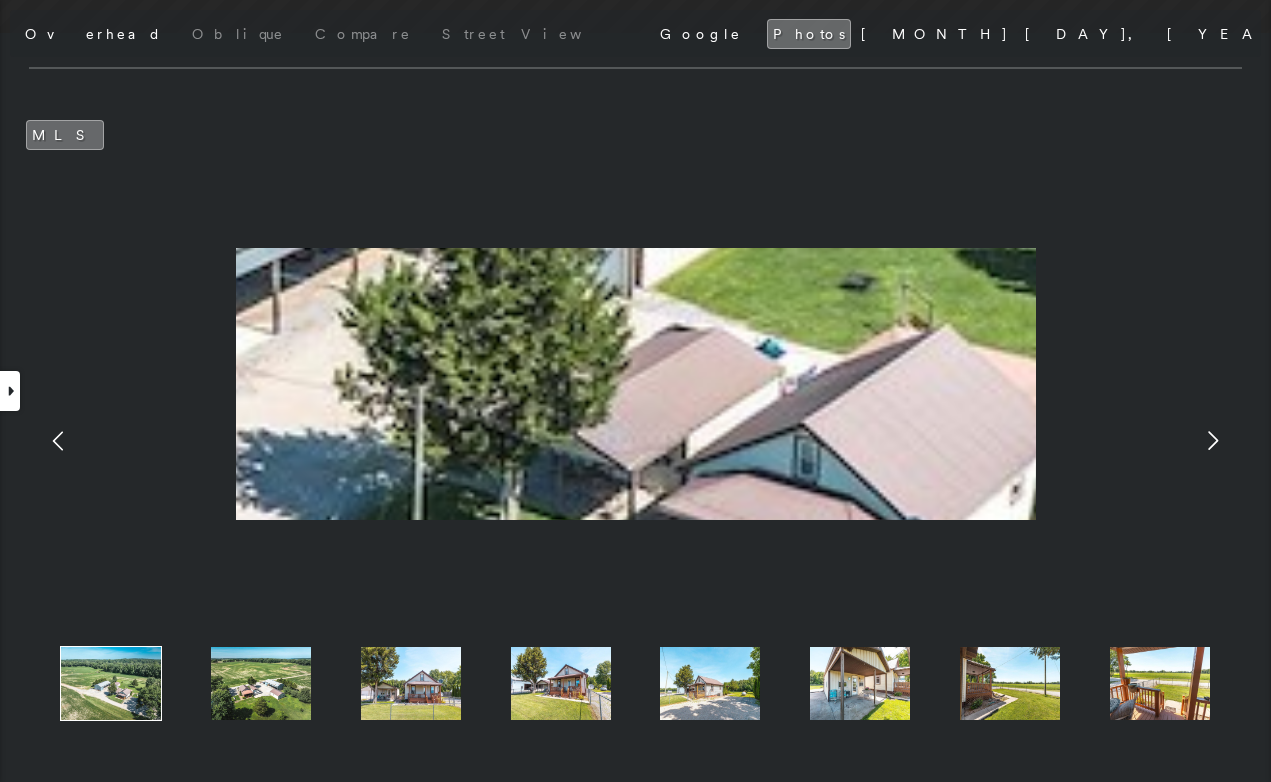 click at bounding box center (636, 384) 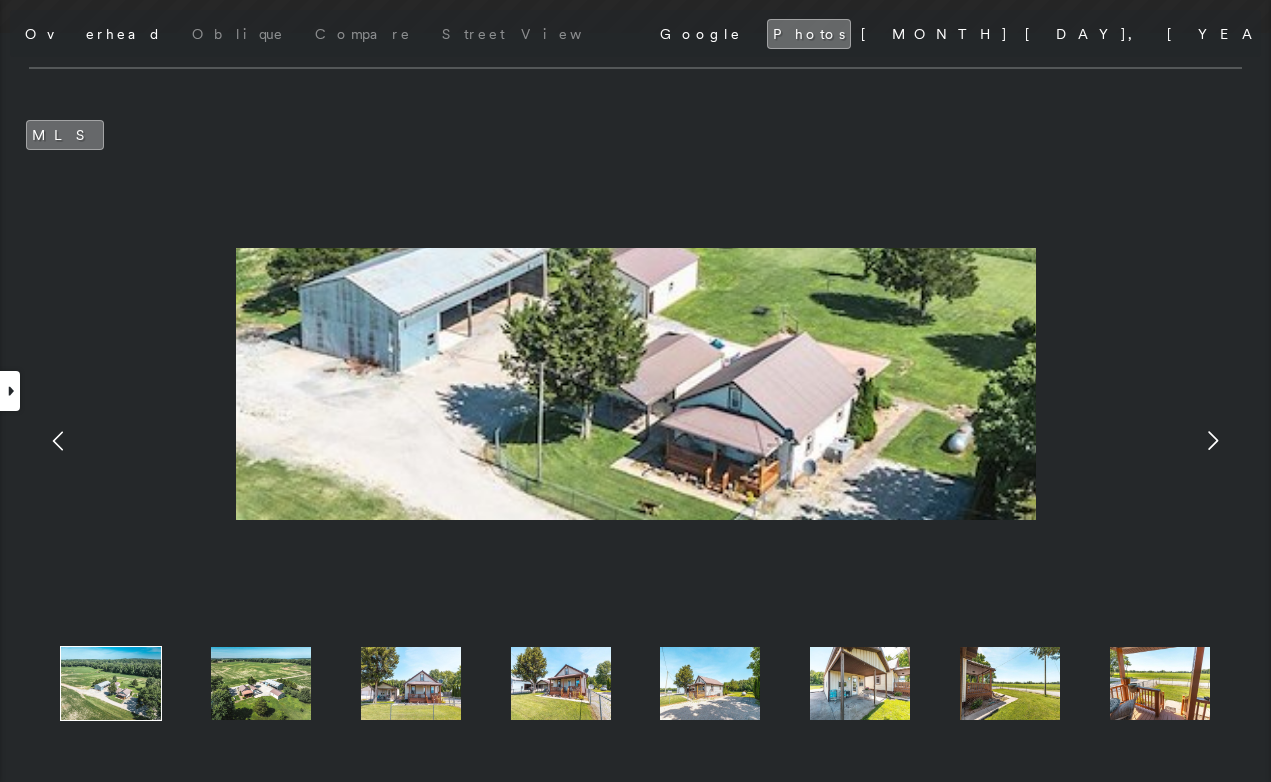 drag, startPoint x: 613, startPoint y: 291, endPoint x: 642, endPoint y: 379, distance: 92.65527 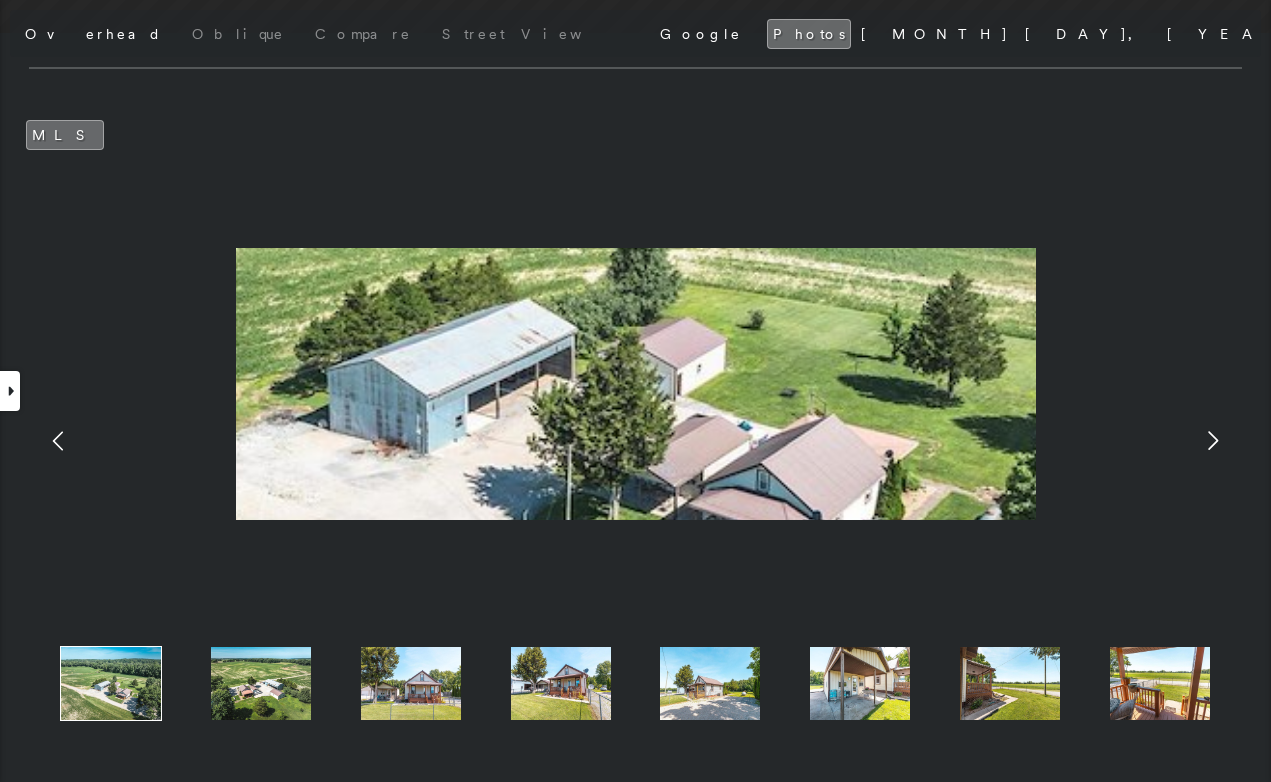 drag, startPoint x: 631, startPoint y: 377, endPoint x: 645, endPoint y: 320, distance: 58.694122 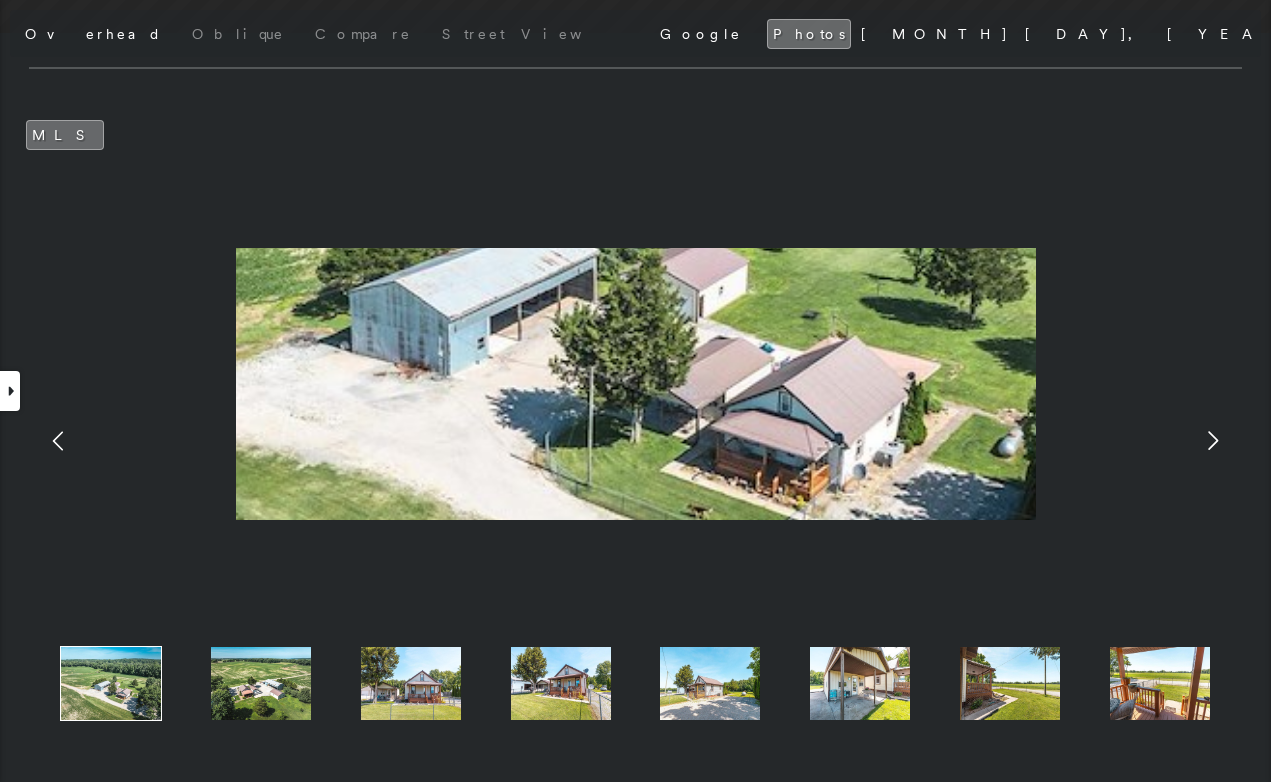 drag, startPoint x: 696, startPoint y: 416, endPoint x: 706, endPoint y: 361, distance: 55.9017 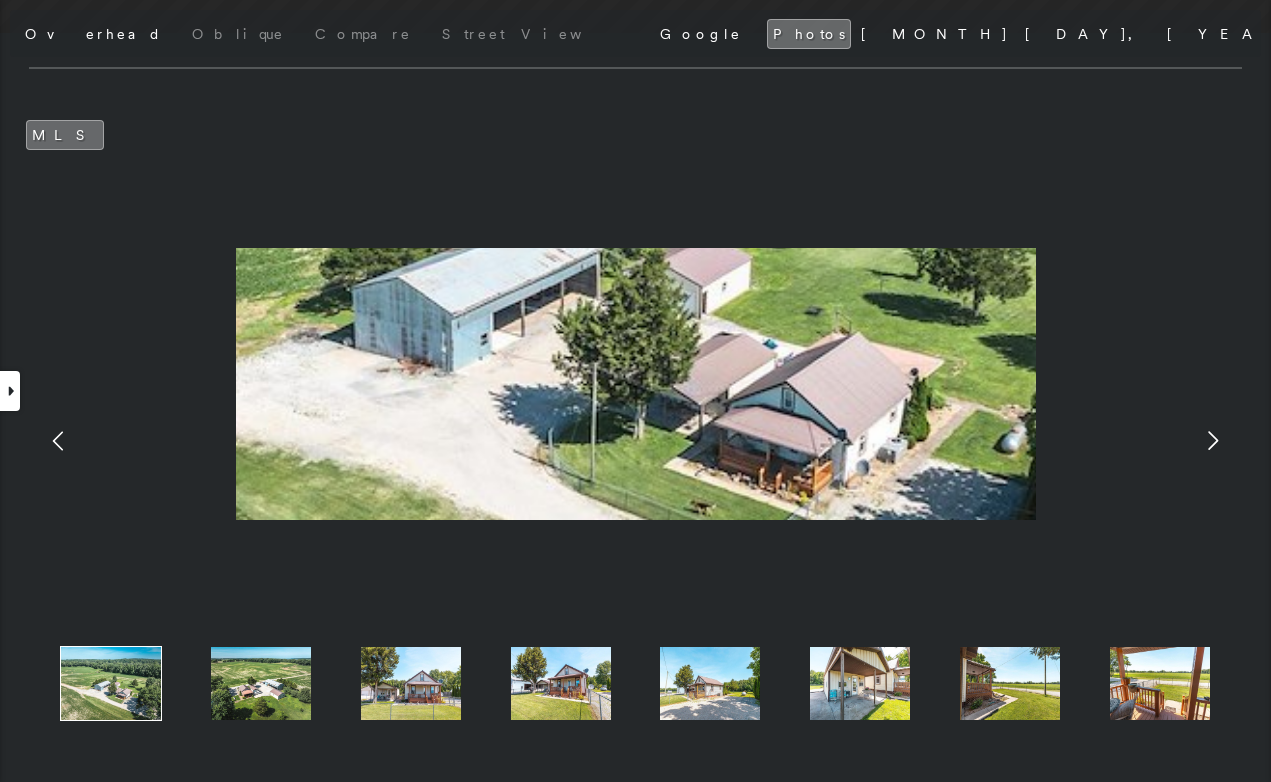 click at bounding box center (636, 384) 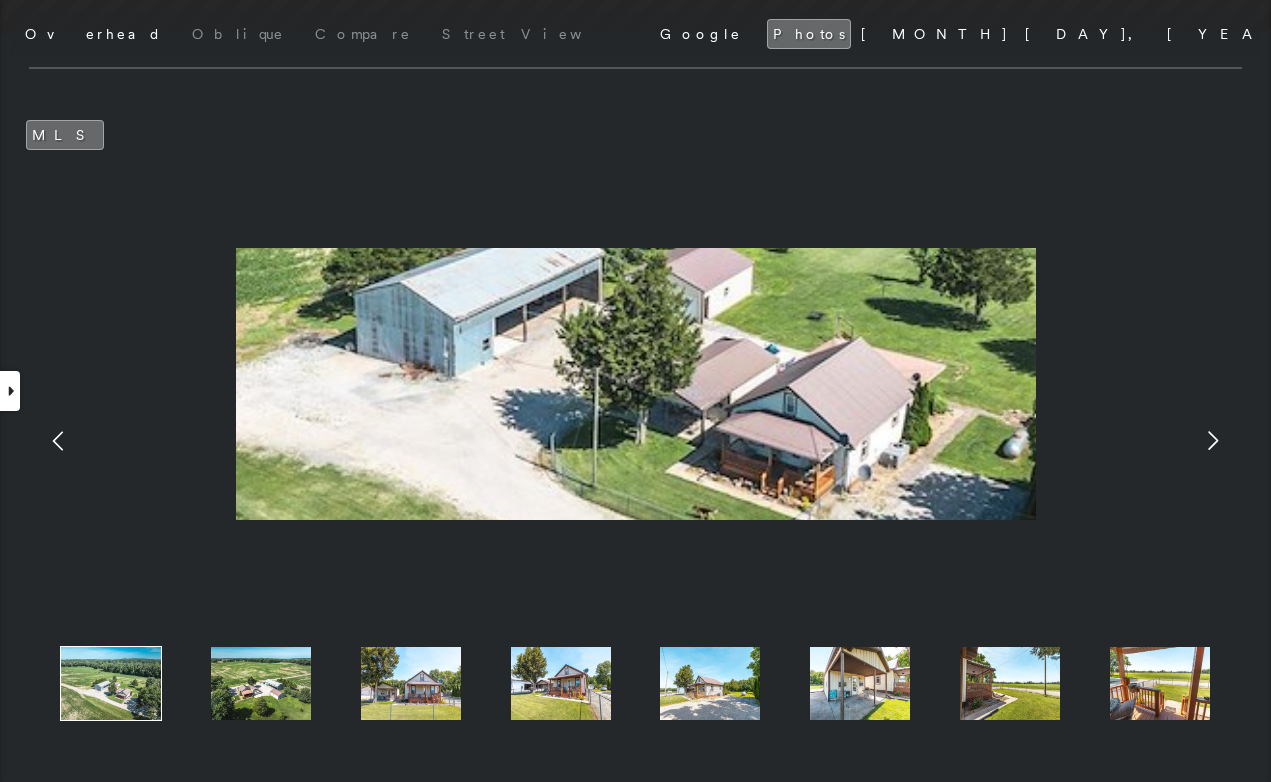 drag, startPoint x: 718, startPoint y: 329, endPoint x: 689, endPoint y: 357, distance: 40.311287 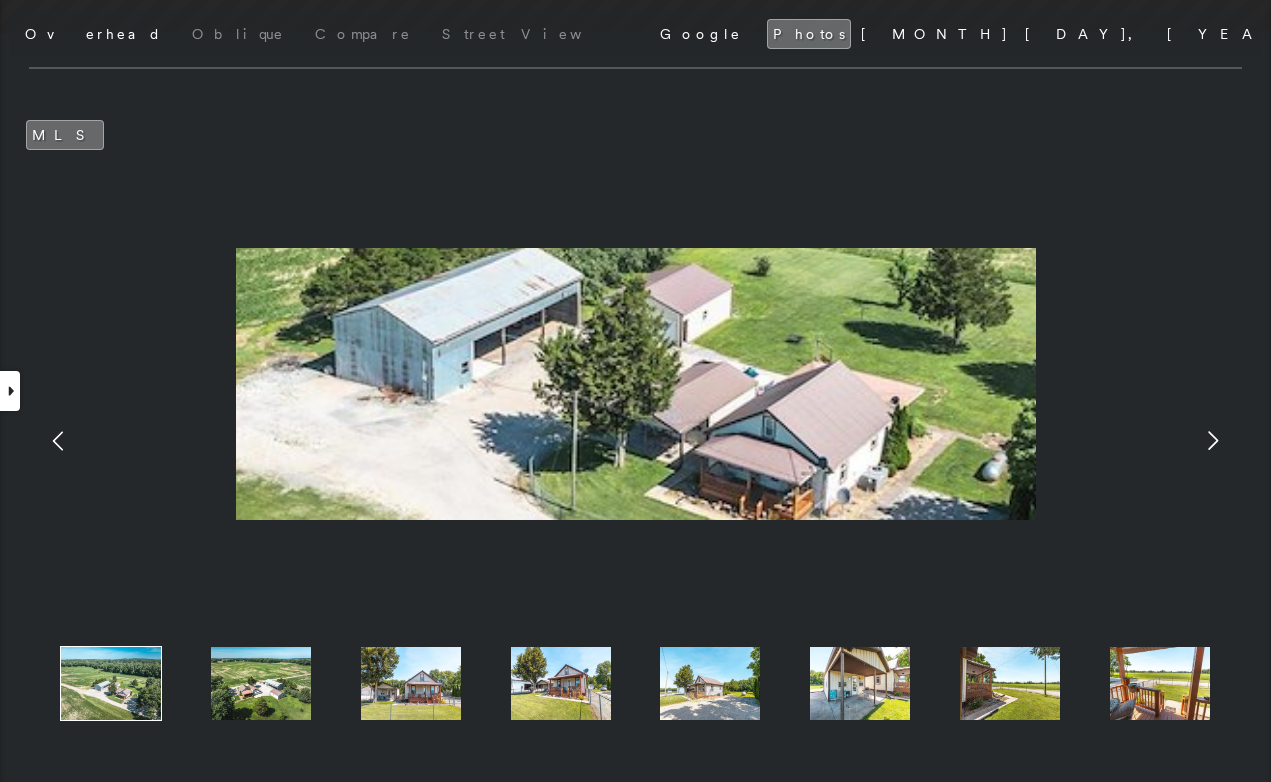 click at bounding box center [636, 384] 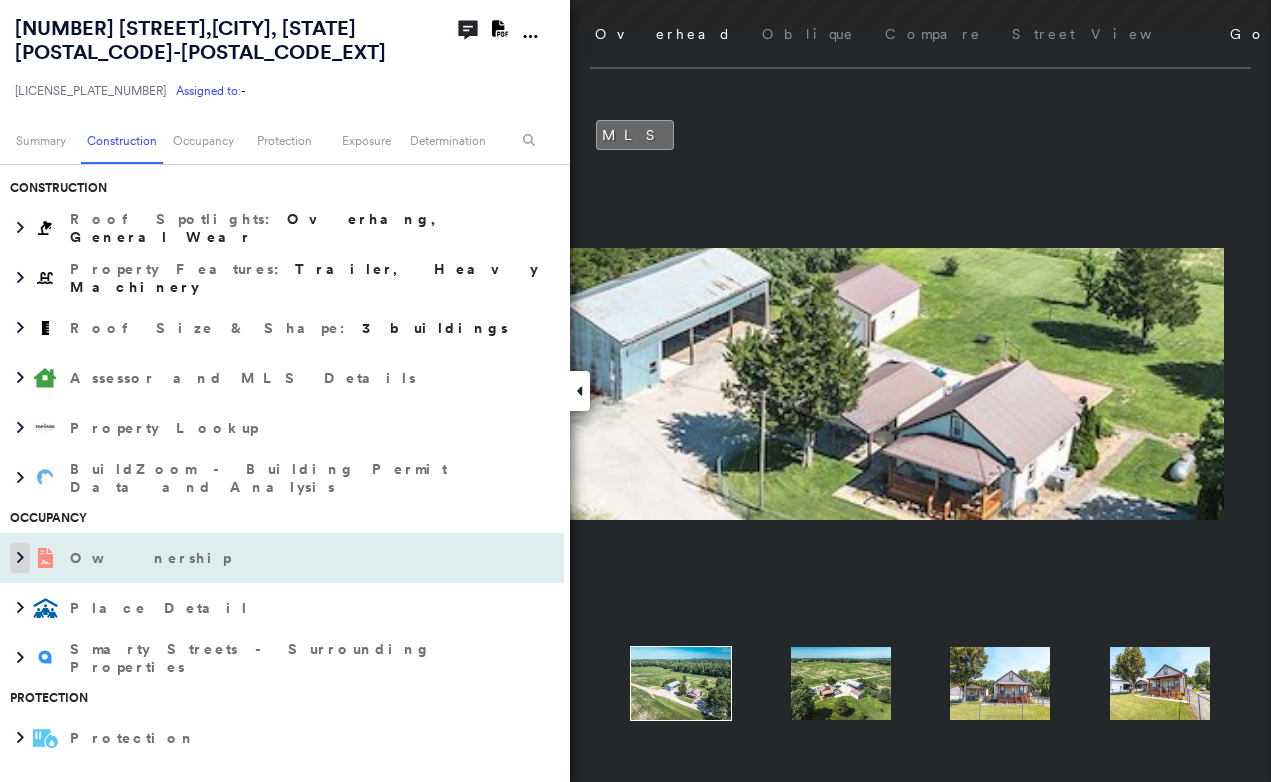 scroll, scrollTop: 700, scrollLeft: 0, axis: vertical 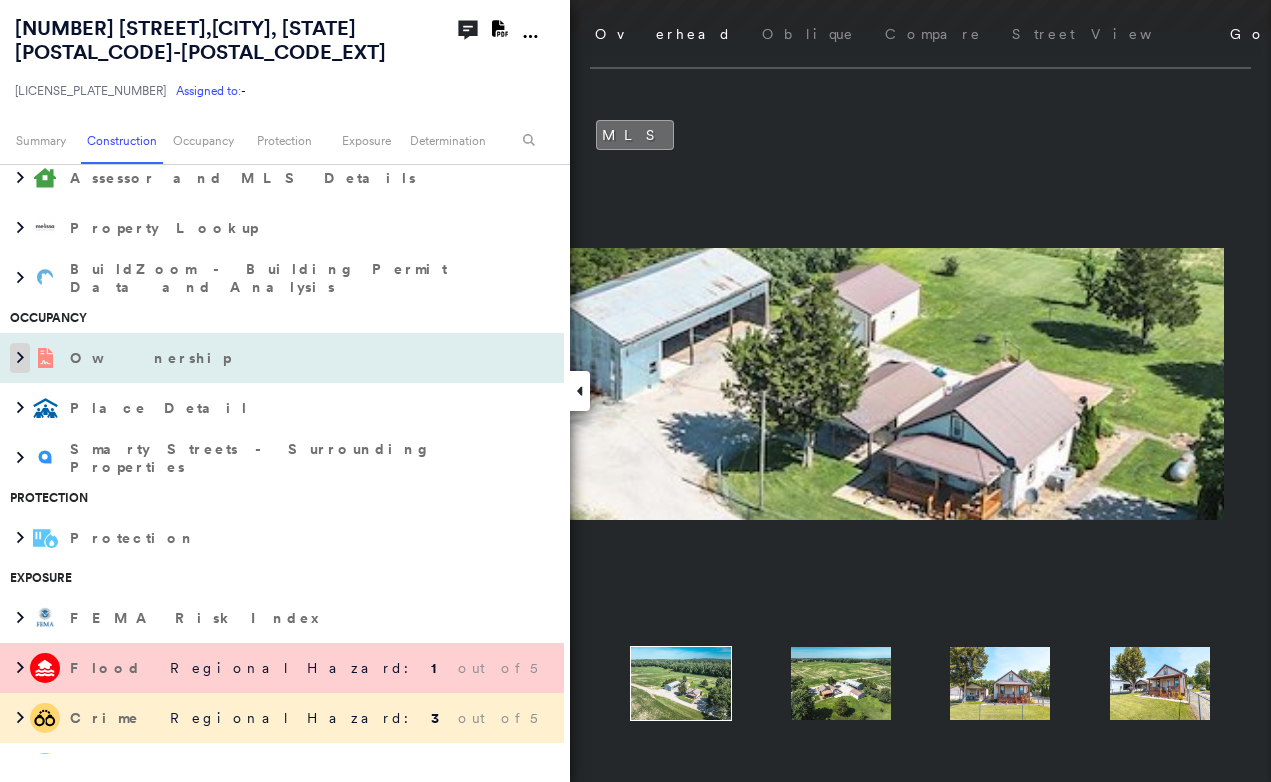 click at bounding box center [20, 358] 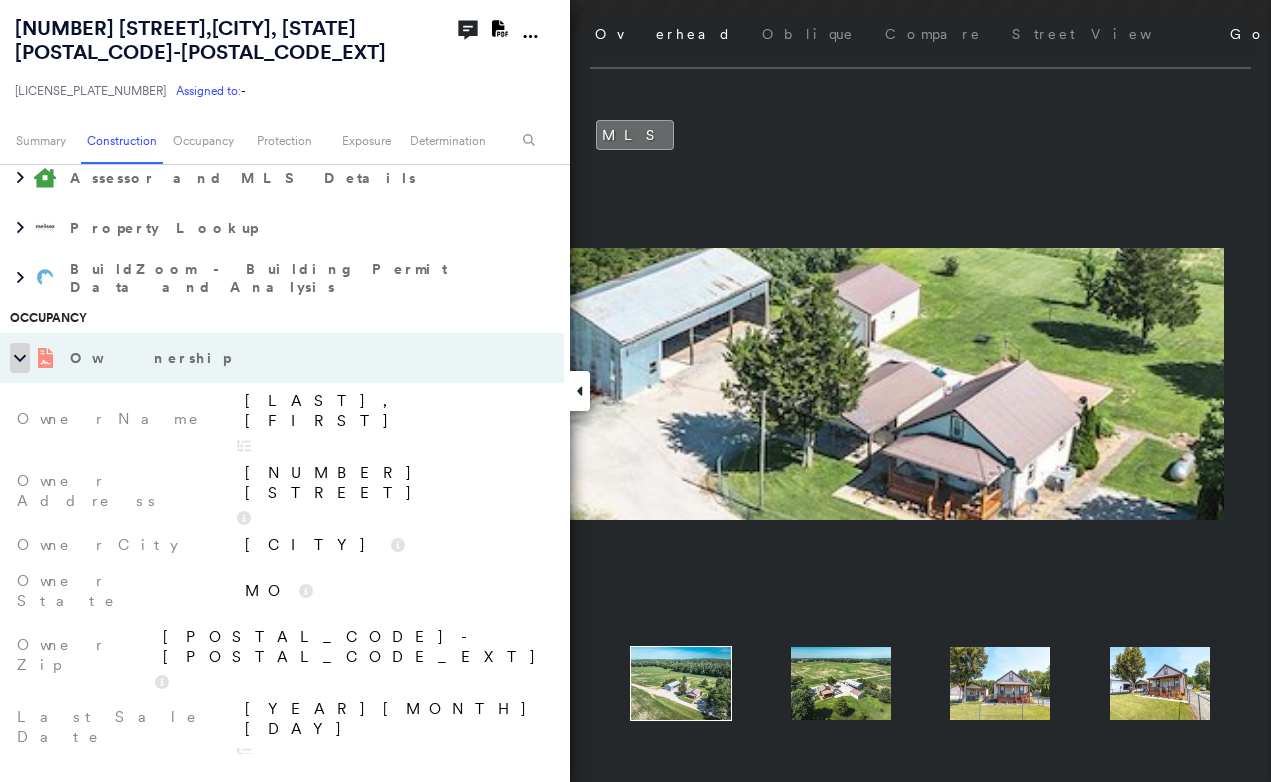 click at bounding box center [20, 358] 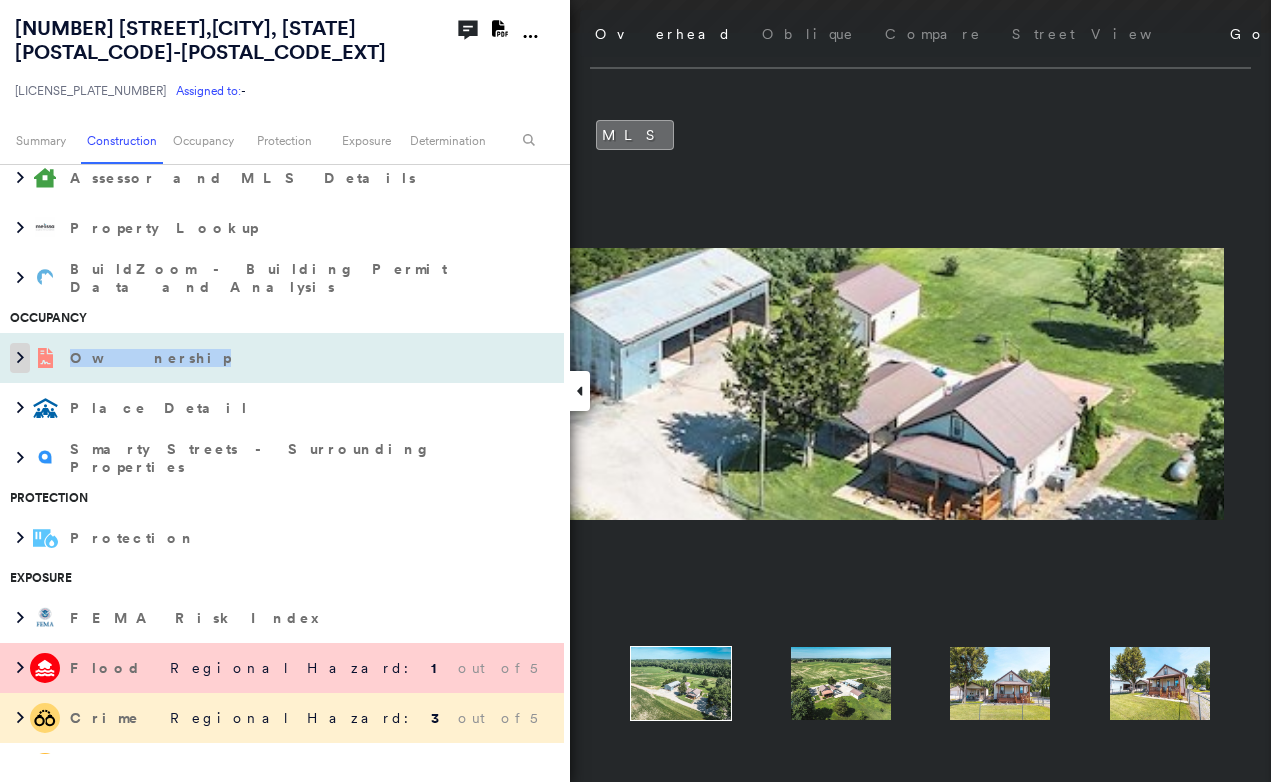 click at bounding box center [20, 358] 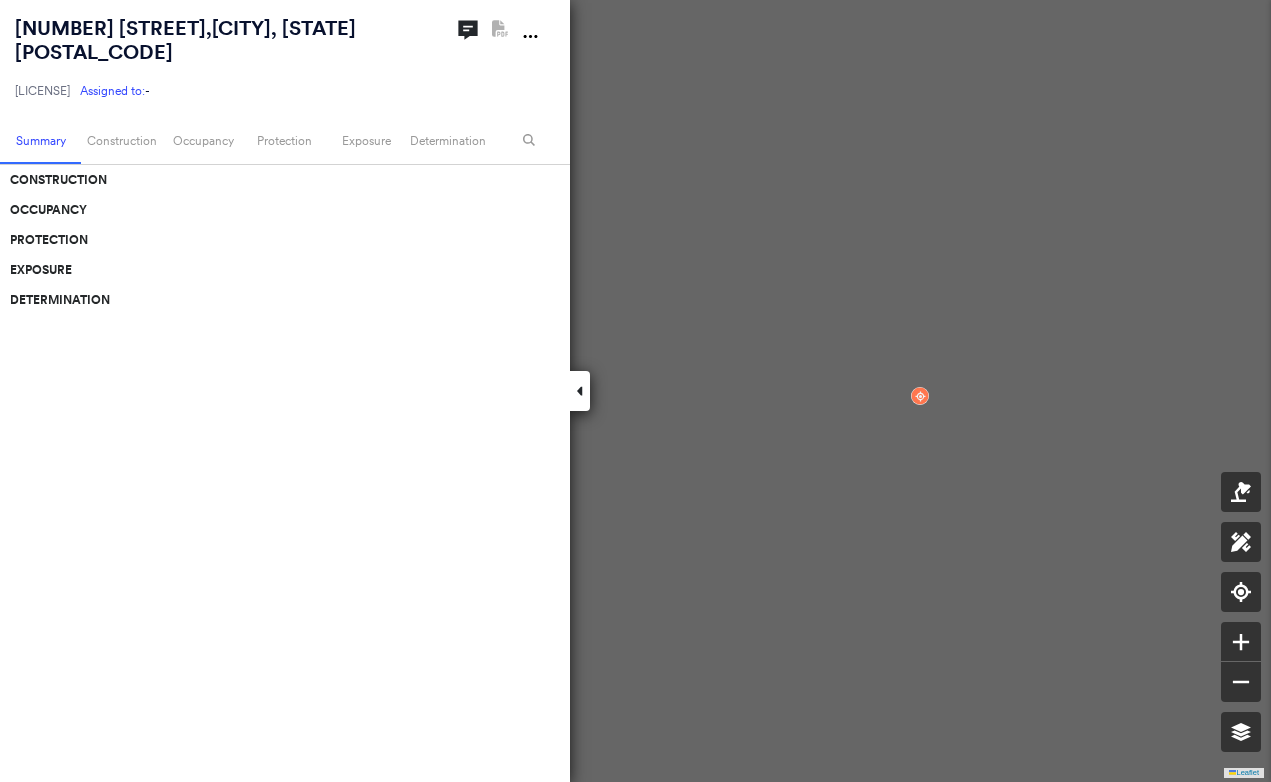 scroll, scrollTop: 0, scrollLeft: 0, axis: both 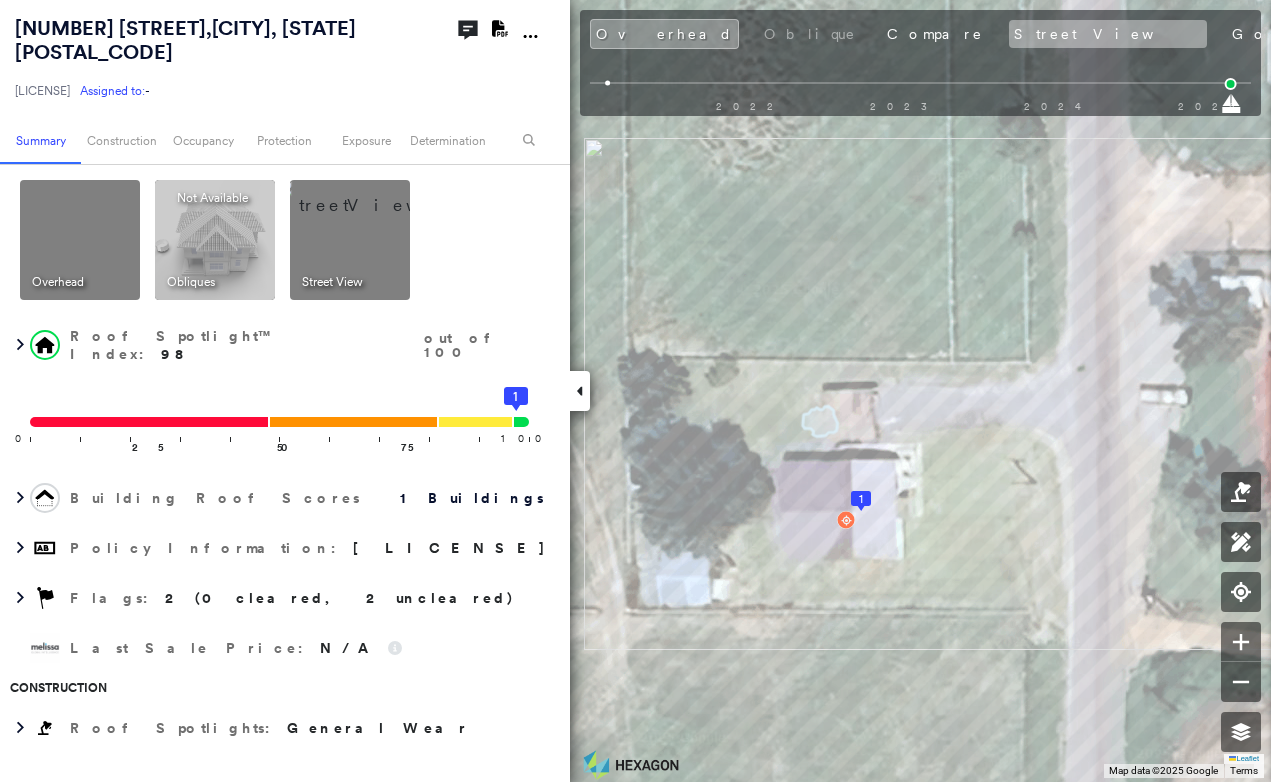 click on "Street View" at bounding box center (1108, 34) 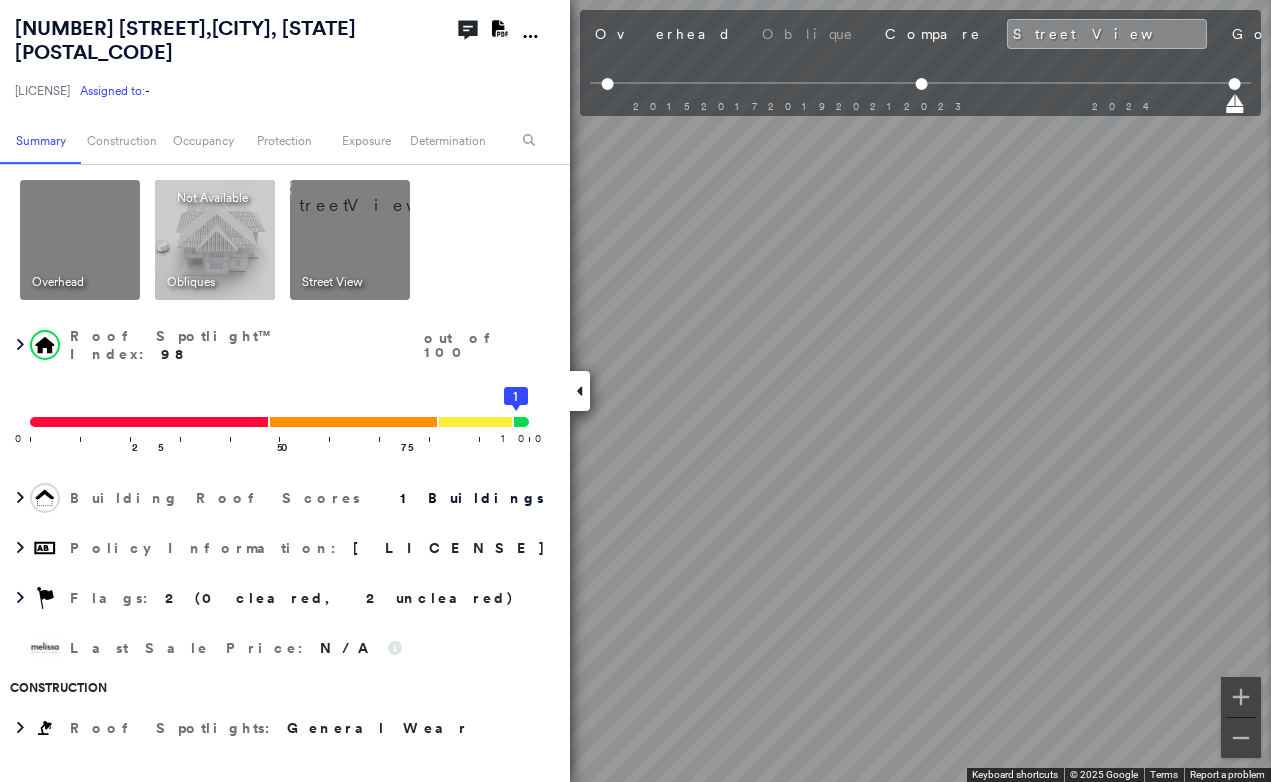 click at bounding box center [580, 391] 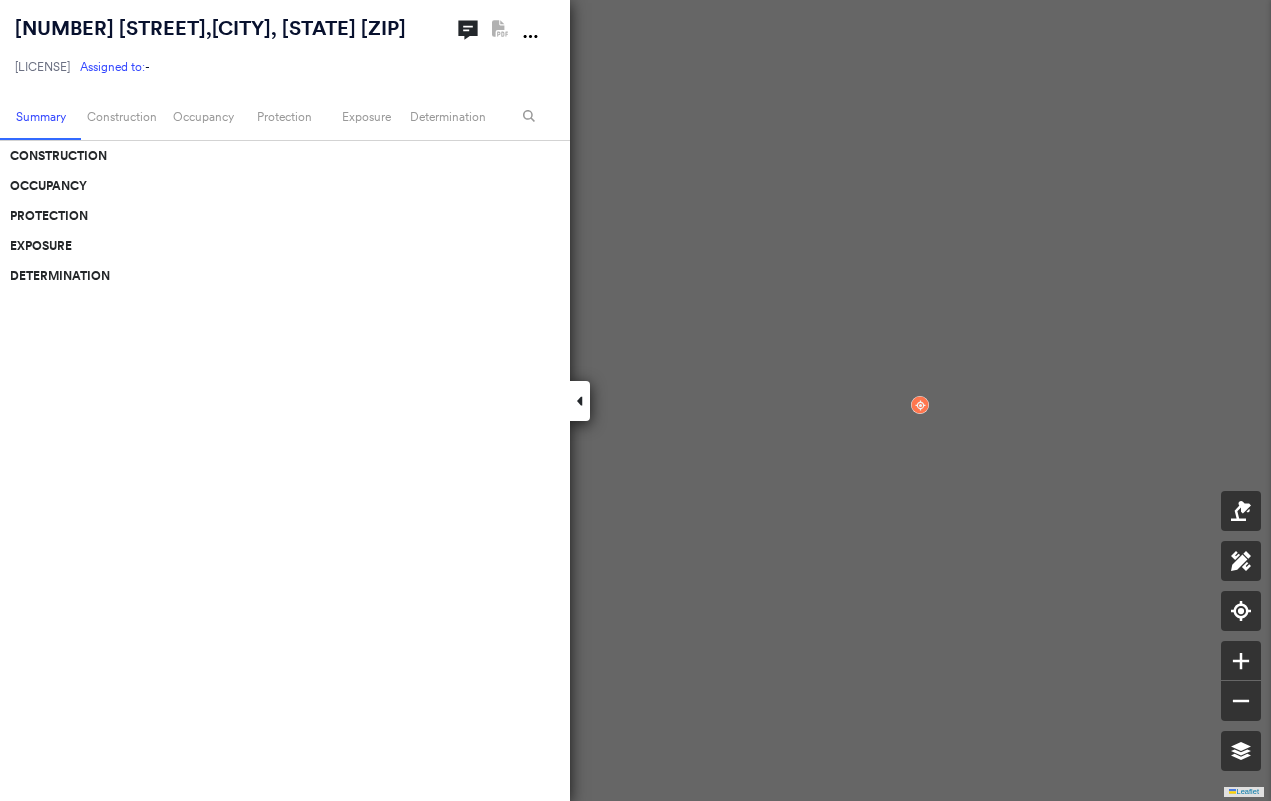 scroll, scrollTop: 0, scrollLeft: 0, axis: both 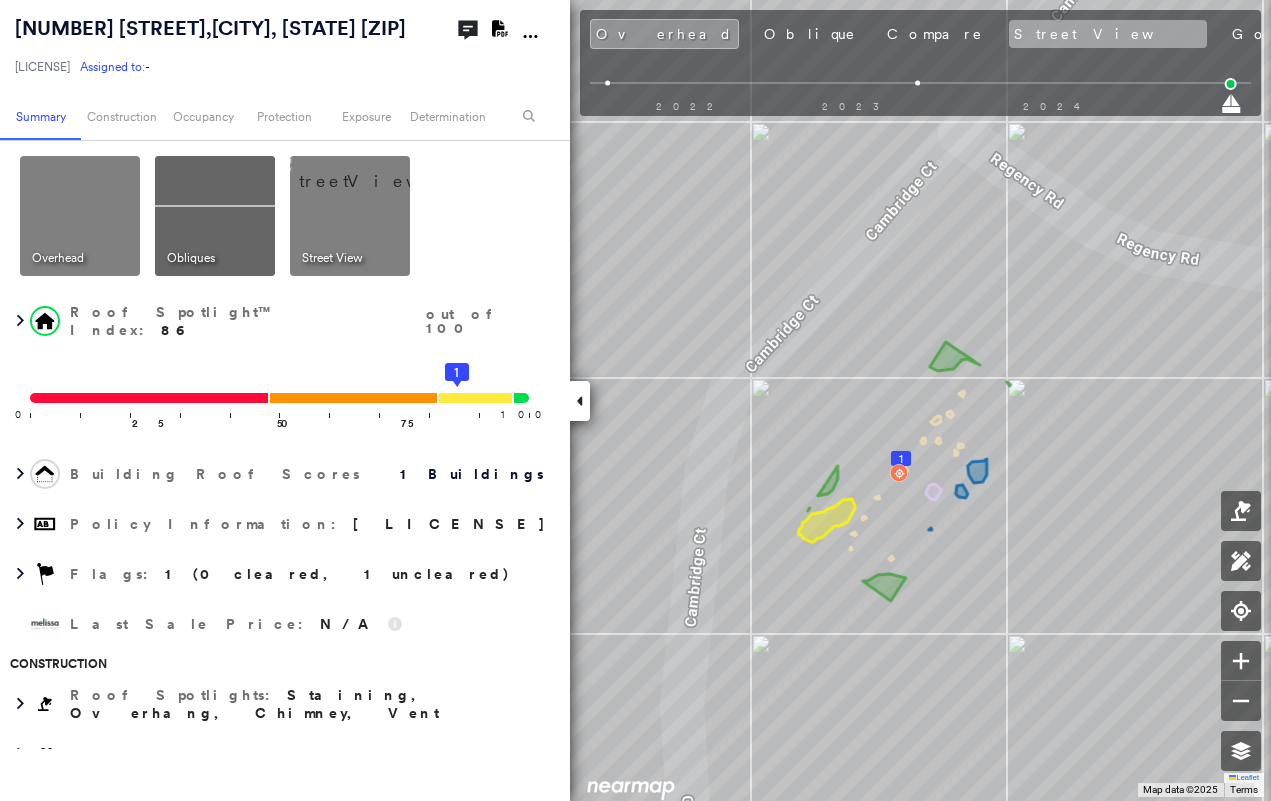 click on "Street View" at bounding box center [1108, 34] 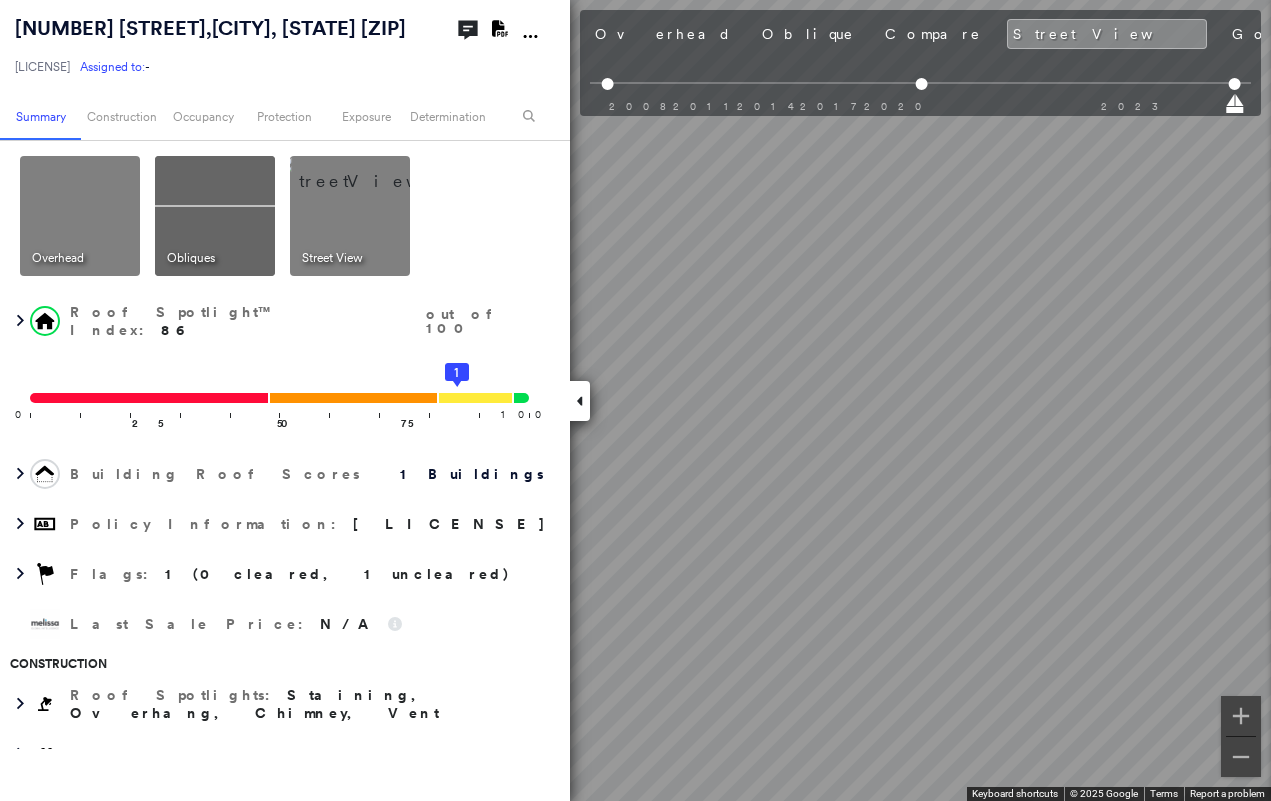 scroll, scrollTop: 532, scrollLeft: 0, axis: vertical 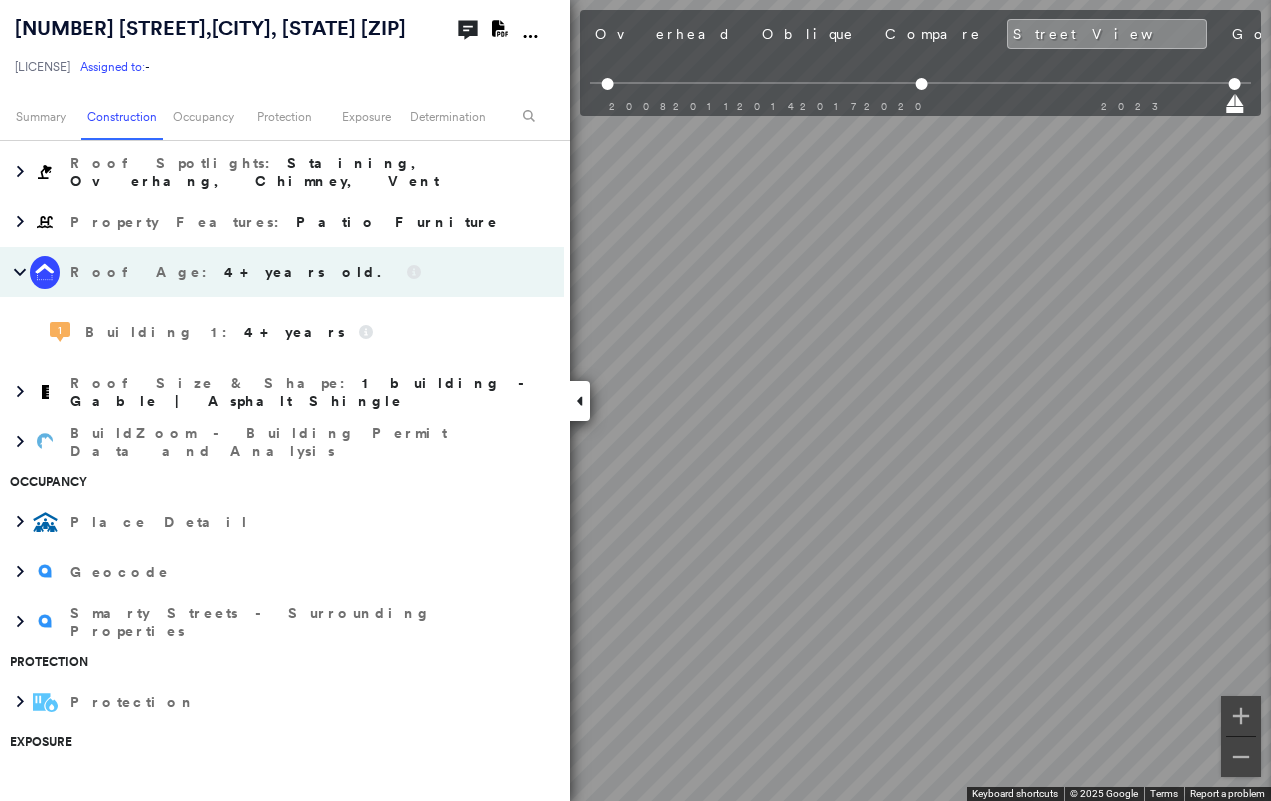 click 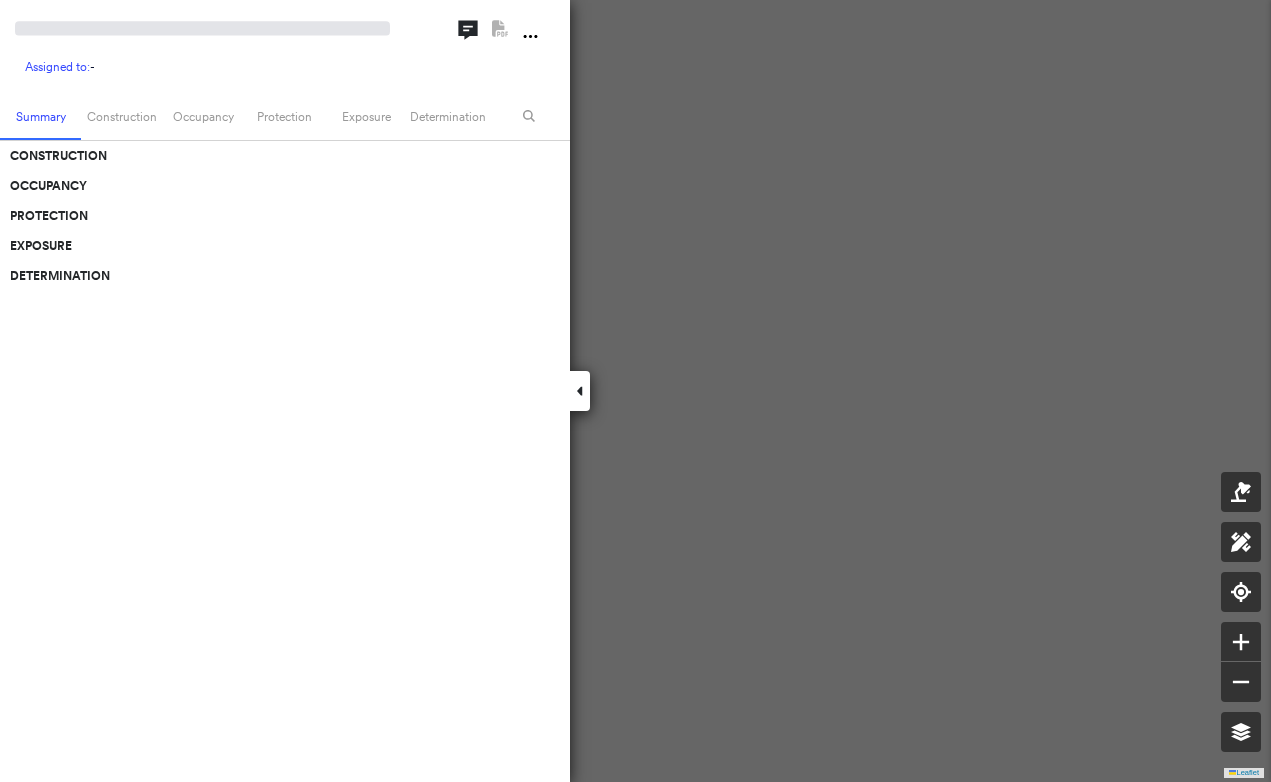scroll, scrollTop: 0, scrollLeft: 0, axis: both 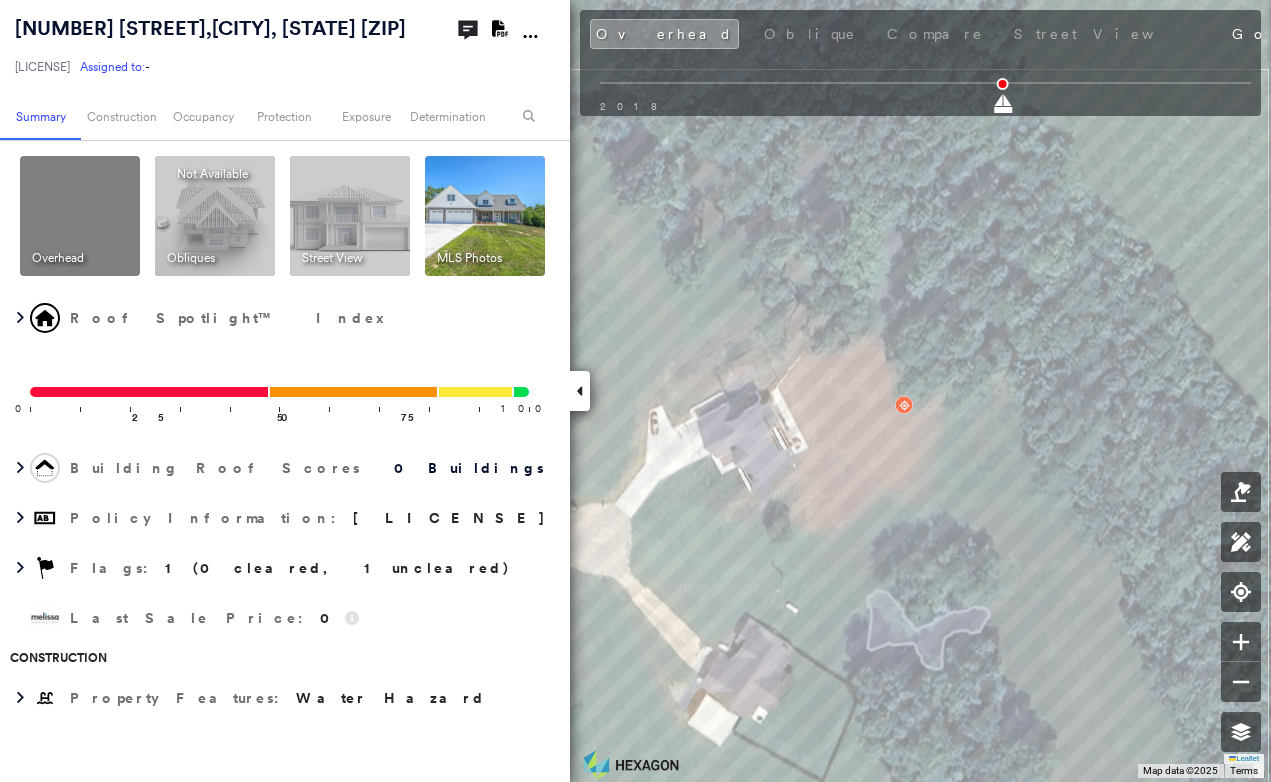 click on "Photos" at bounding box center (1380, 34) 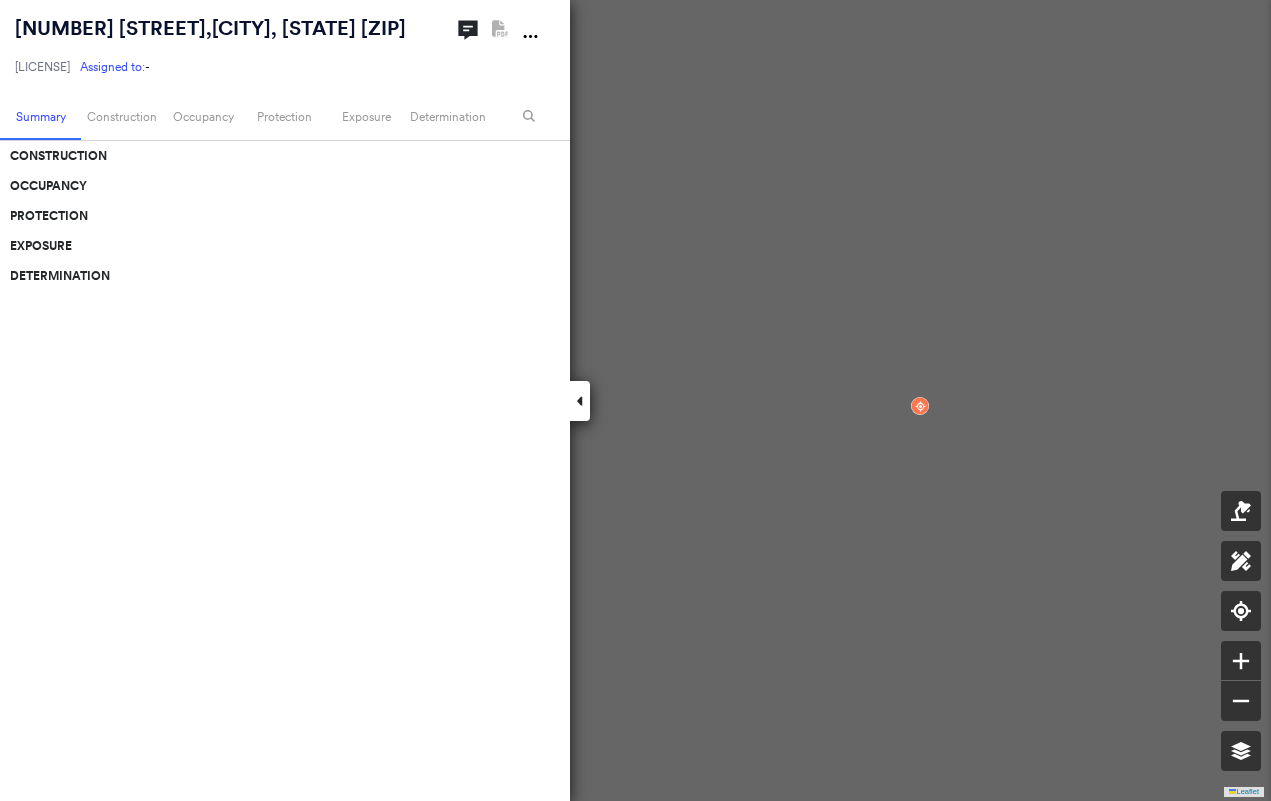 scroll, scrollTop: 0, scrollLeft: 0, axis: both 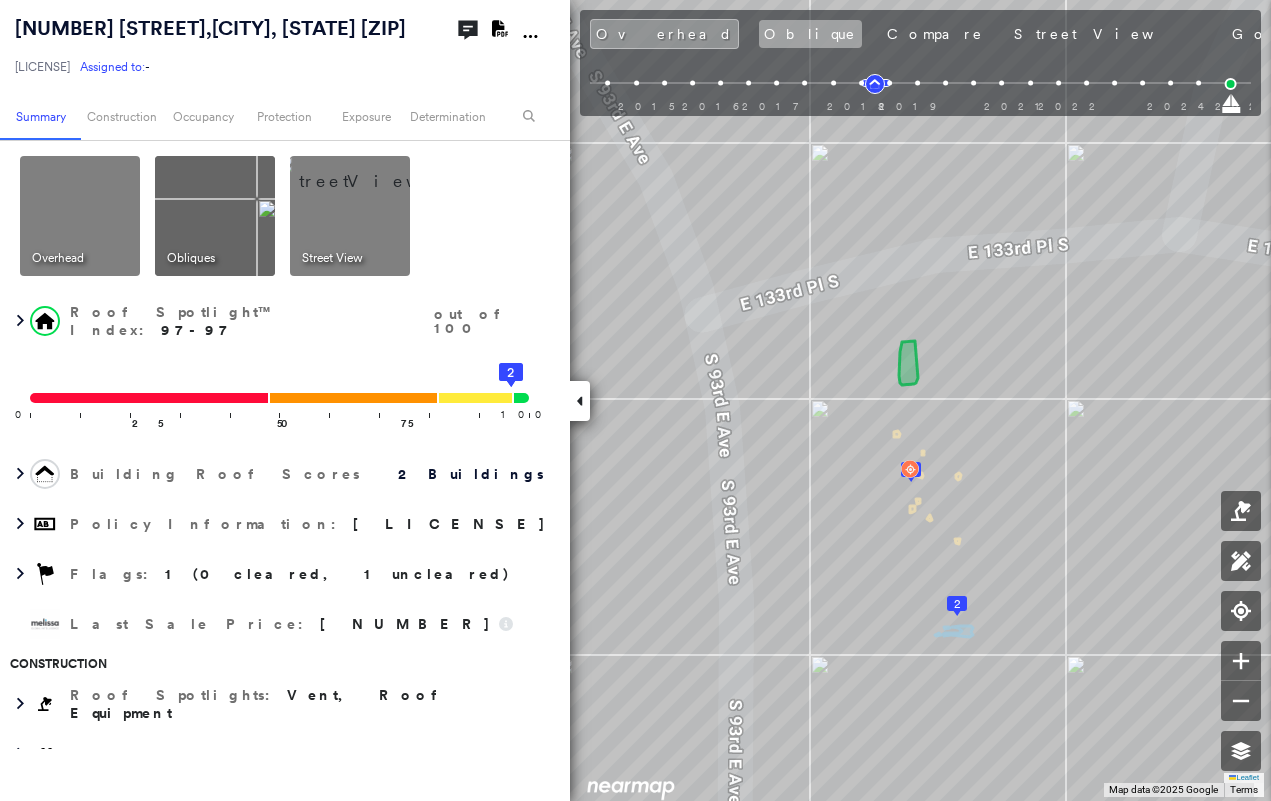 click on "Oblique" at bounding box center (810, 34) 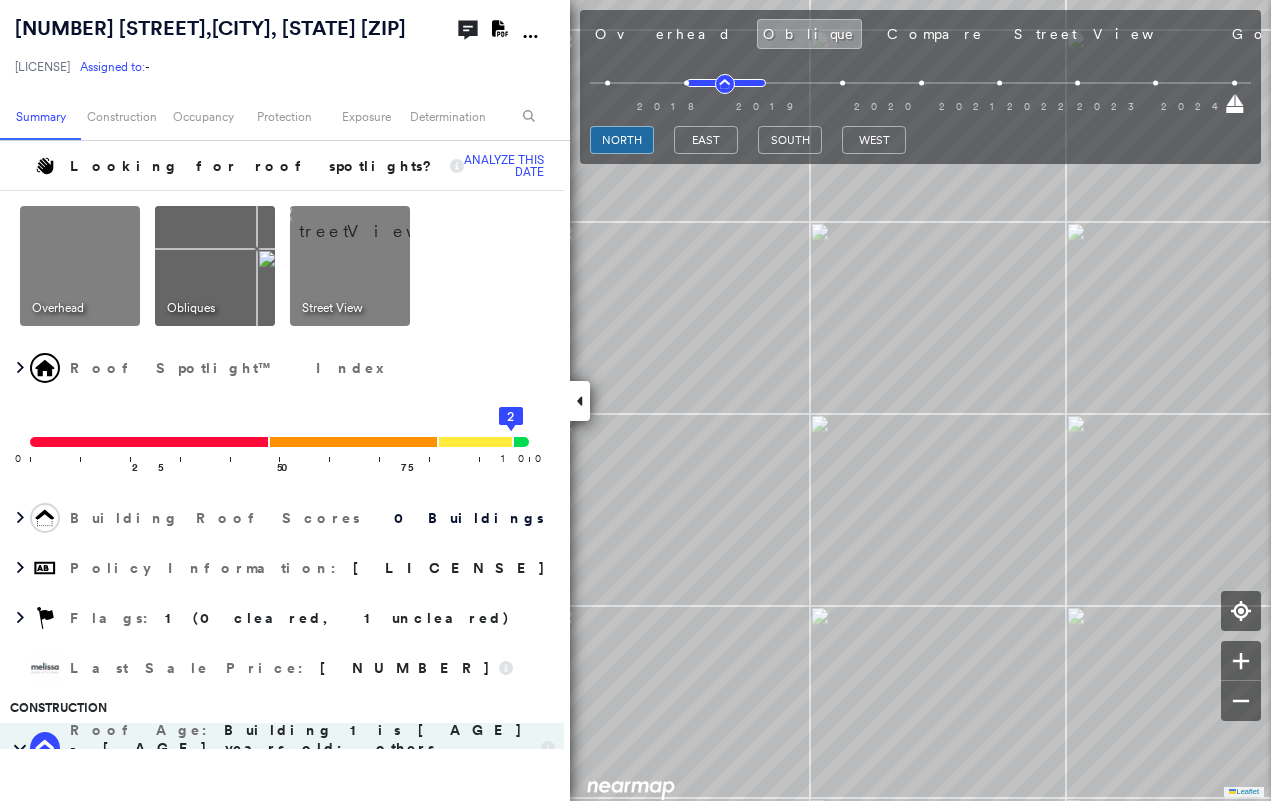 click at bounding box center (580, 401) 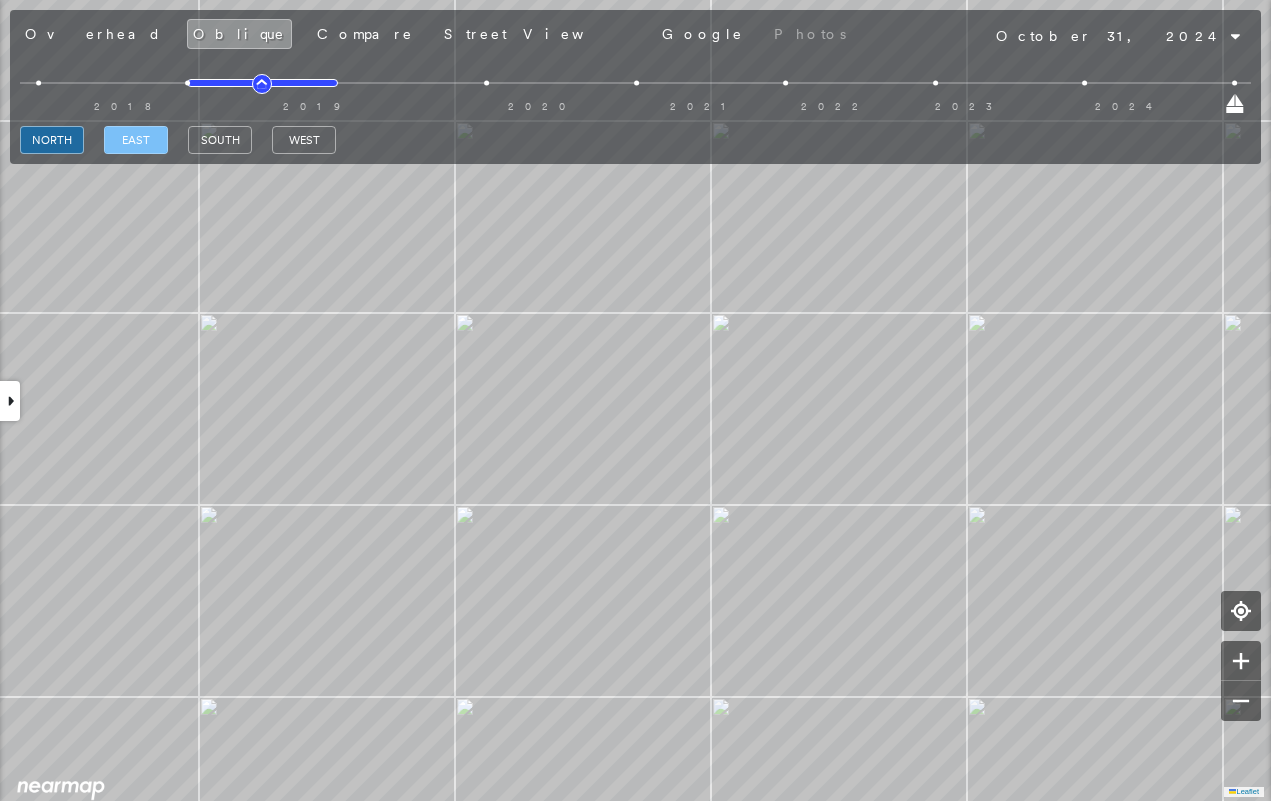 click on "east" at bounding box center [136, 140] 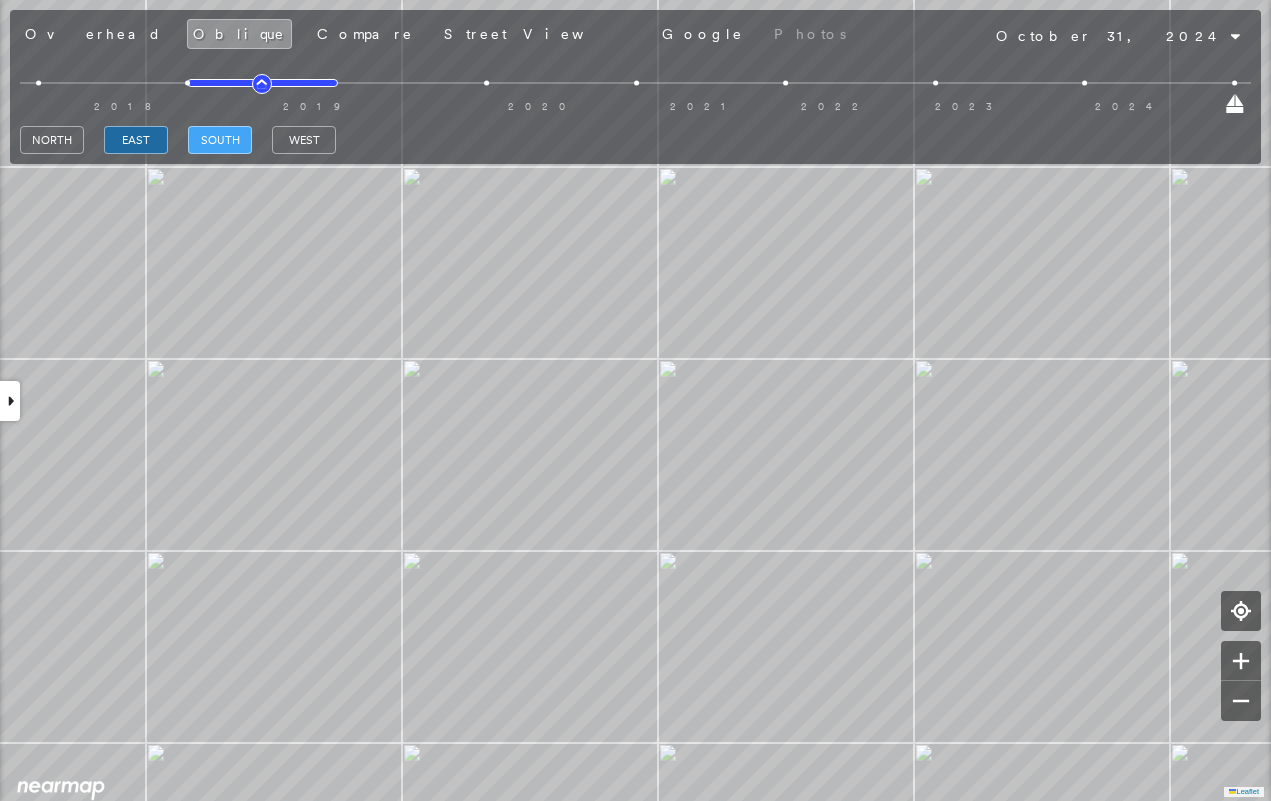 click on "south" at bounding box center [220, 140] 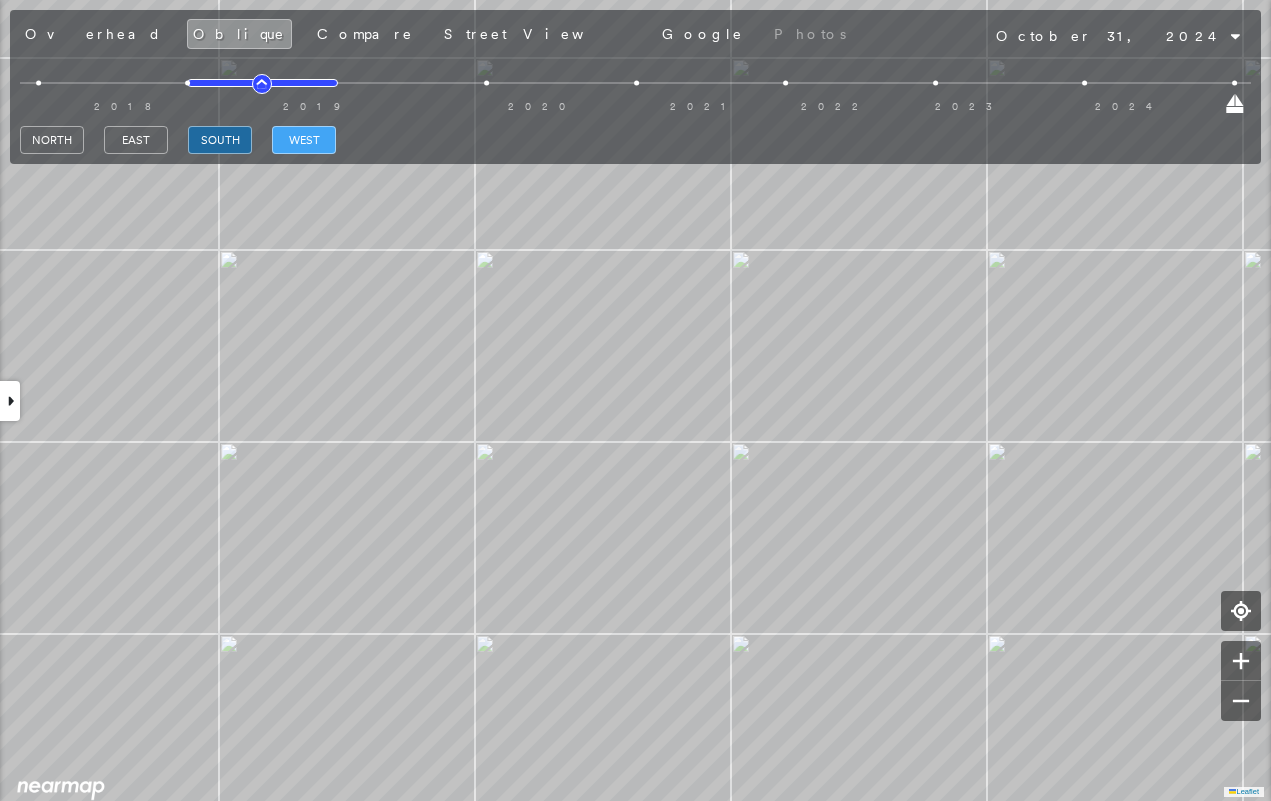 click on "west" at bounding box center (304, 140) 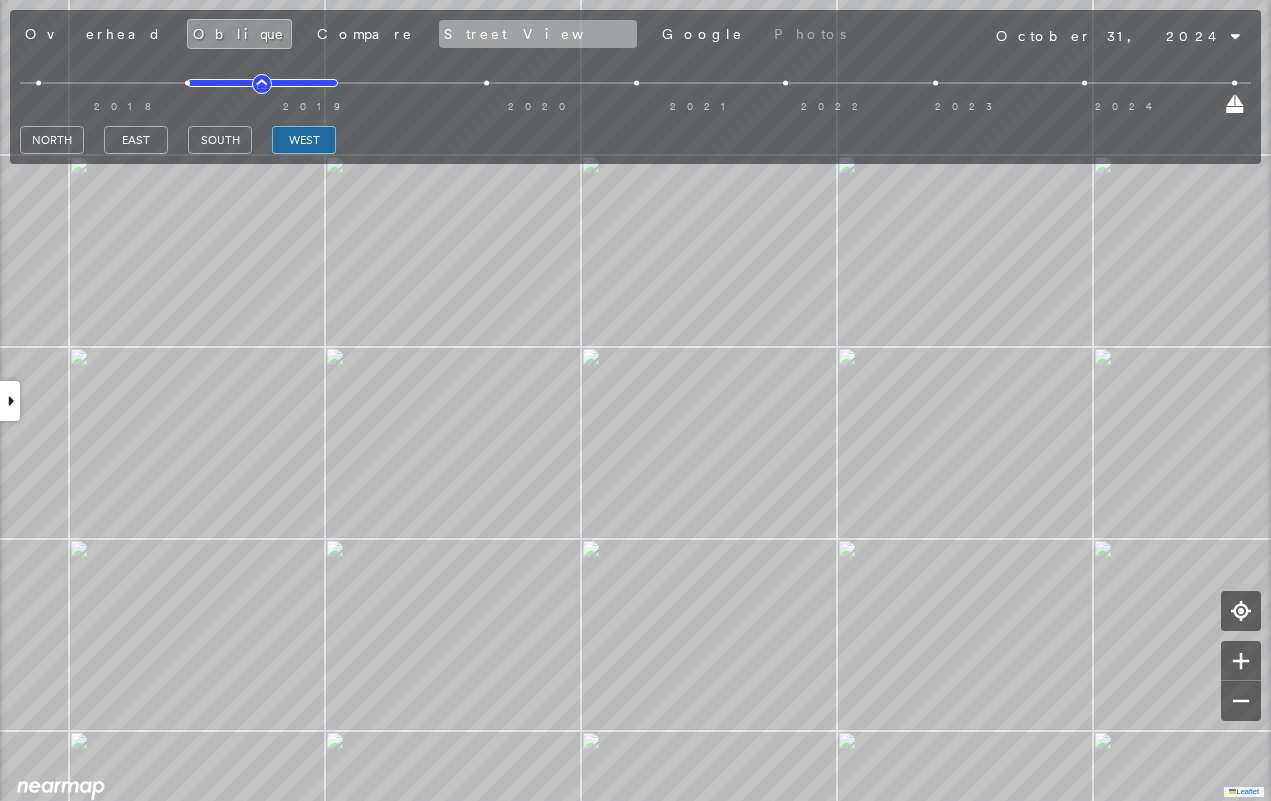 click on "Street View" at bounding box center [538, 34] 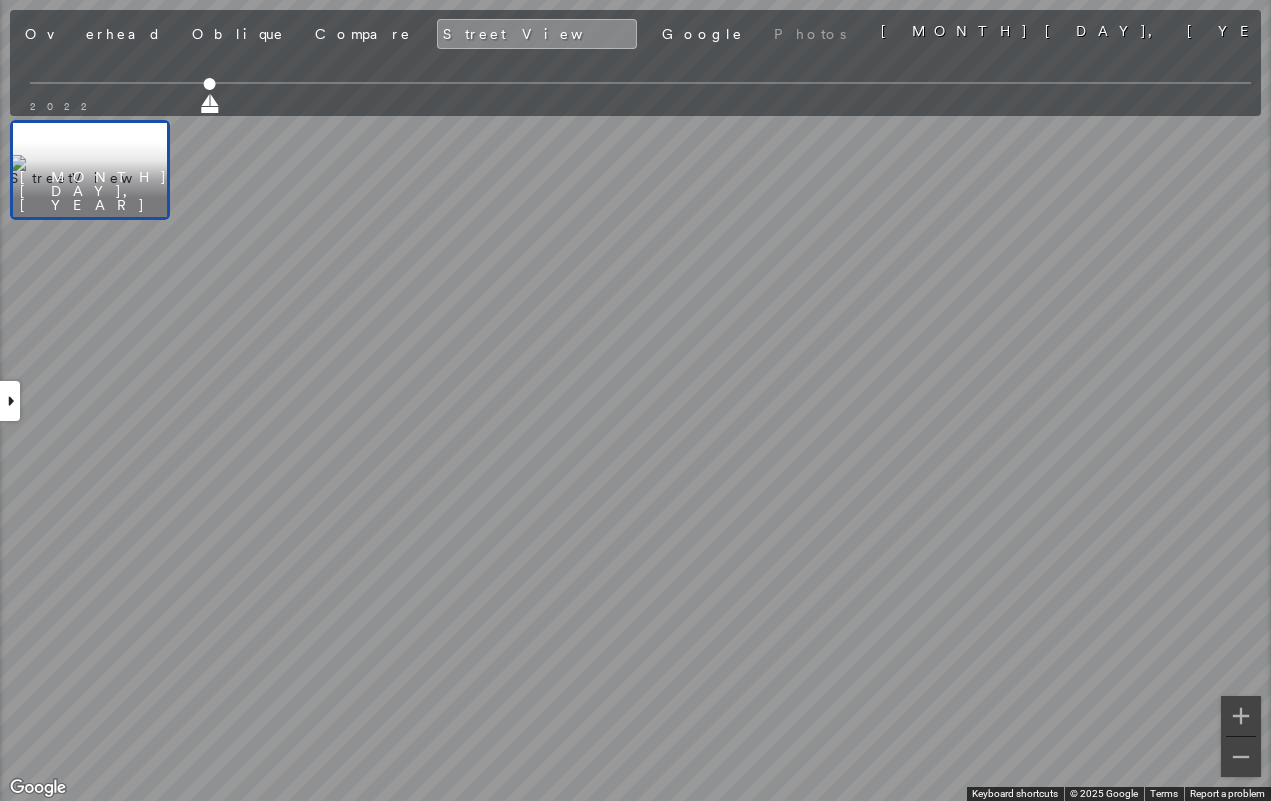 drag, startPoint x: 139, startPoint y: 28, endPoint x: 187, endPoint y: 80, distance: 70.76723 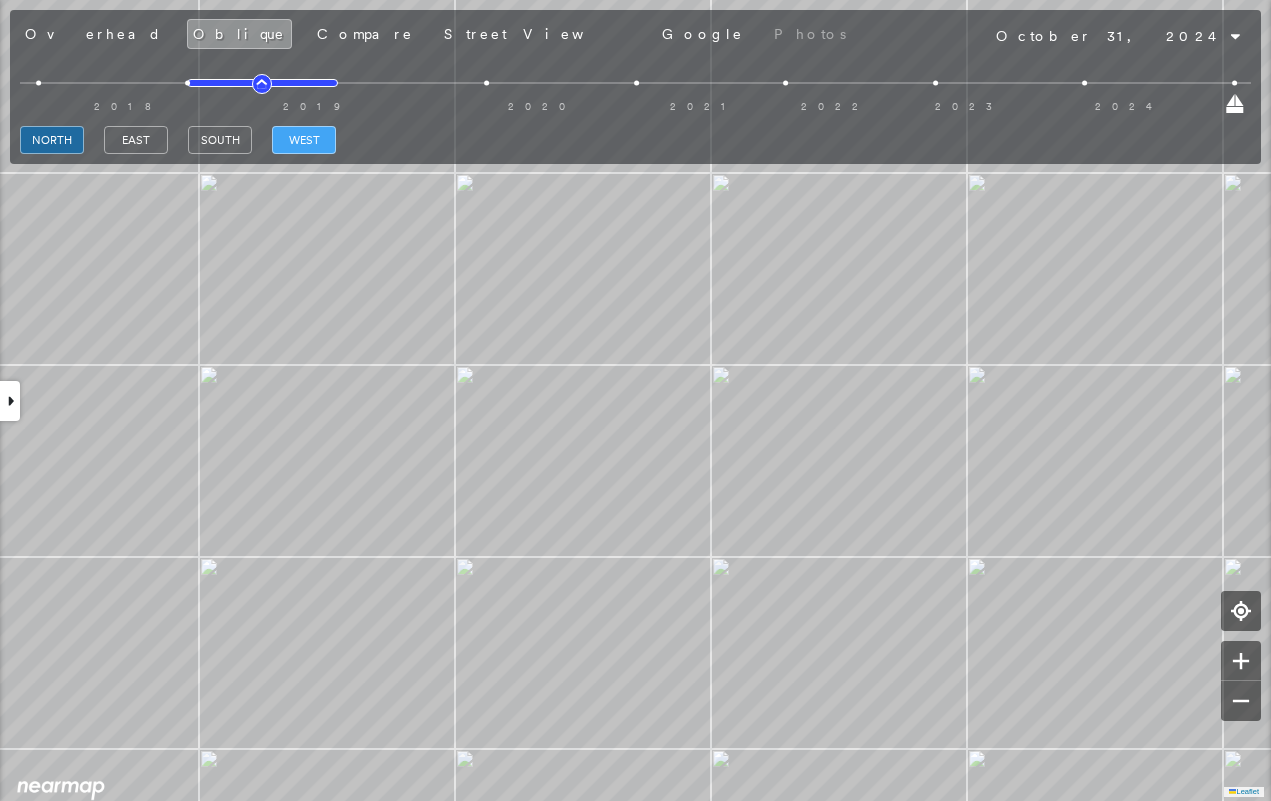 click on "west" at bounding box center (304, 140) 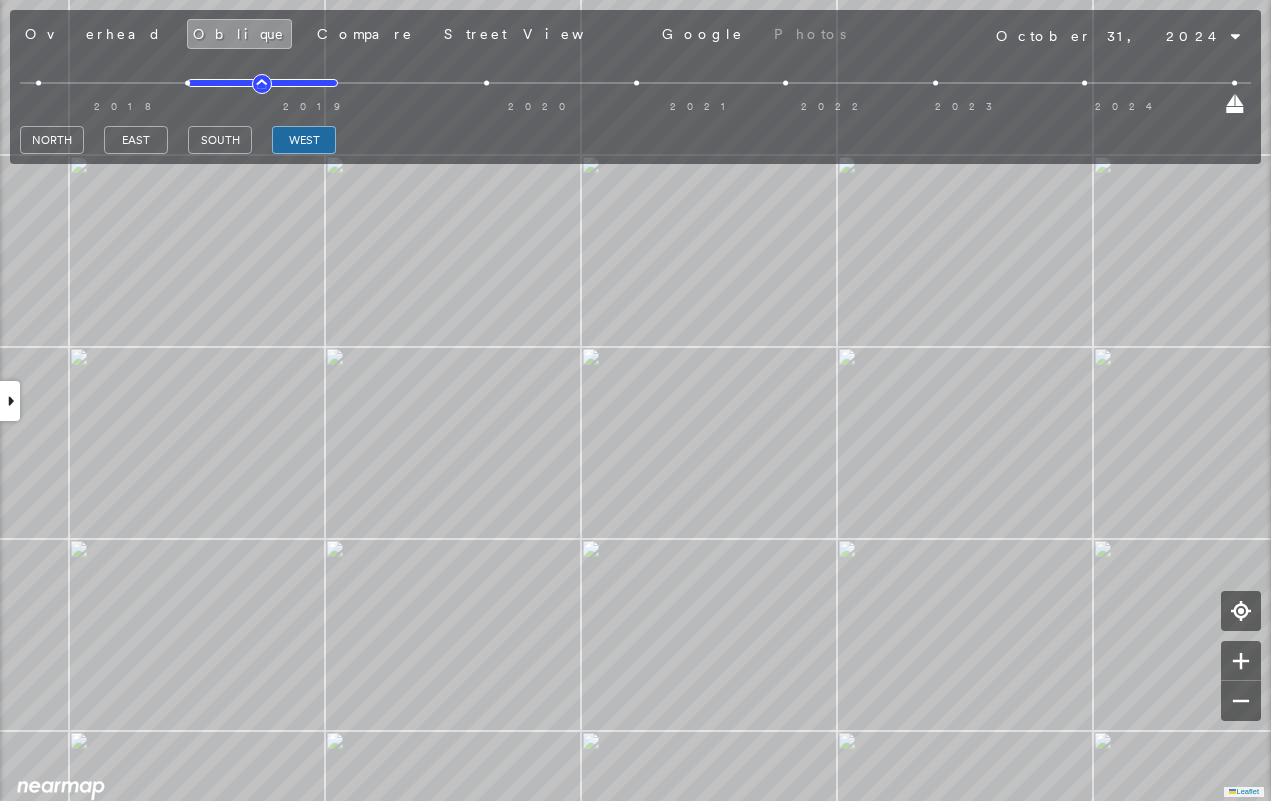 click on "south" at bounding box center (220, 140) 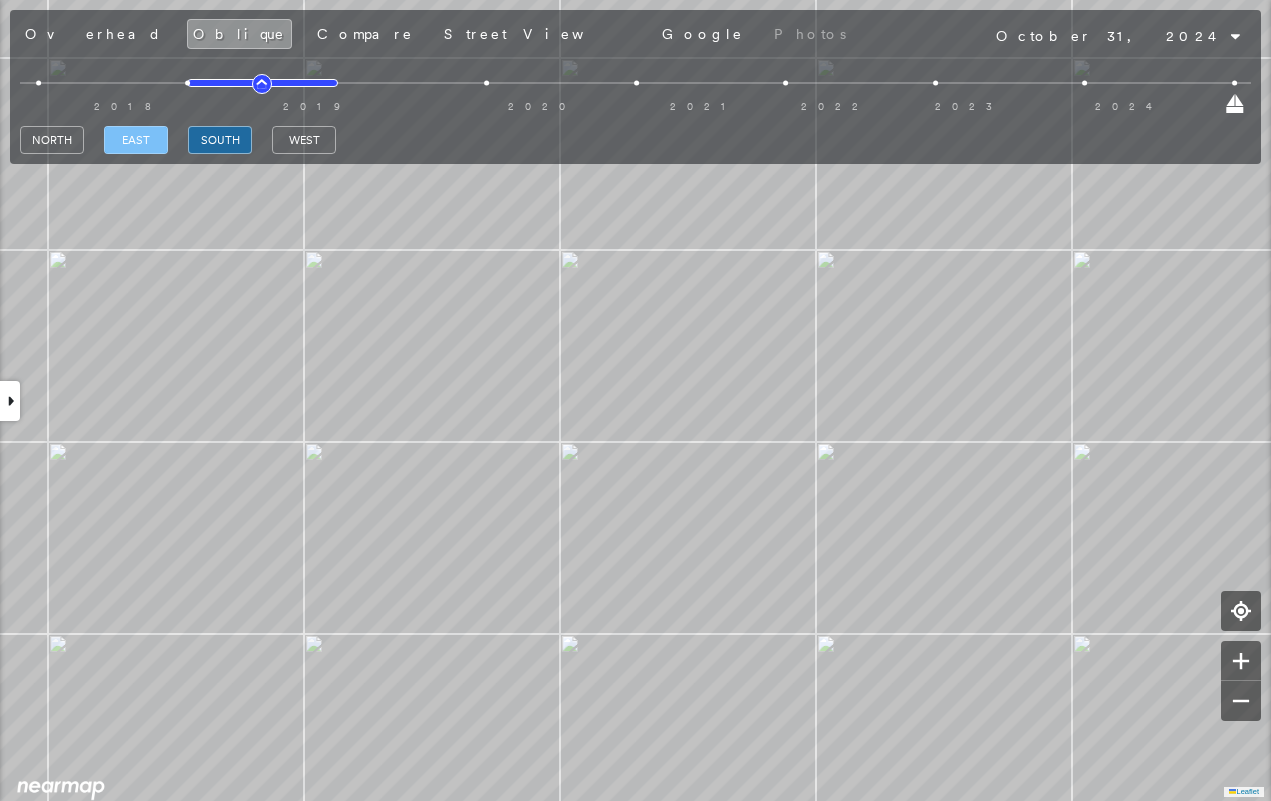 click on "east" at bounding box center [136, 140] 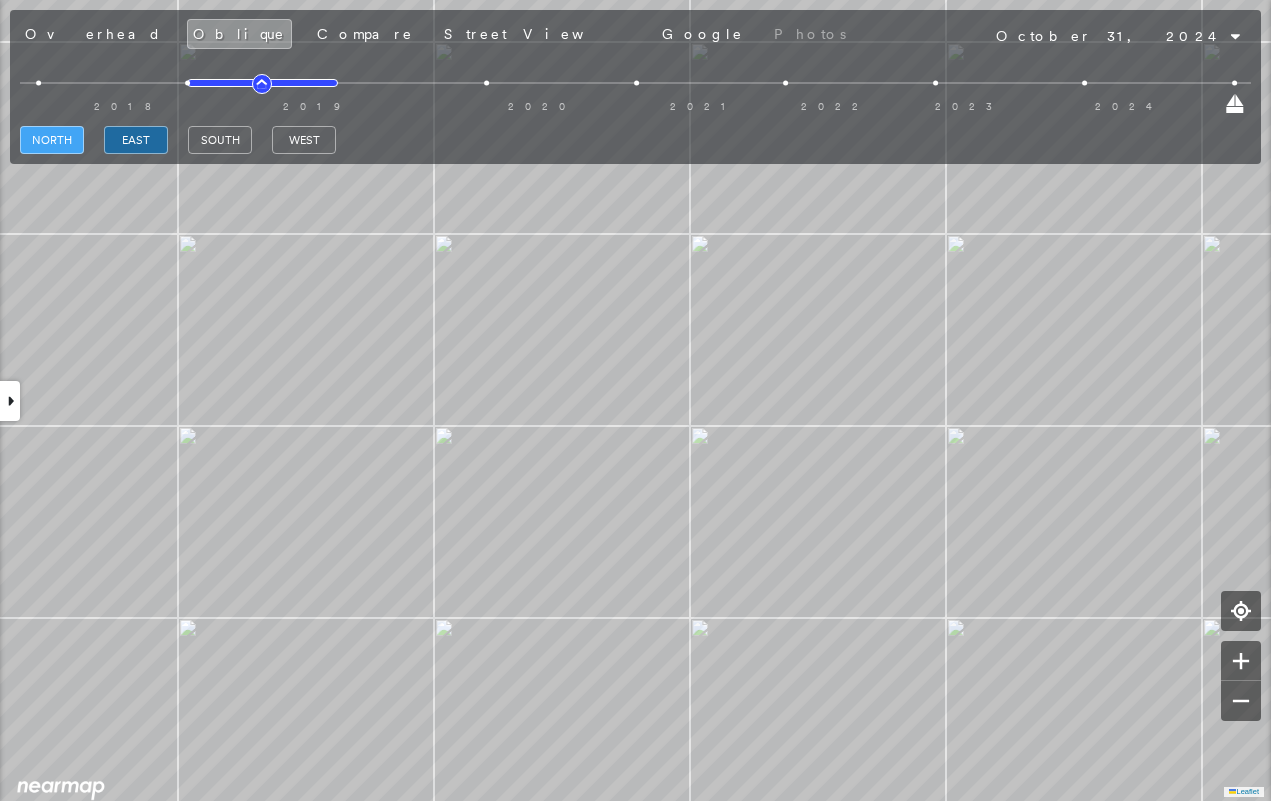 click on "north" at bounding box center (52, 140) 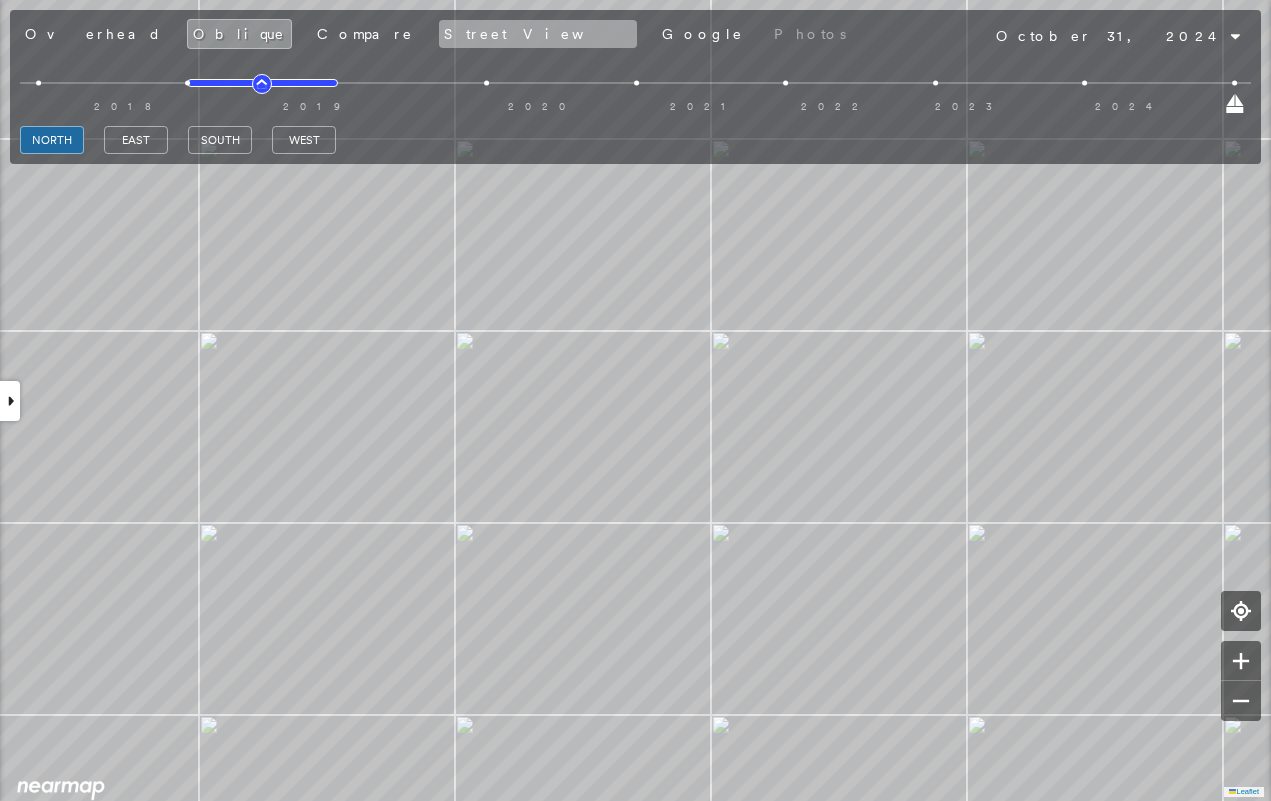 click on "Street View" at bounding box center (538, 34) 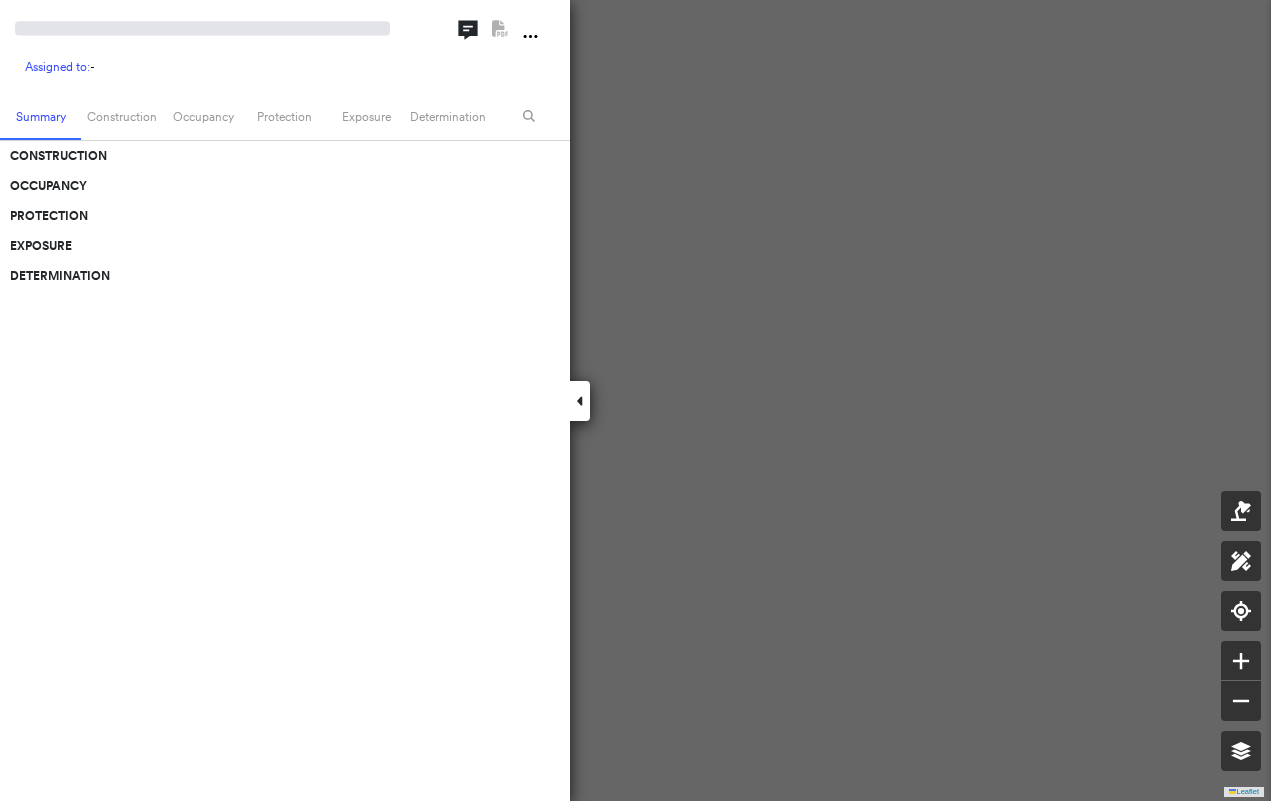 scroll, scrollTop: 0, scrollLeft: 0, axis: both 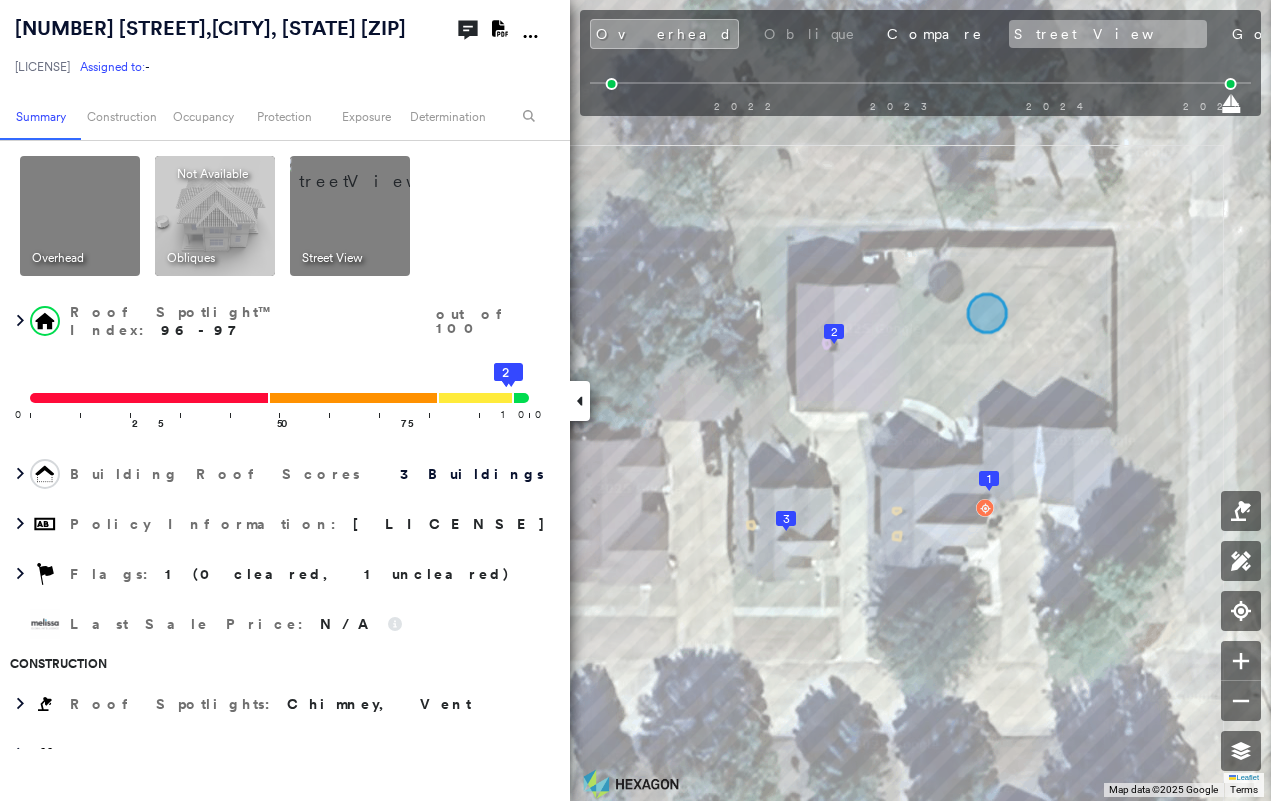drag, startPoint x: 982, startPoint y: 28, endPoint x: 923, endPoint y: 26, distance: 59.03389 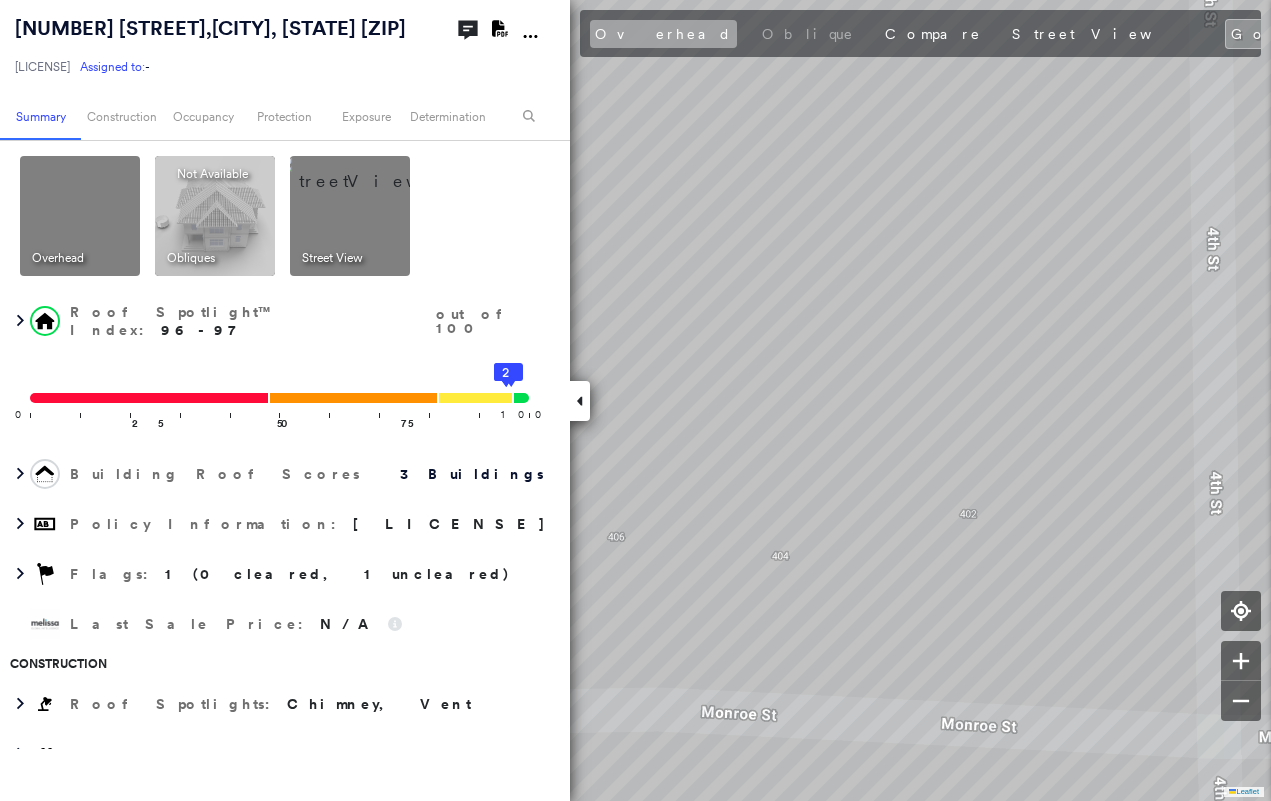click on "Overhead" at bounding box center [663, 34] 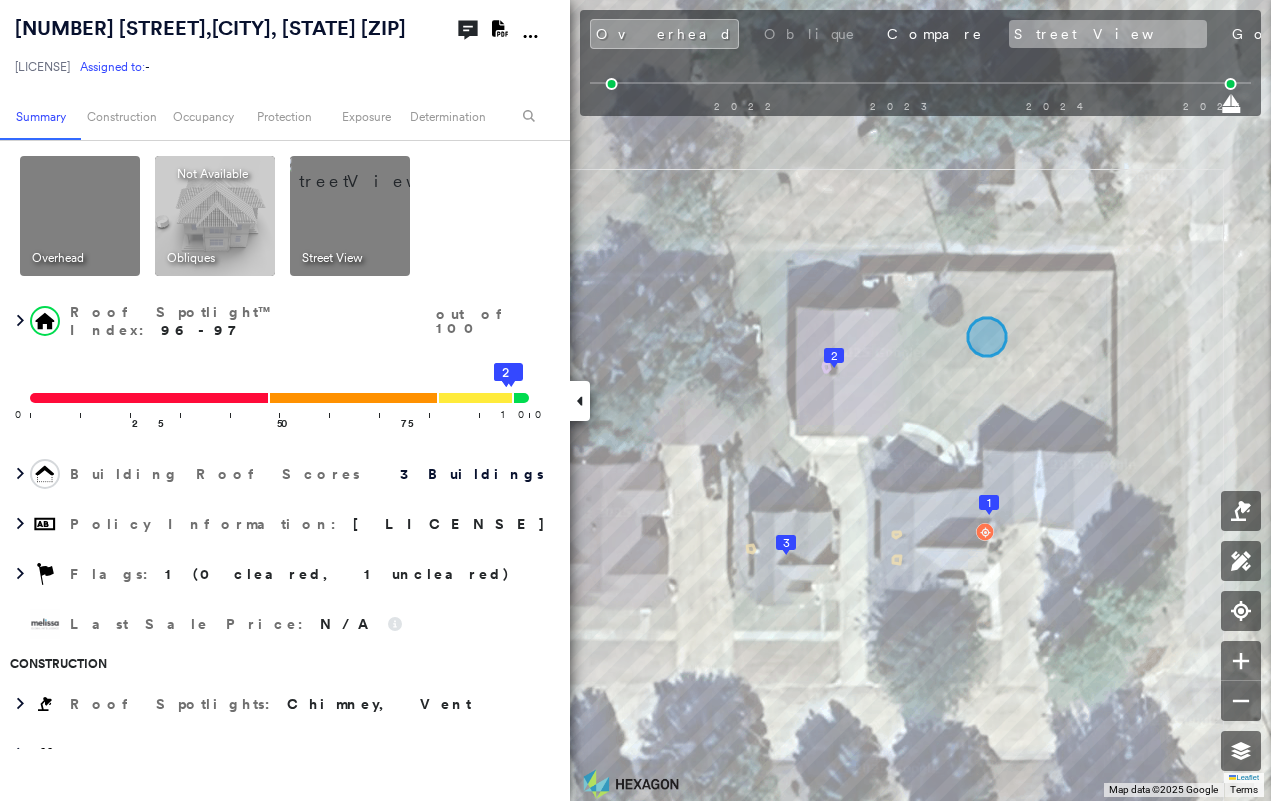 click on "Street View" at bounding box center (1108, 34) 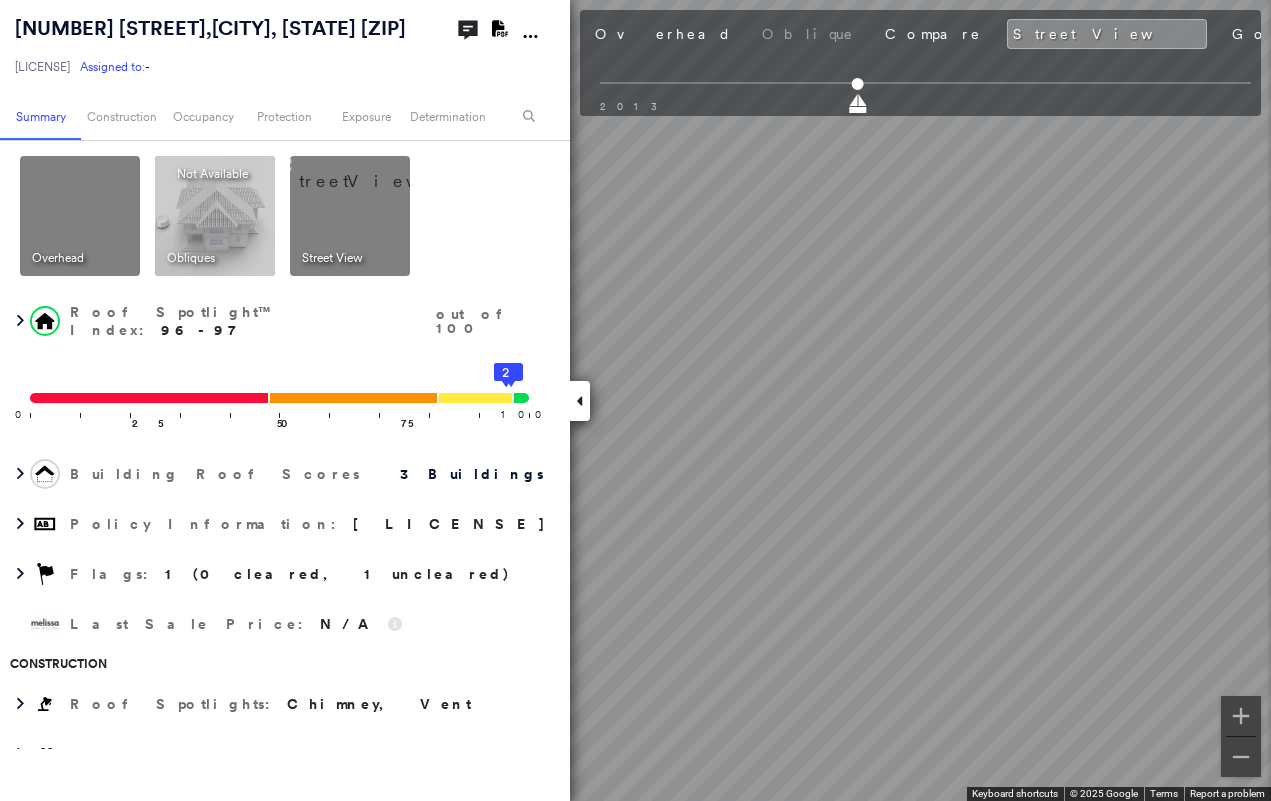 click at bounding box center (580, 401) 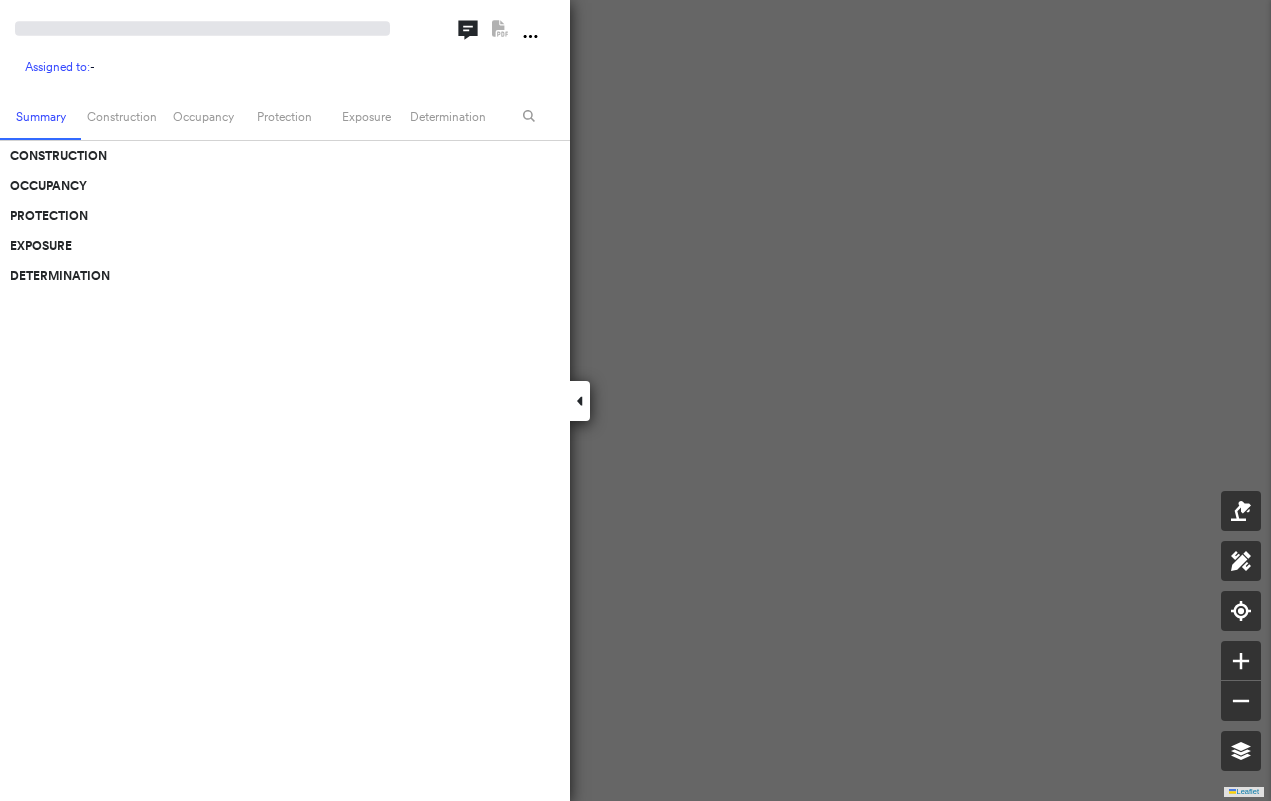 scroll, scrollTop: 0, scrollLeft: 0, axis: both 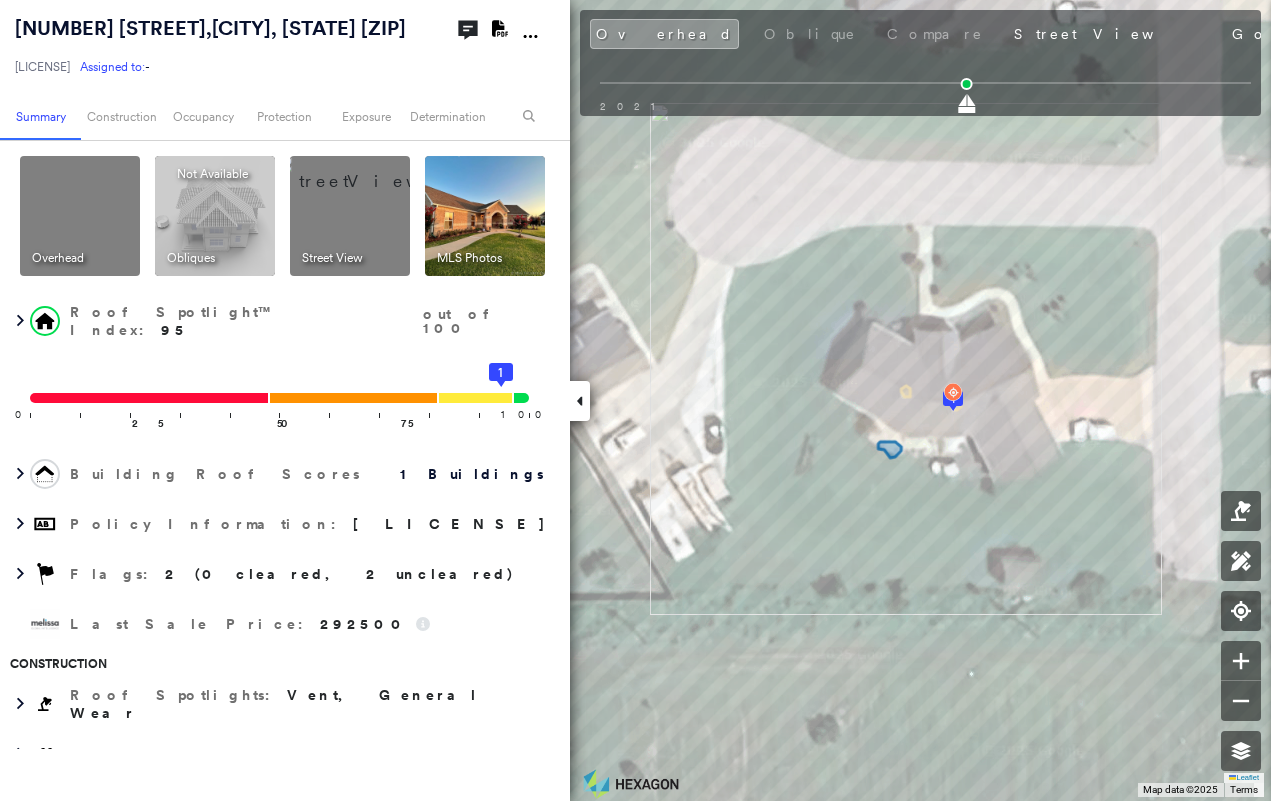 click on "Photos" at bounding box center (1380, 34) 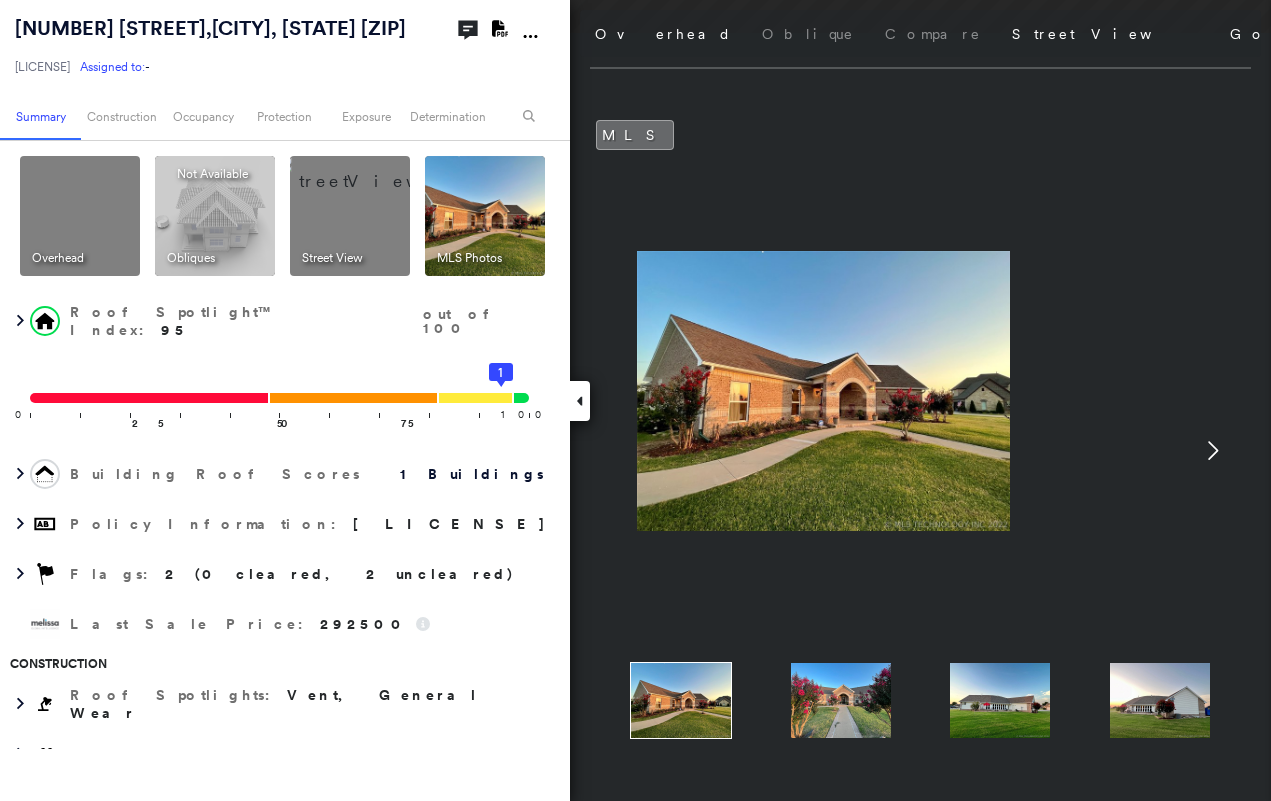 click 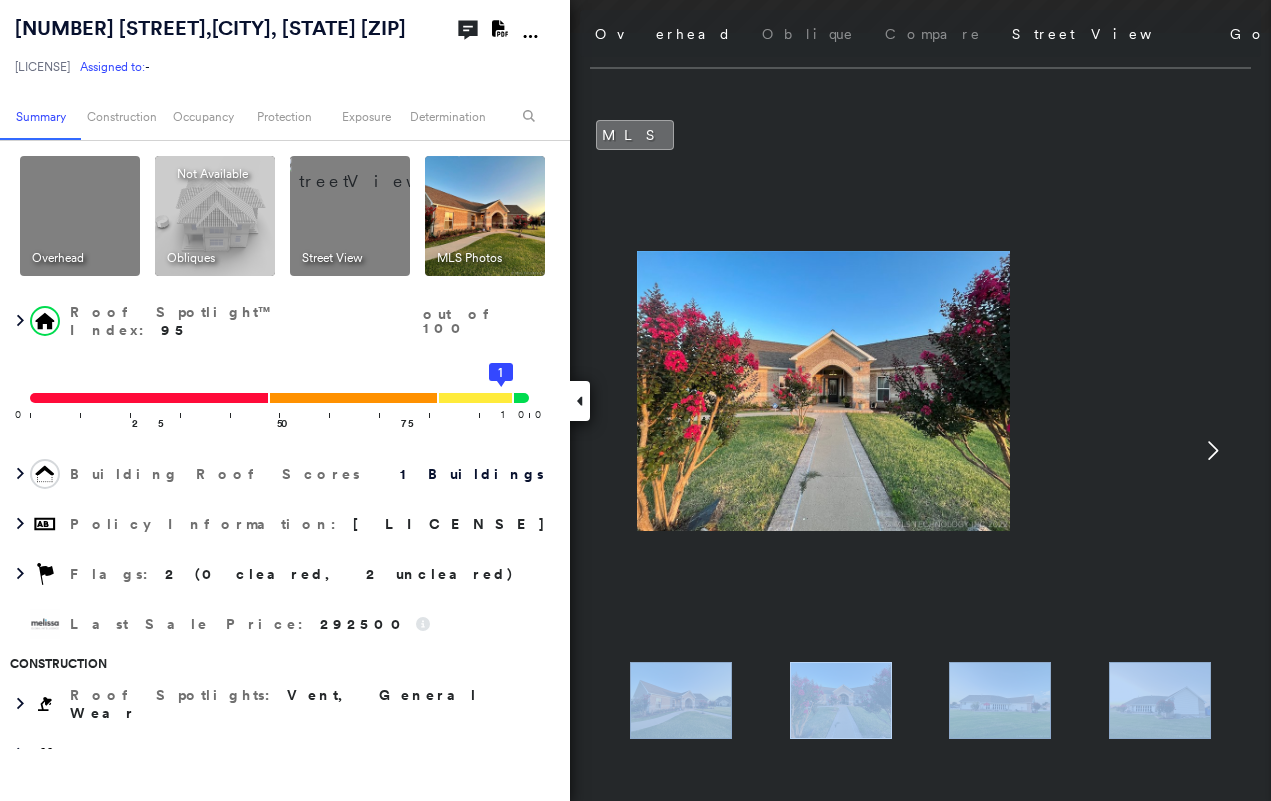 click 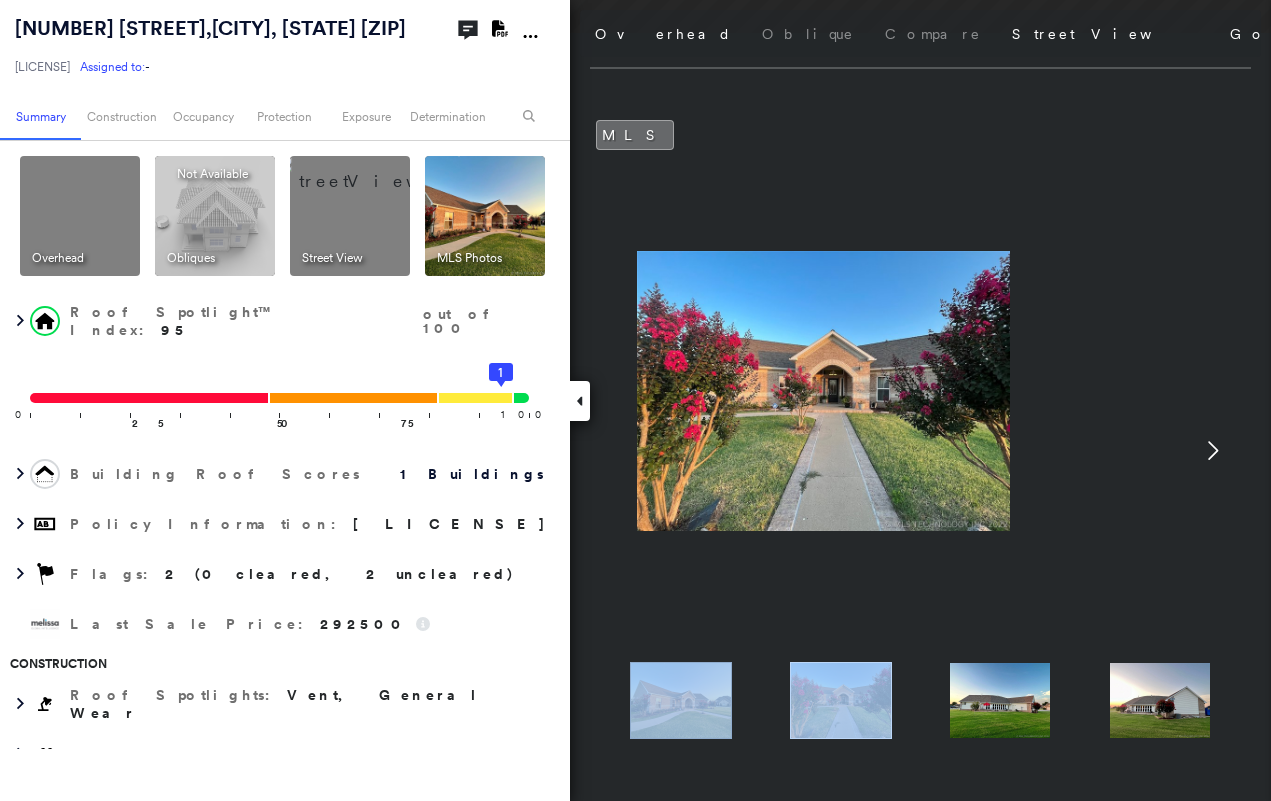 click 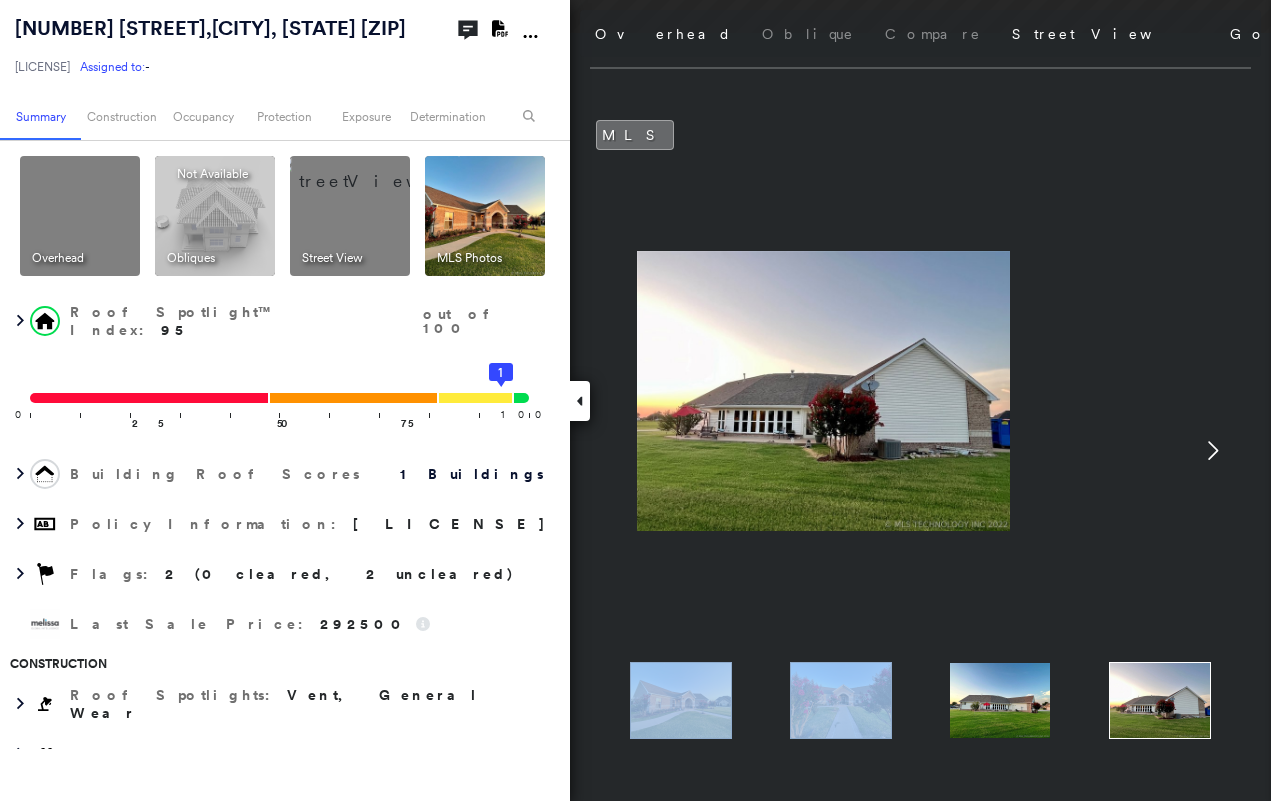 click 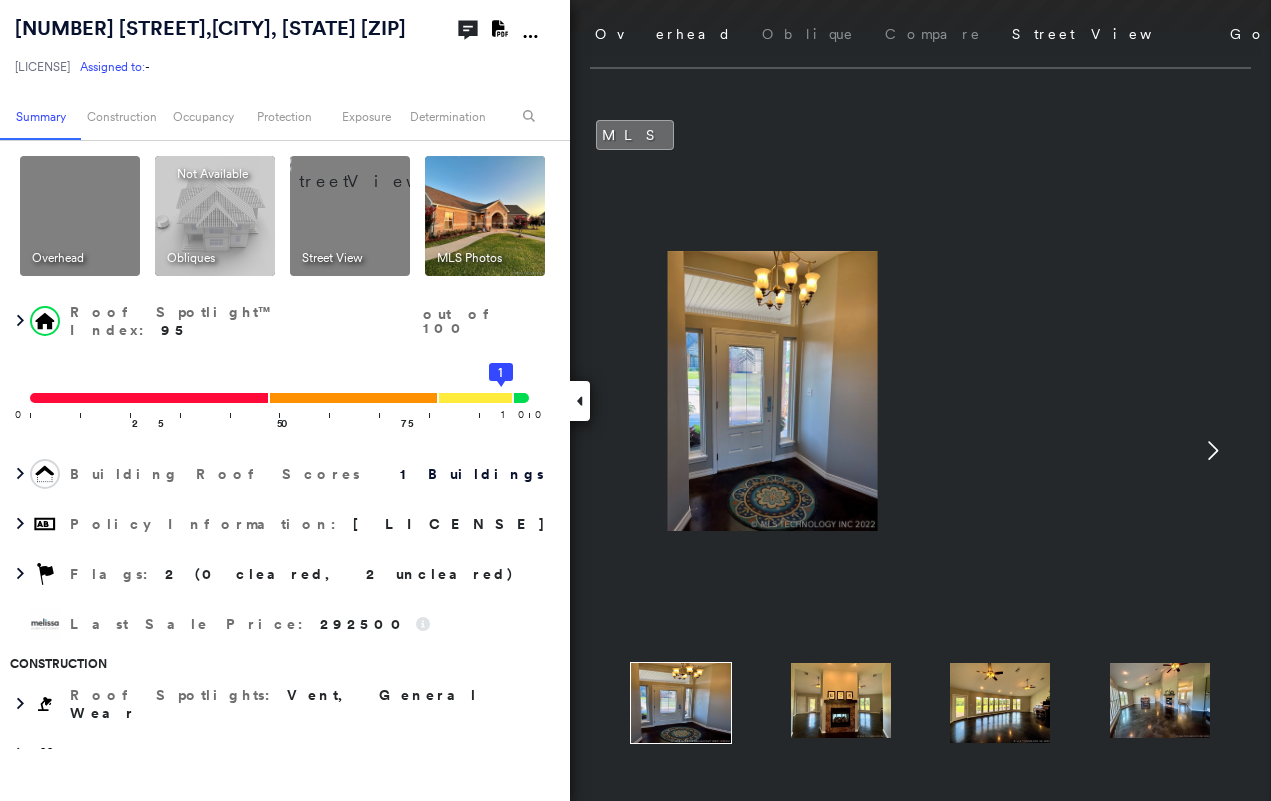 click 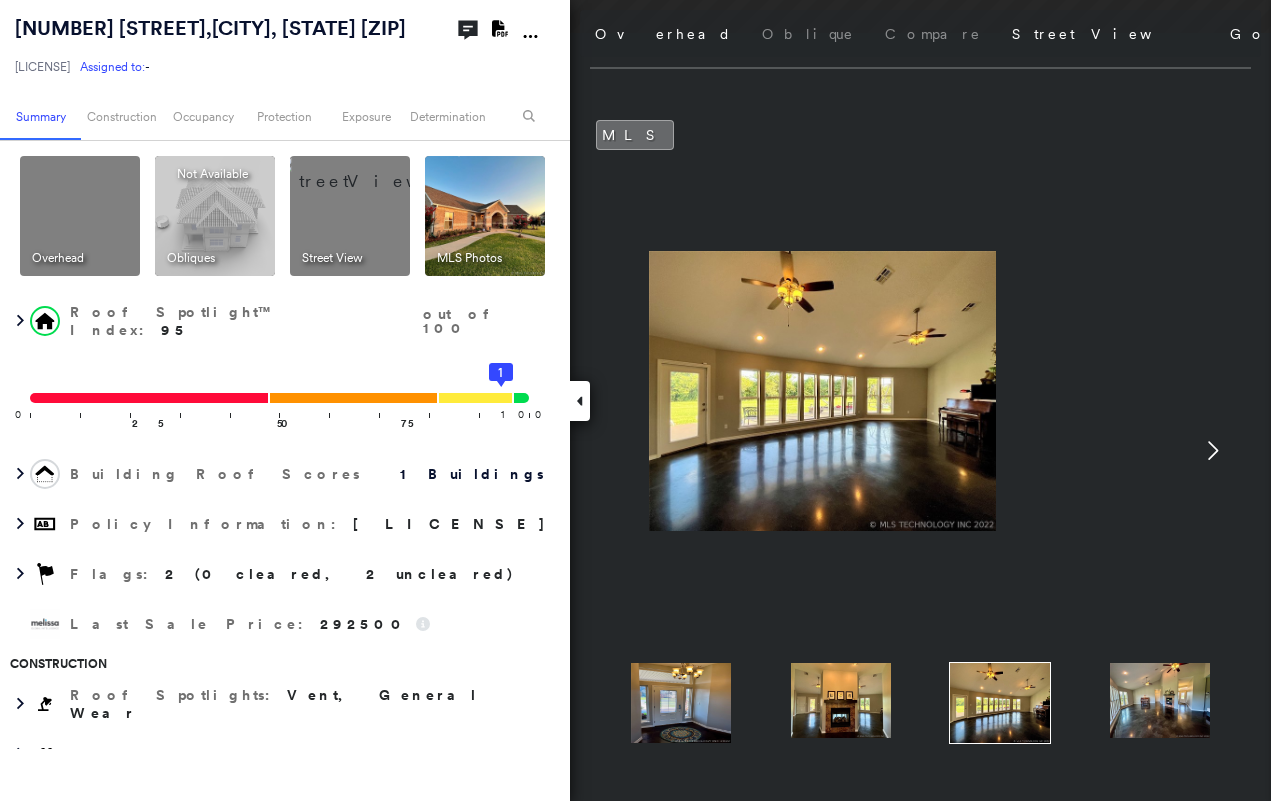 click 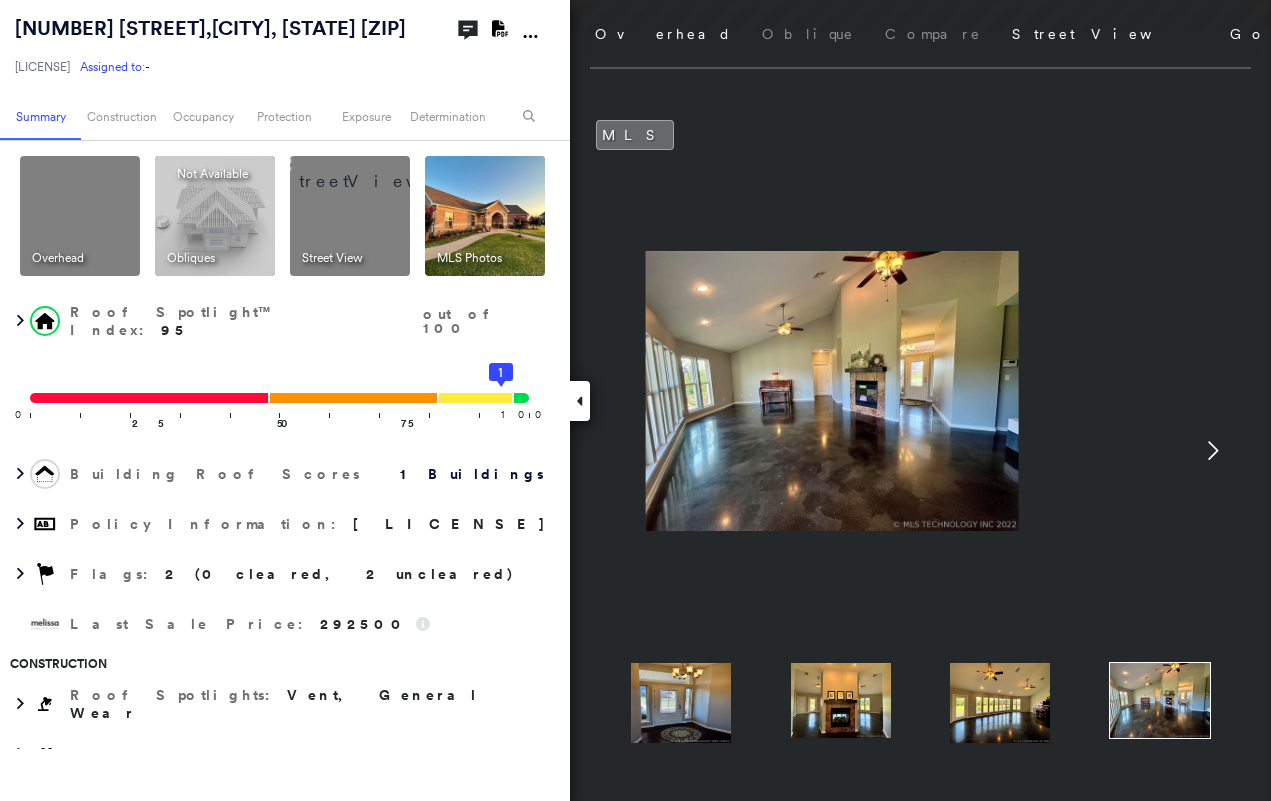 click 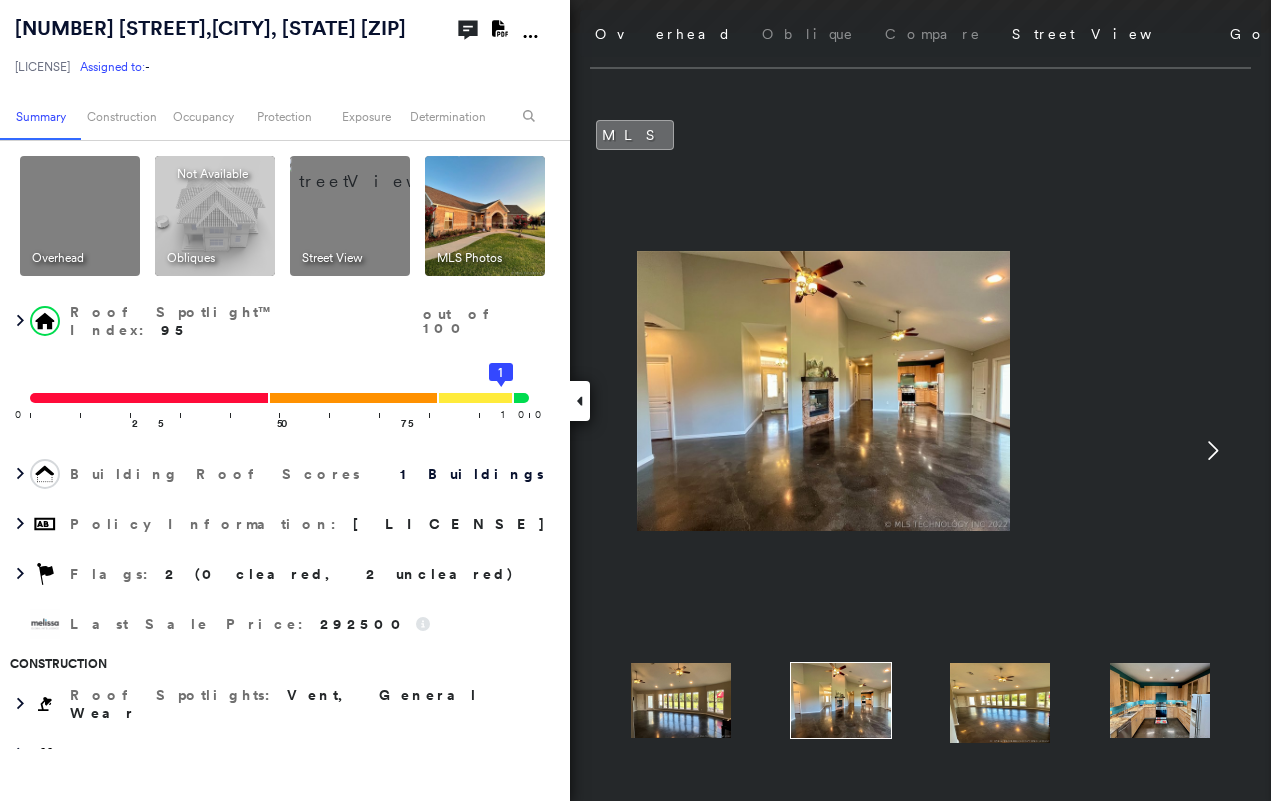 click 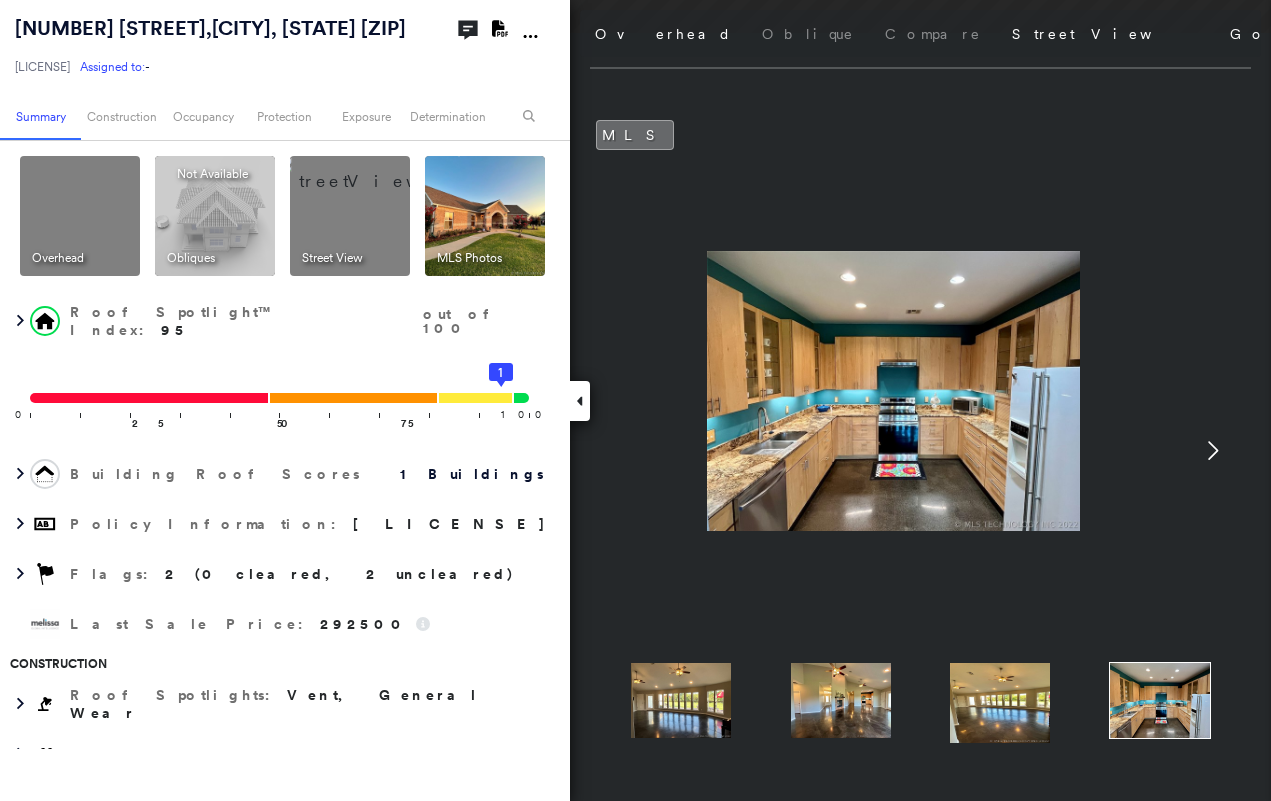click 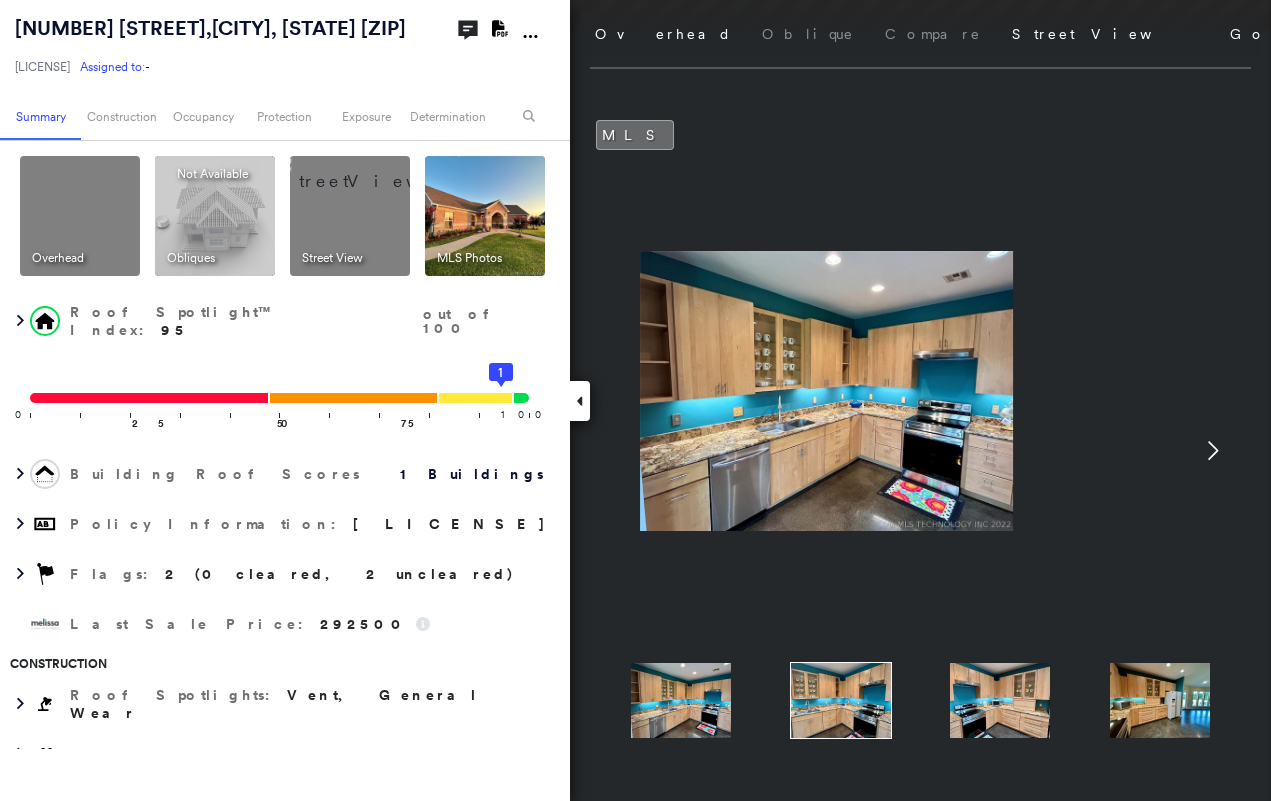 click 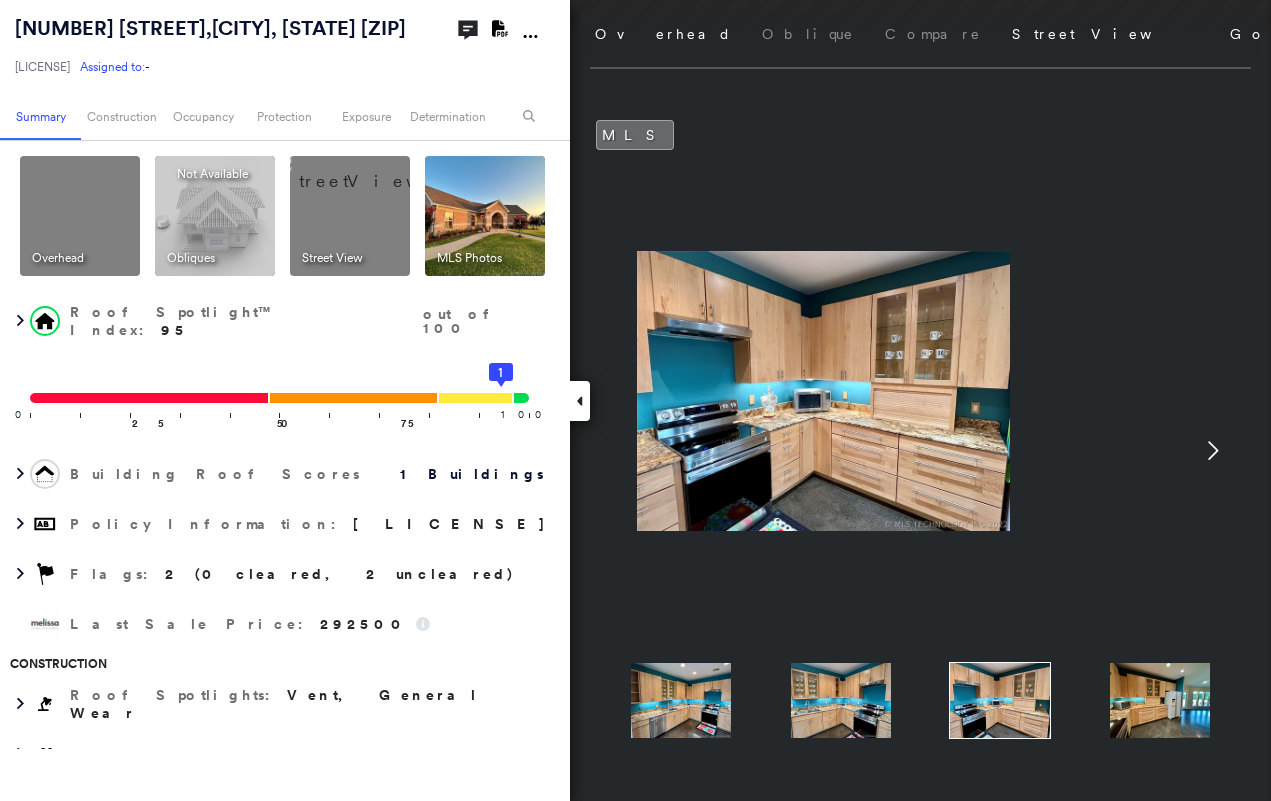 click 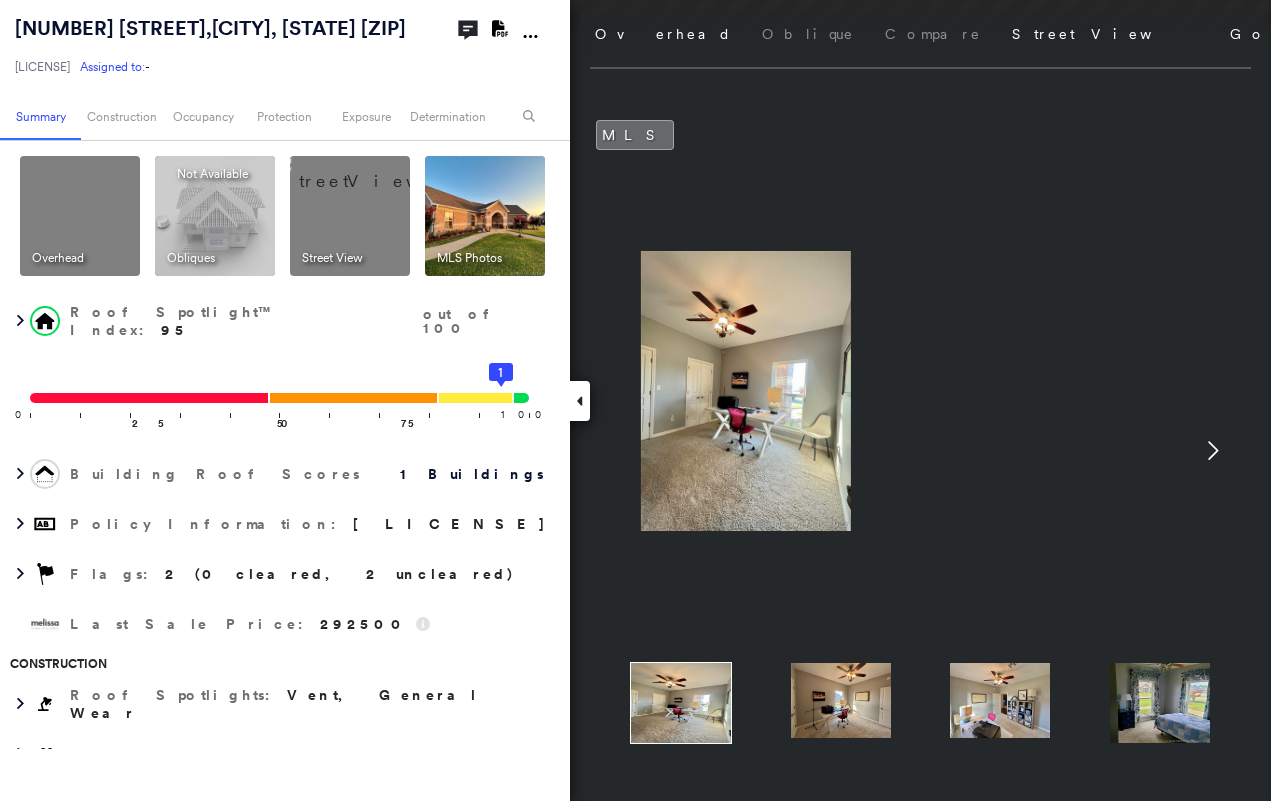click 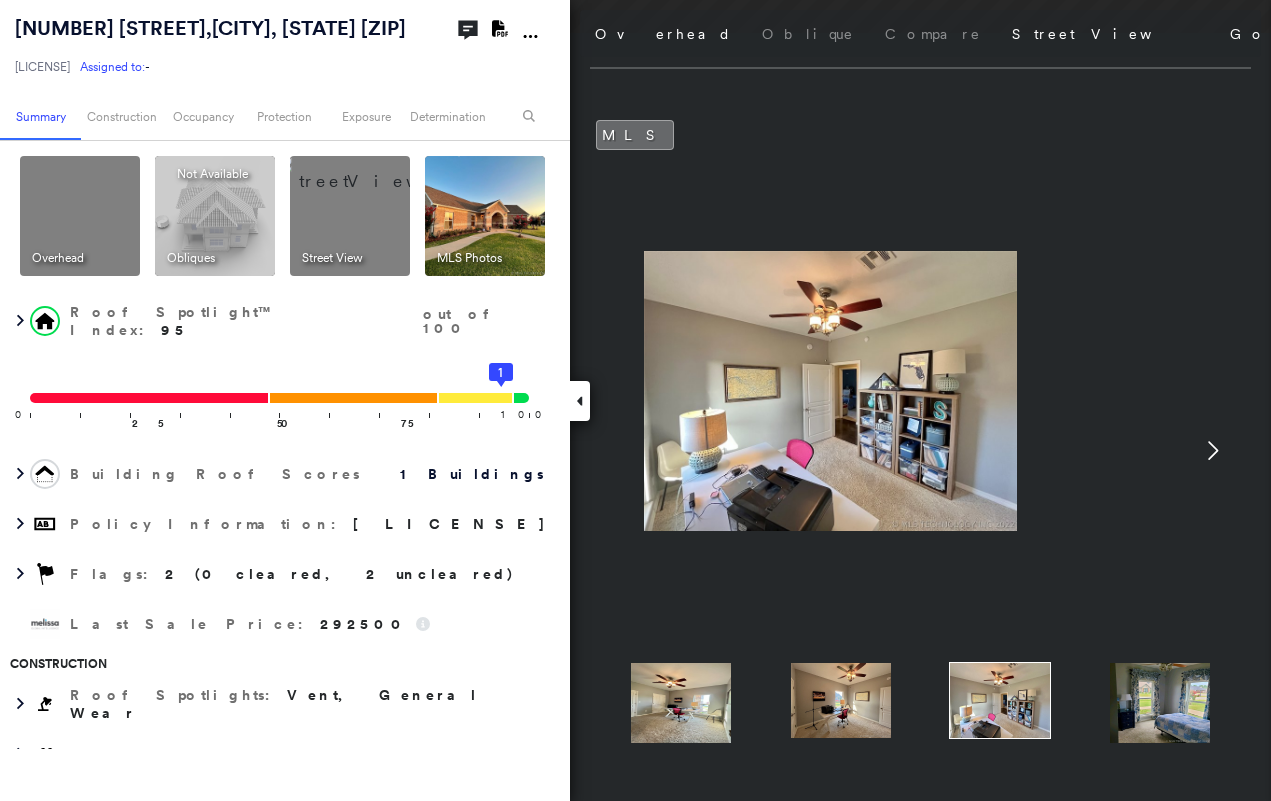 click 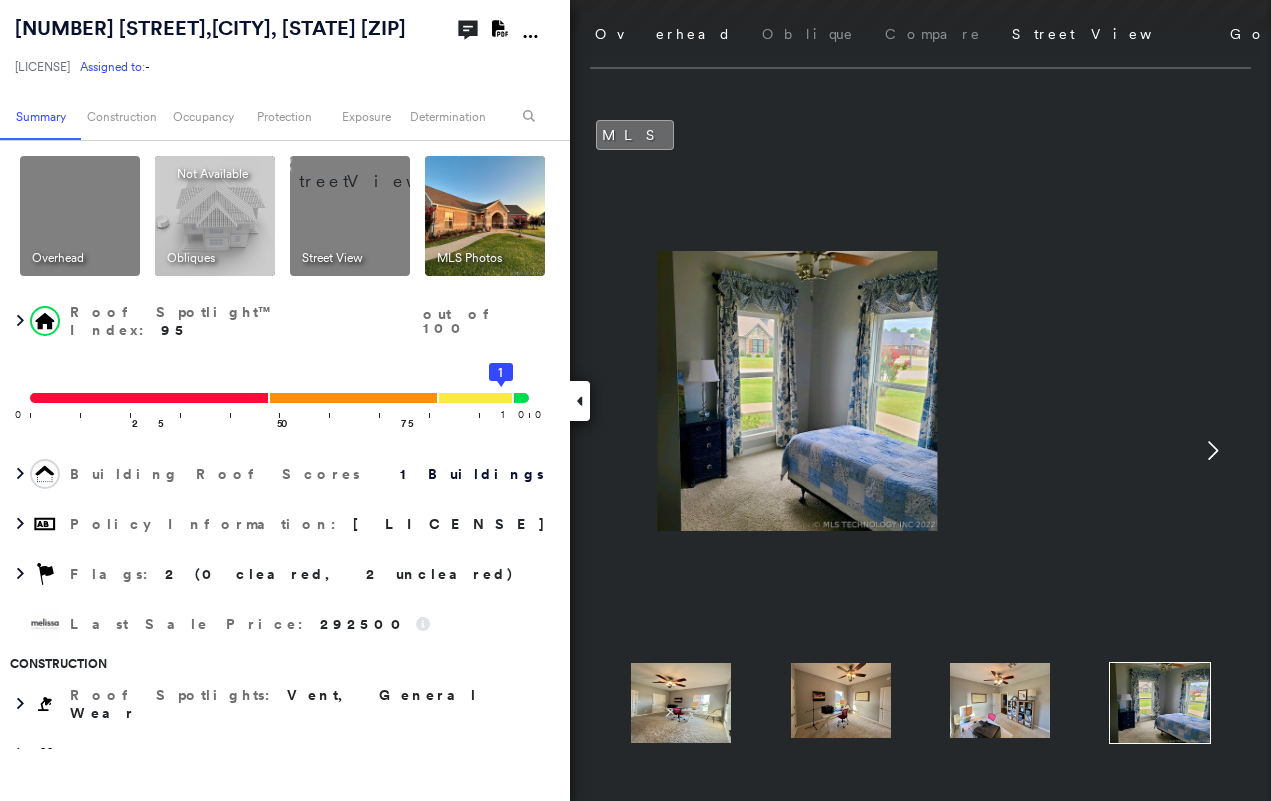 click 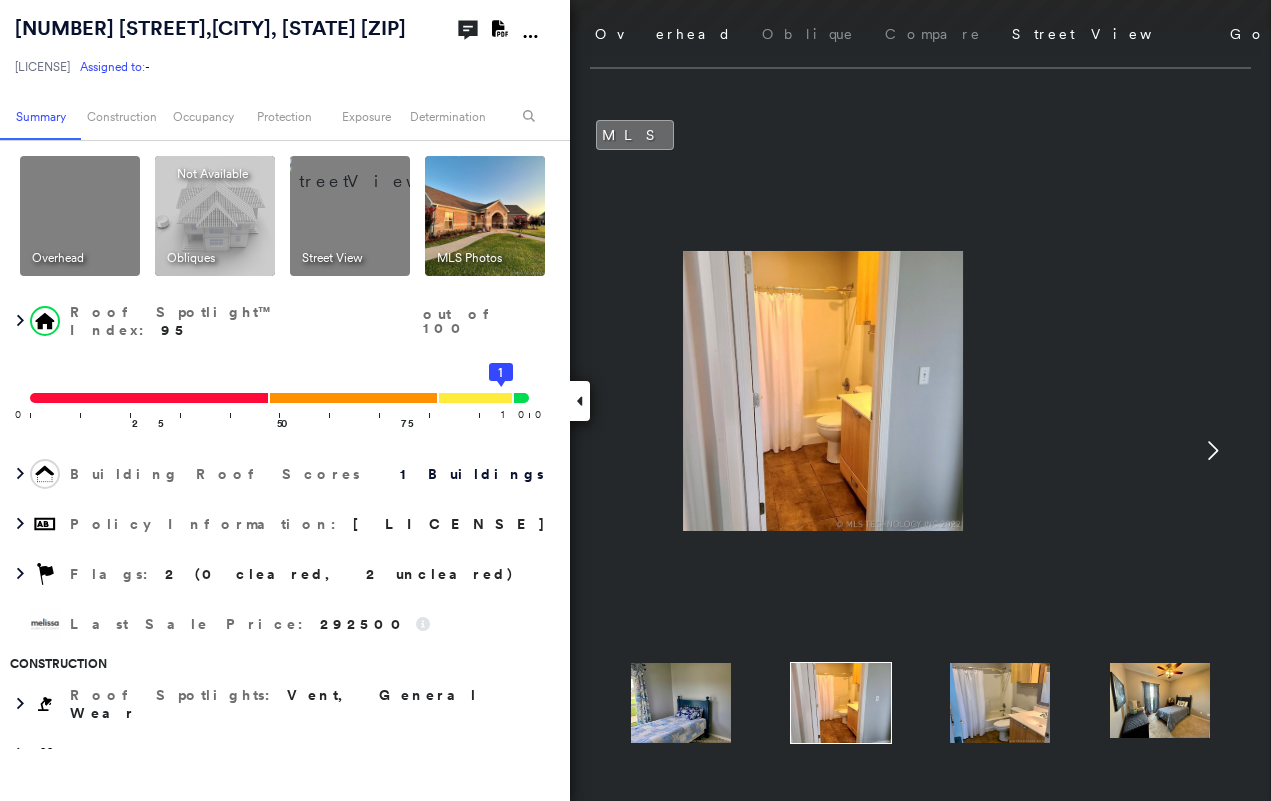 click 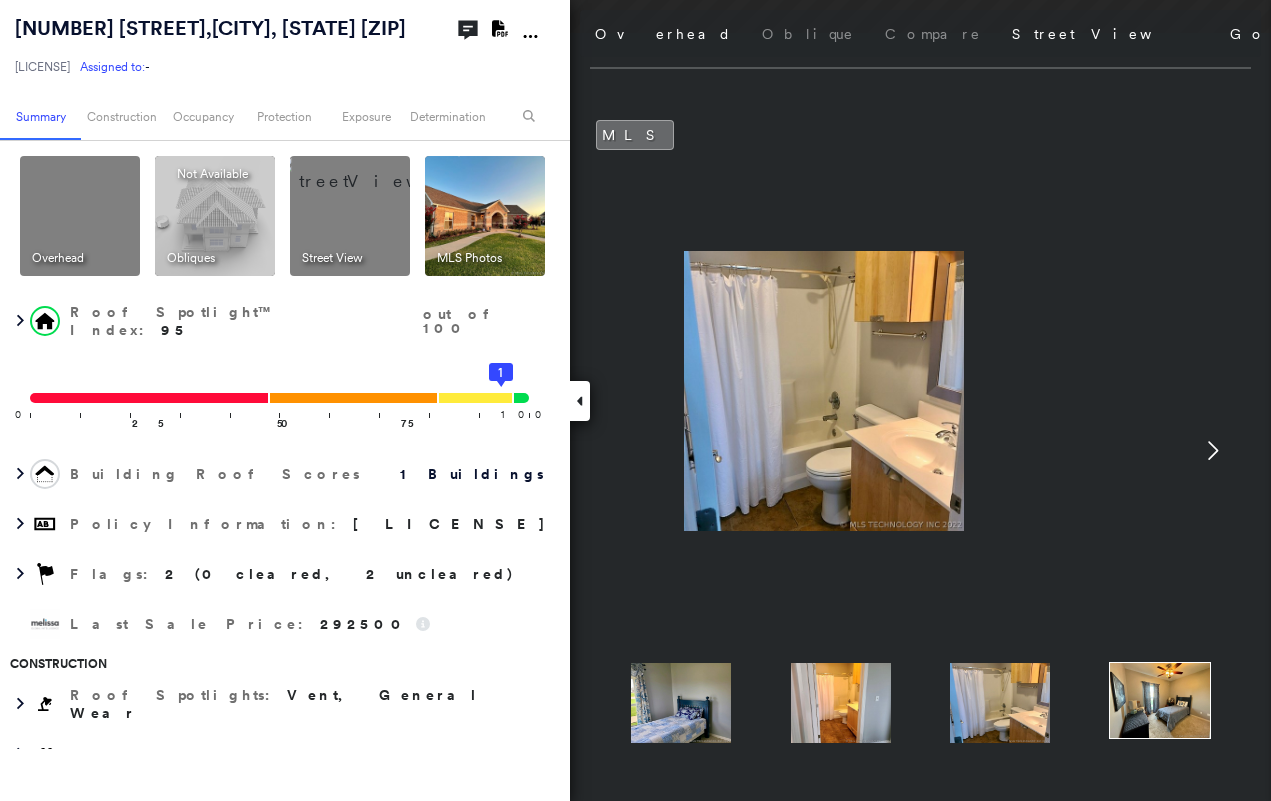 click 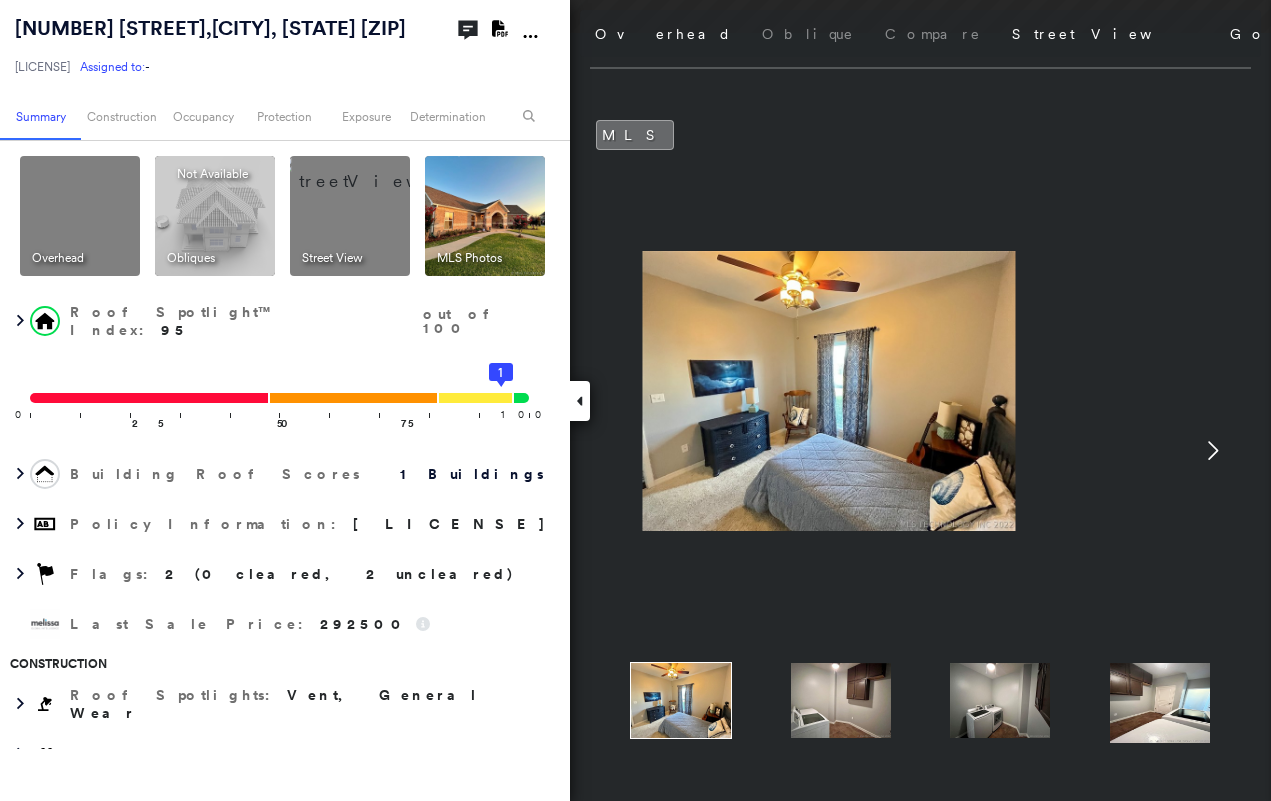 click 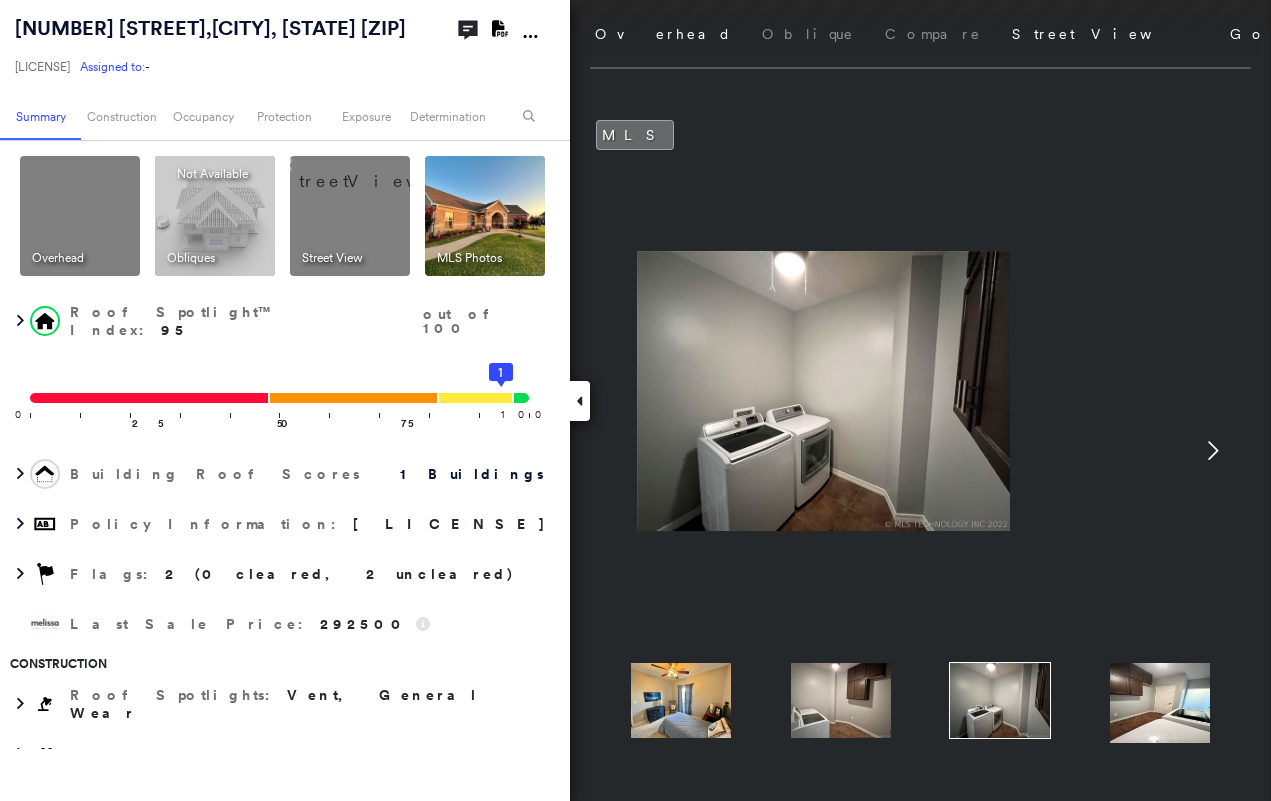 click 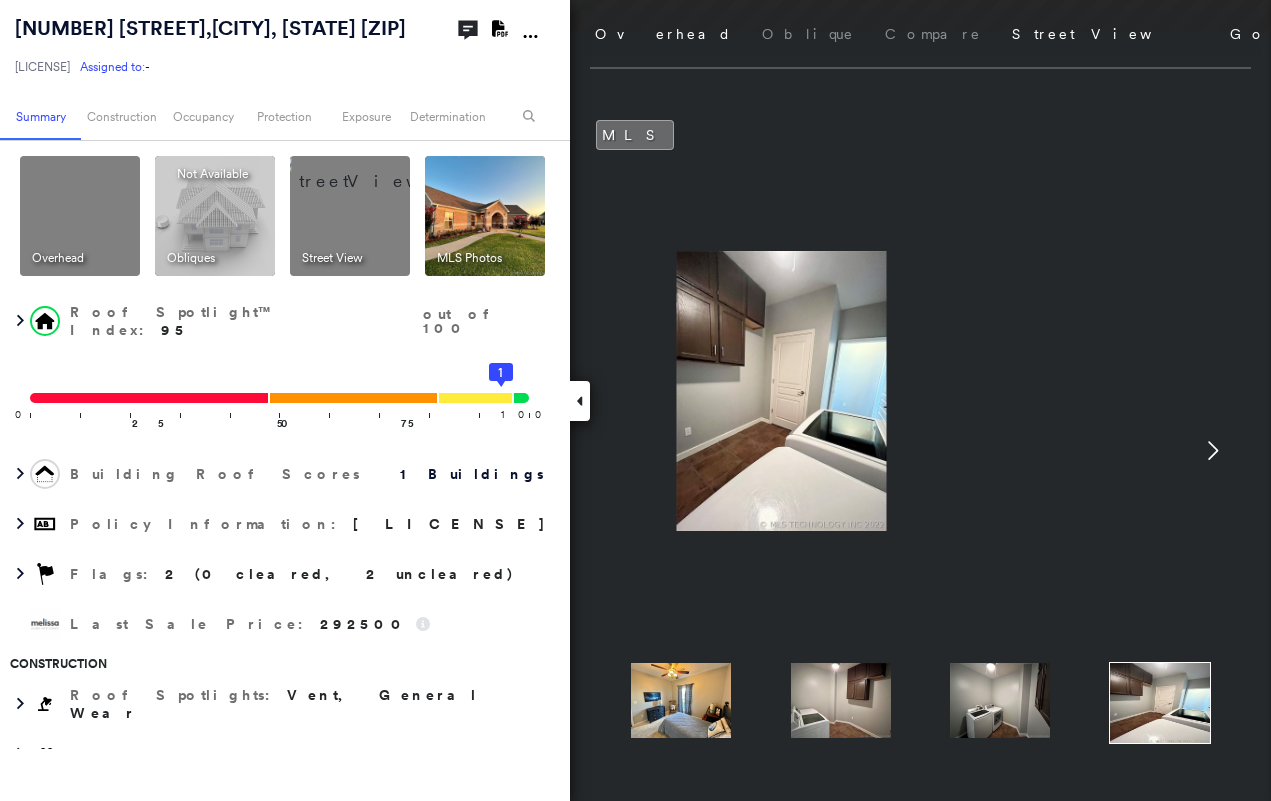 click 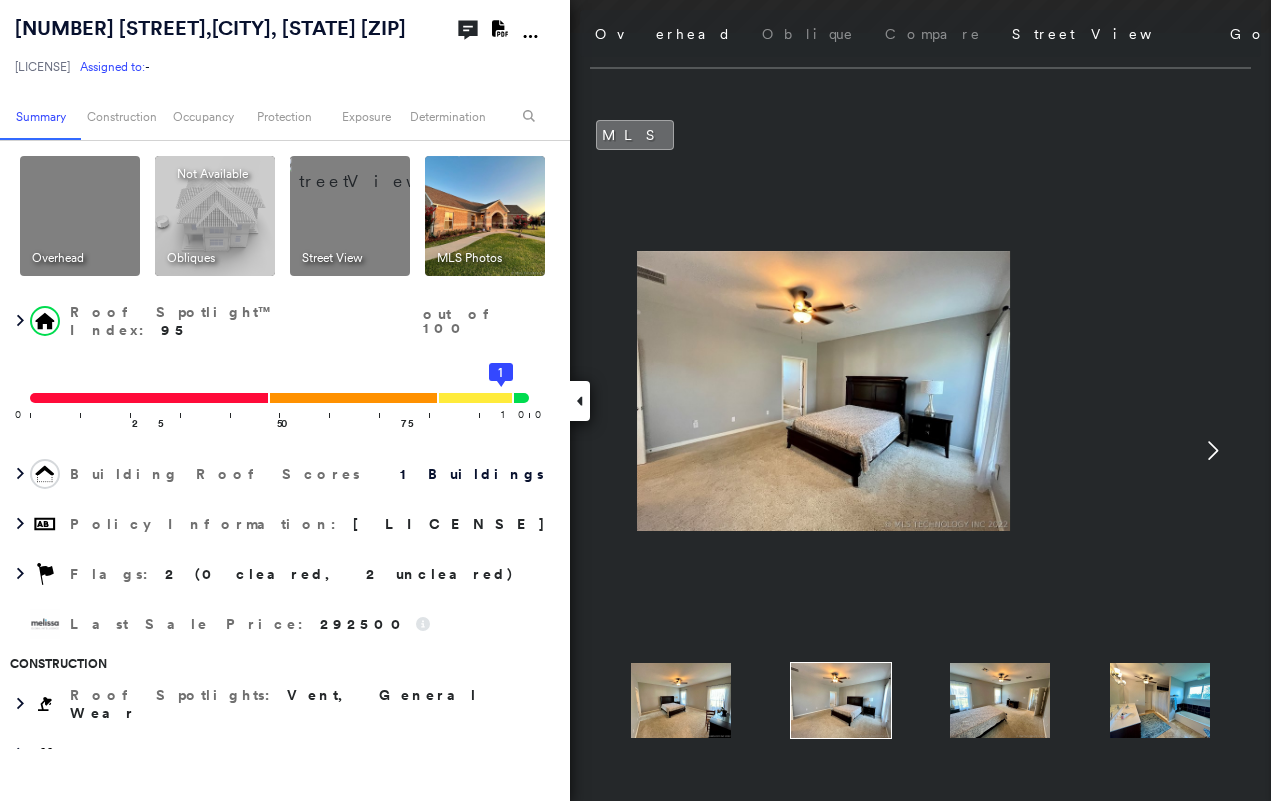 click 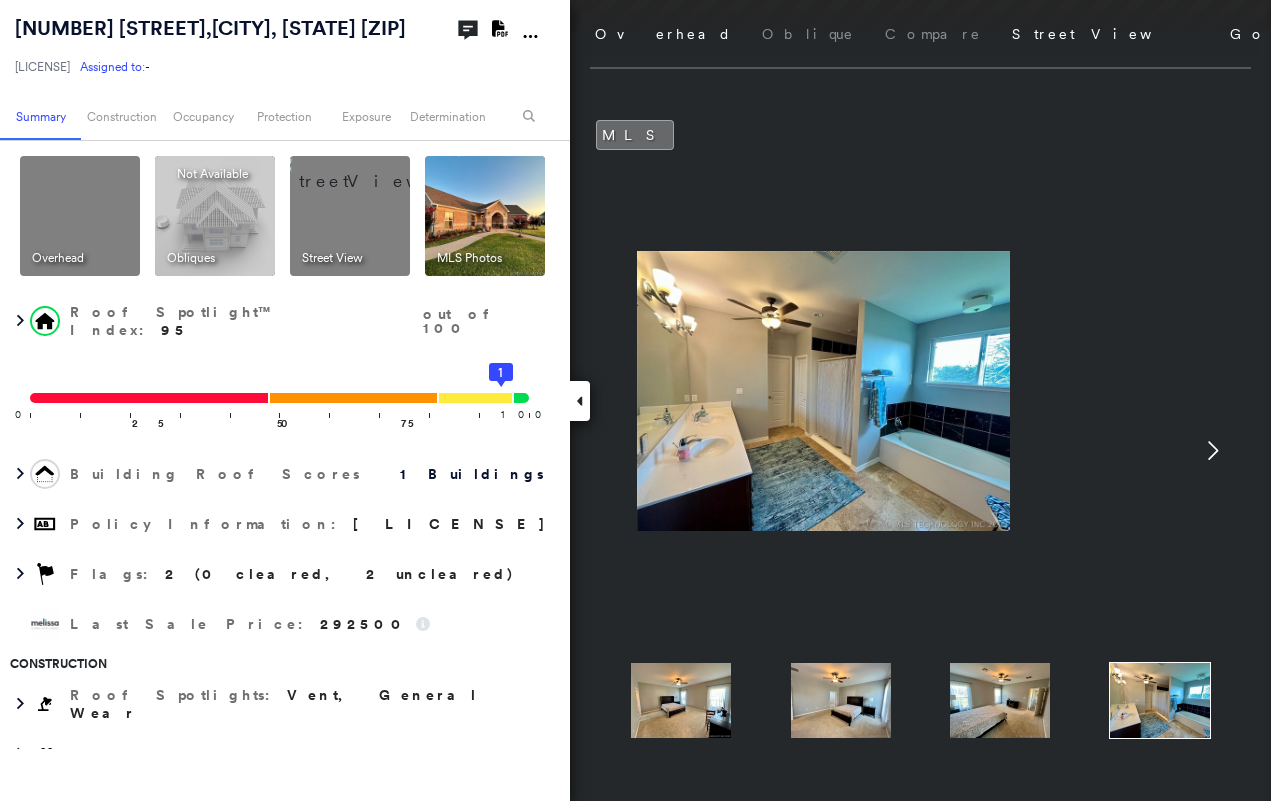 click 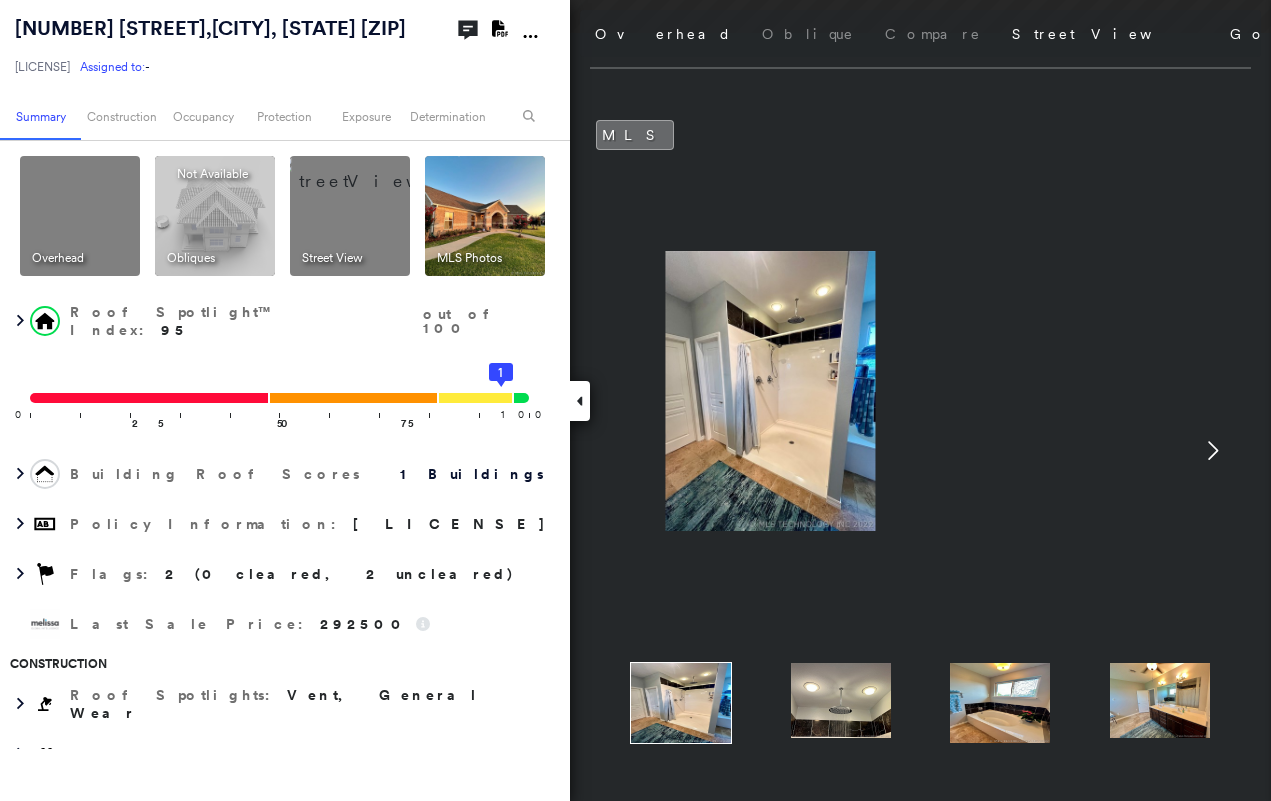 click 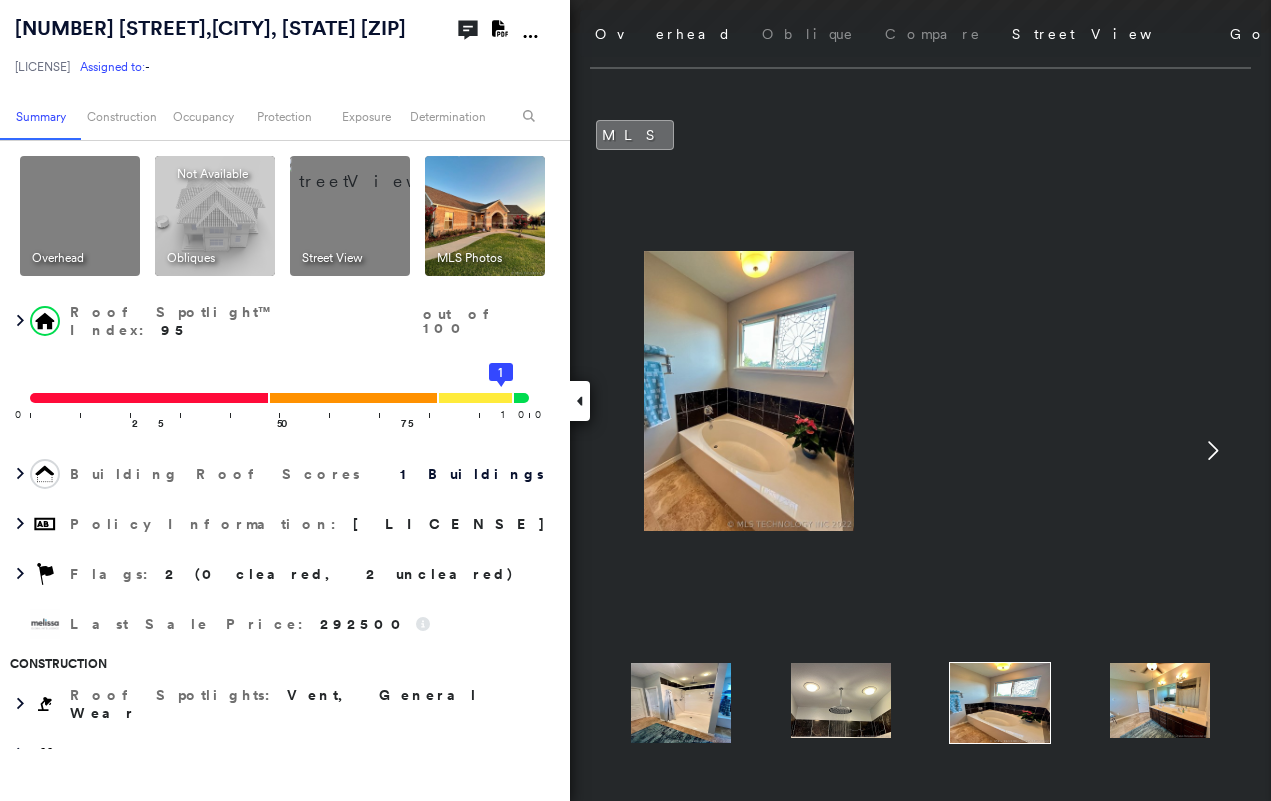 click 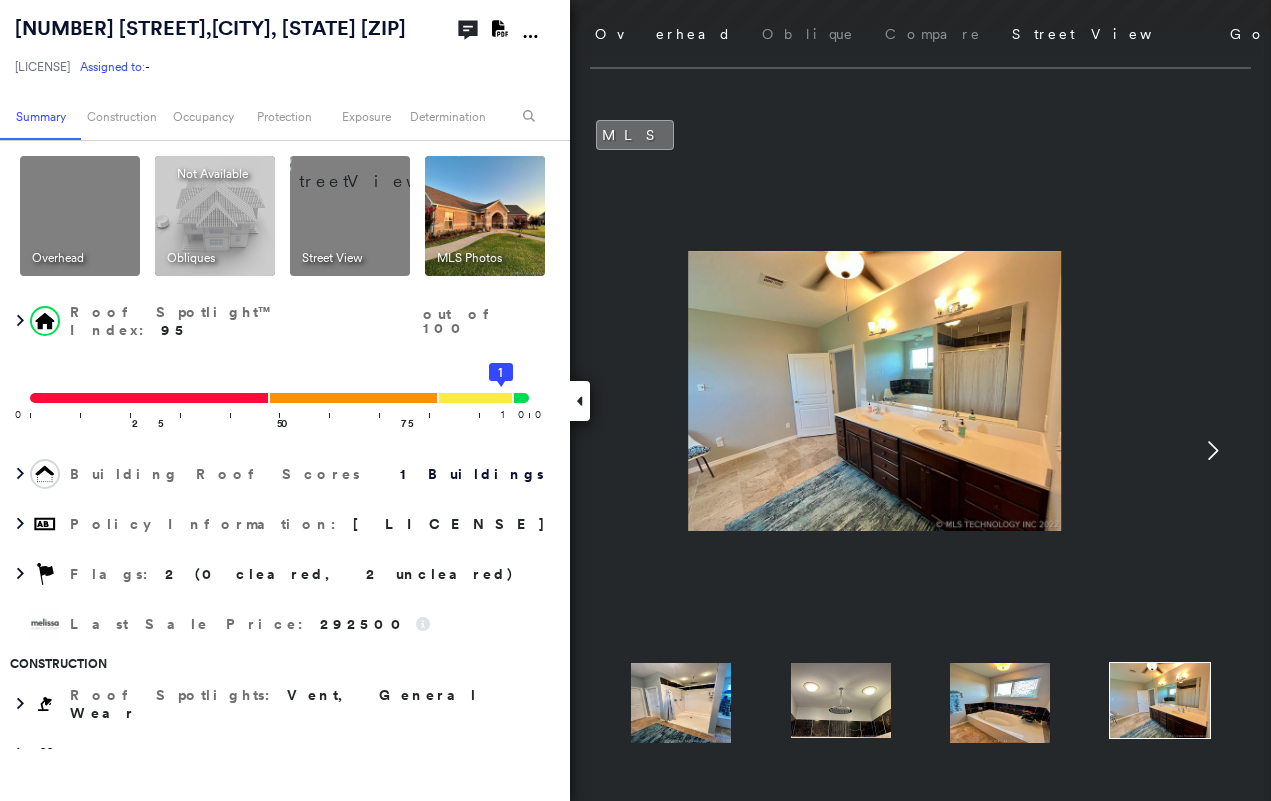 click 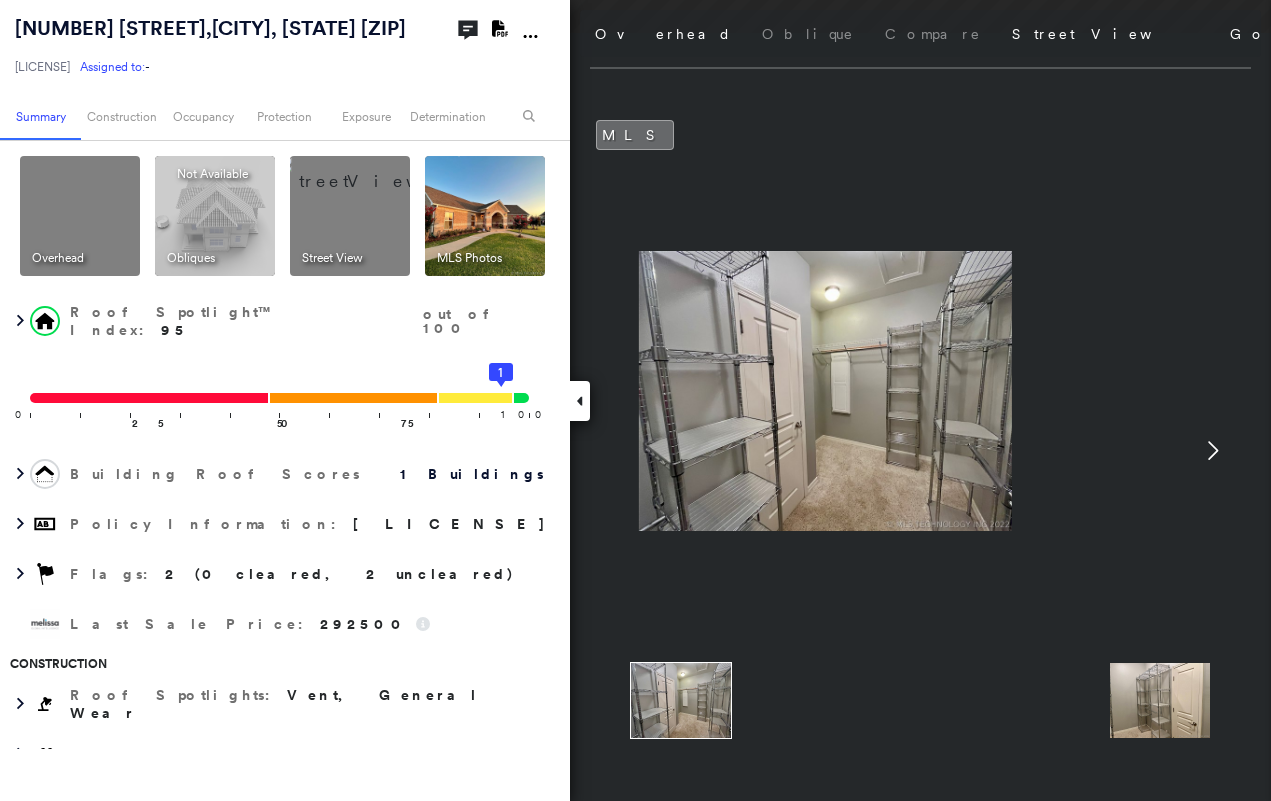 click 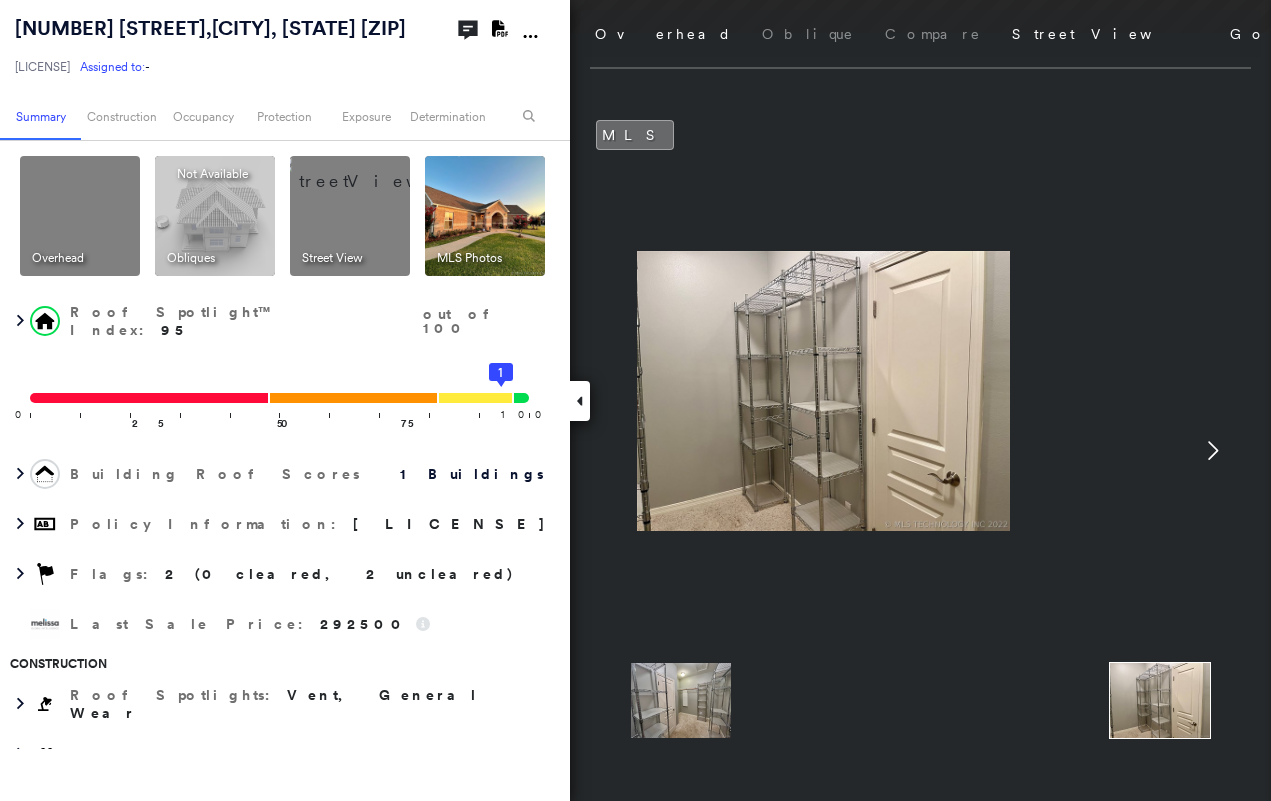 click 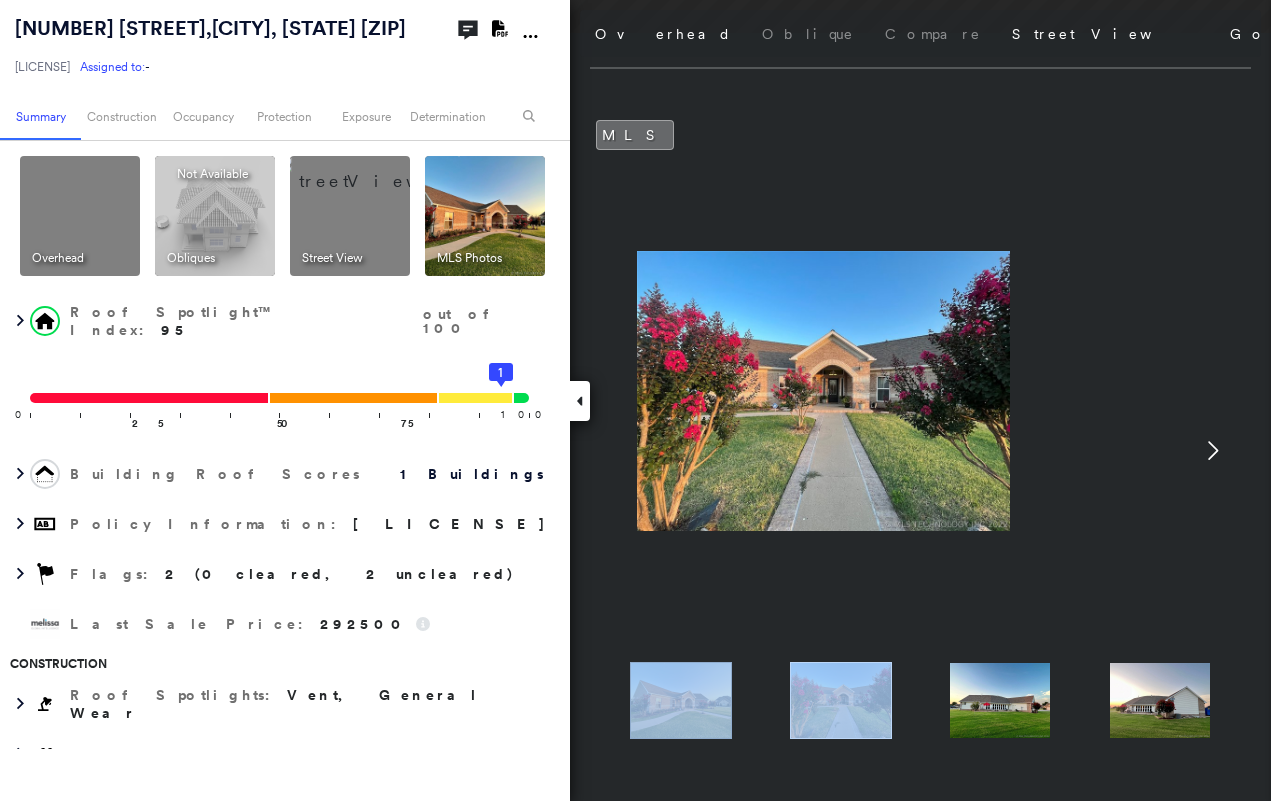 click 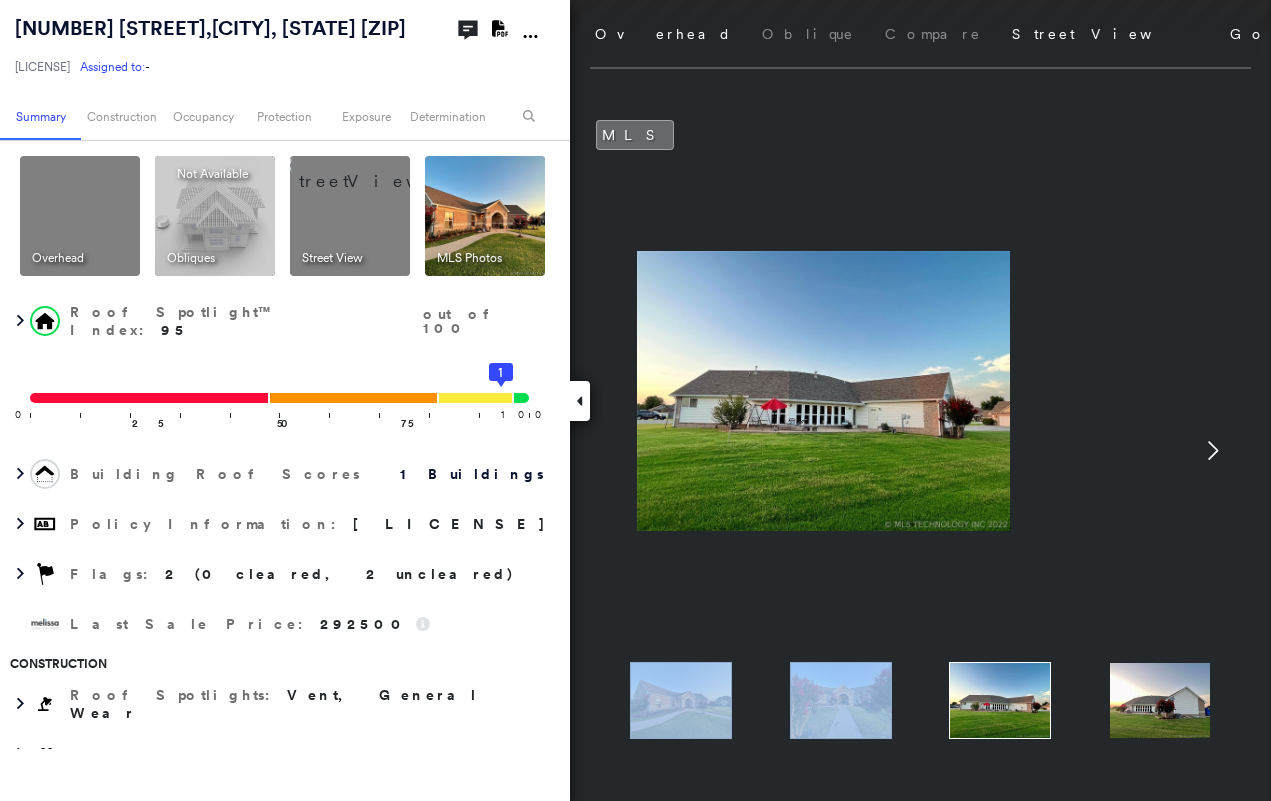 click 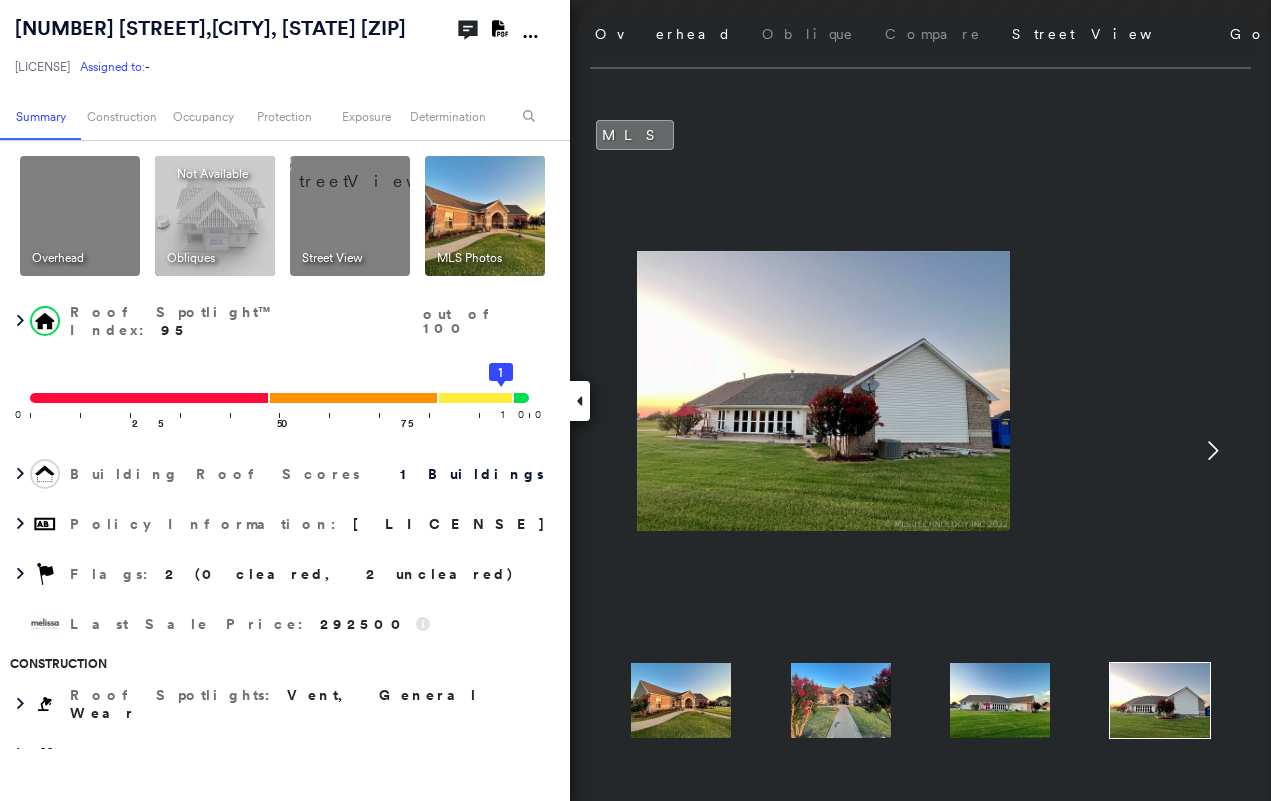 click 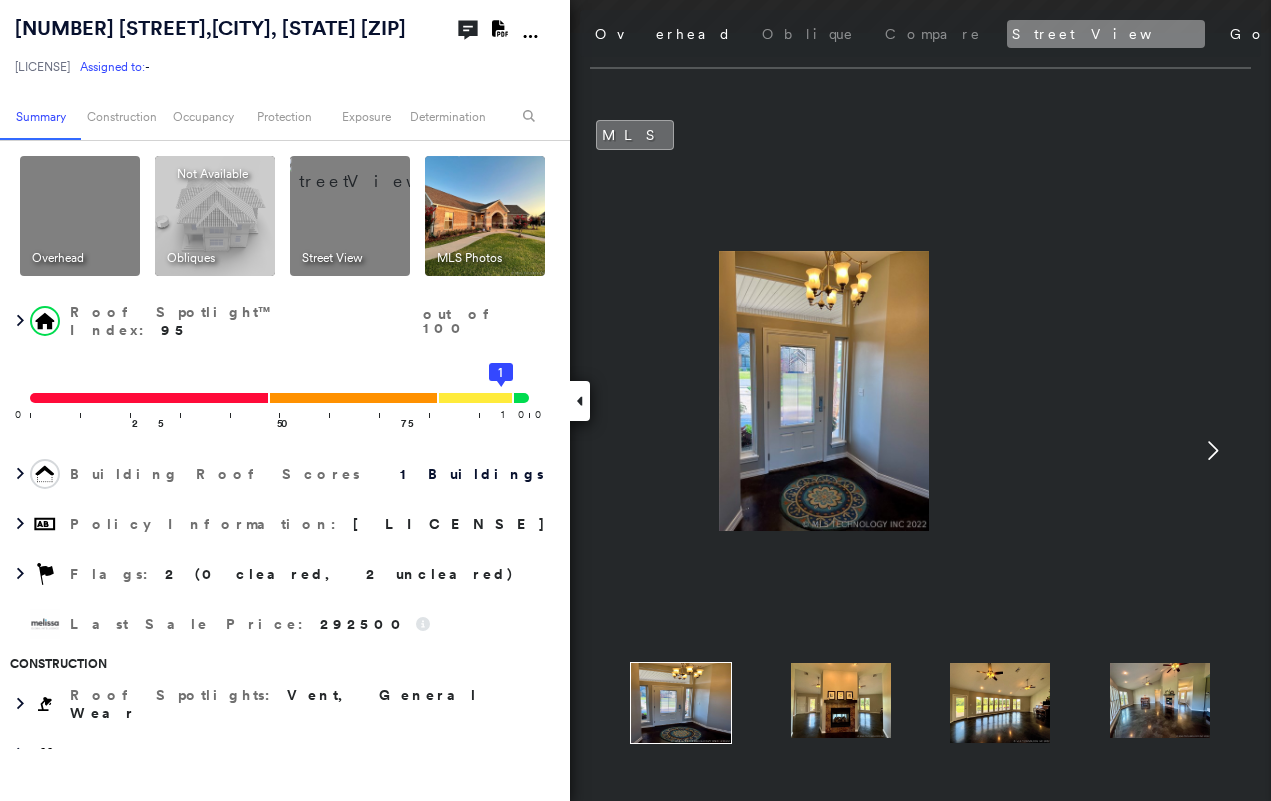 click on "Street View" at bounding box center [1106, 34] 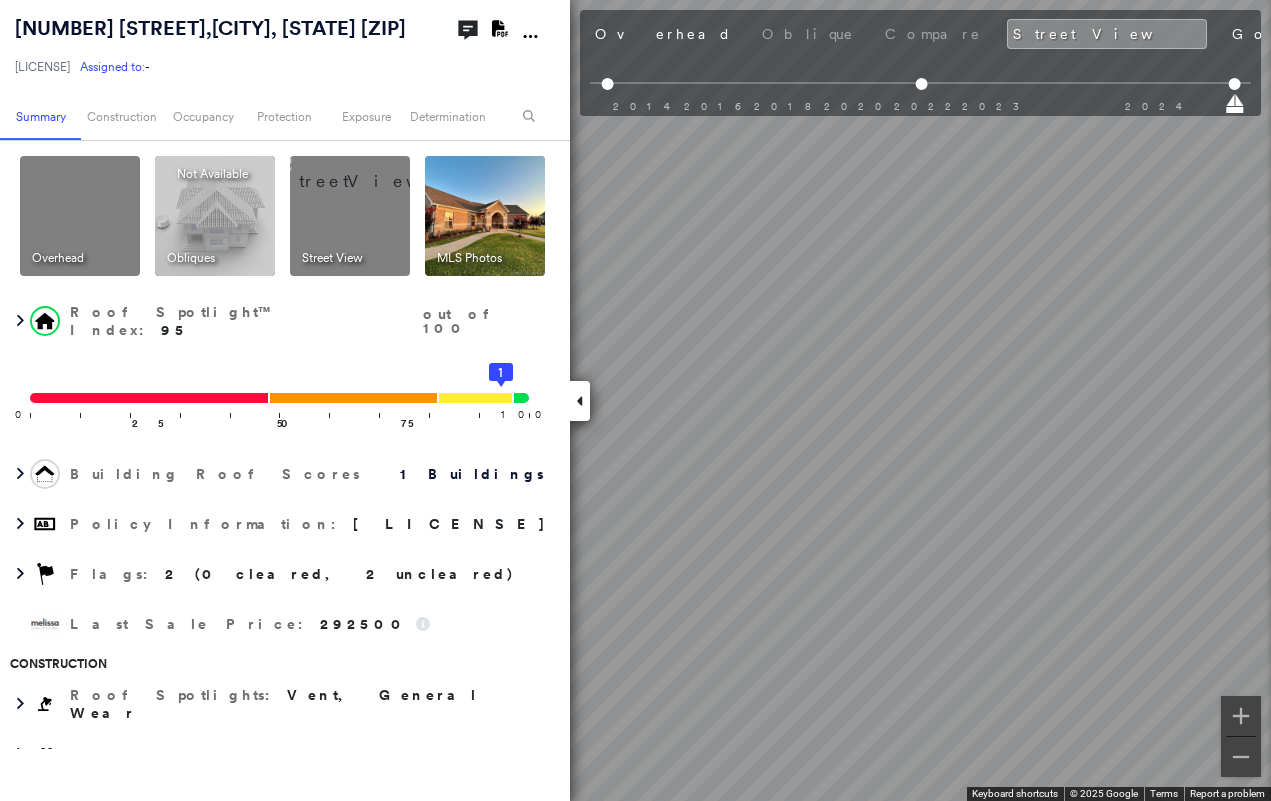 click 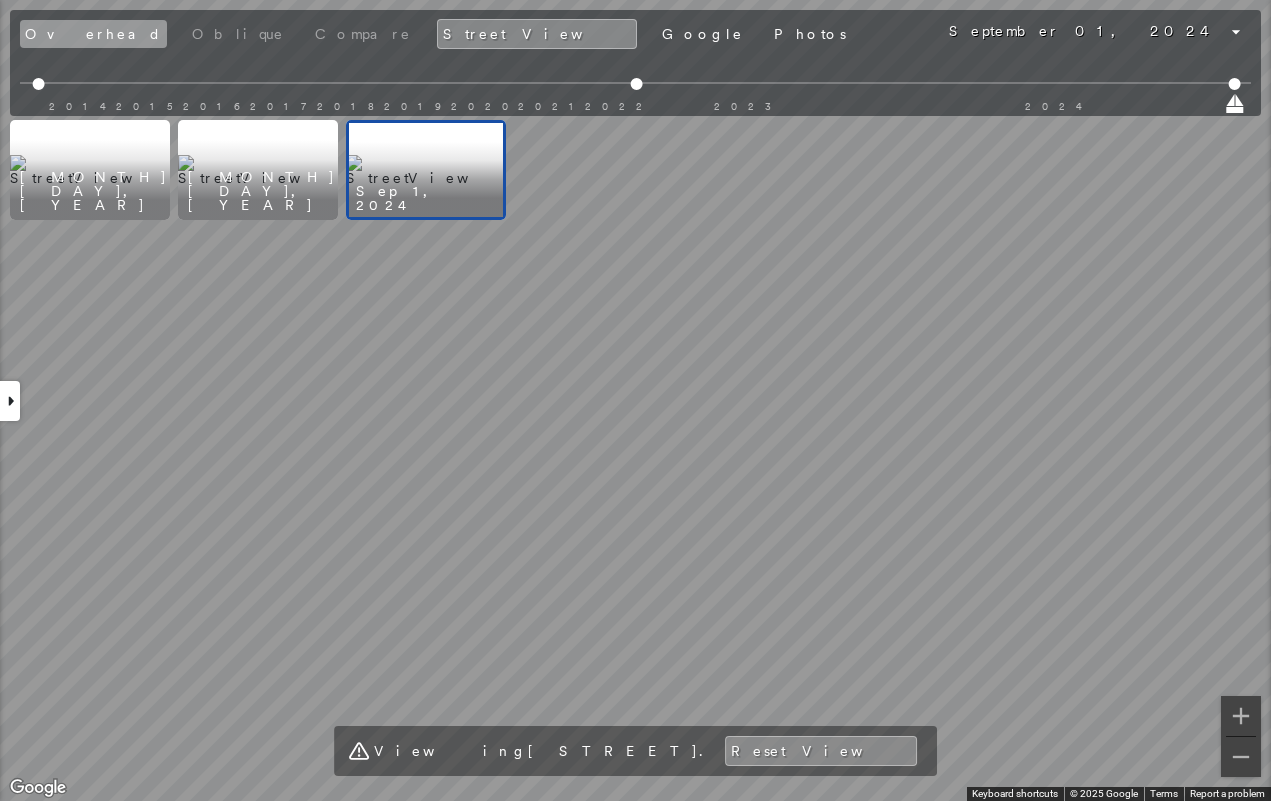click on "Overhead" at bounding box center (93, 34) 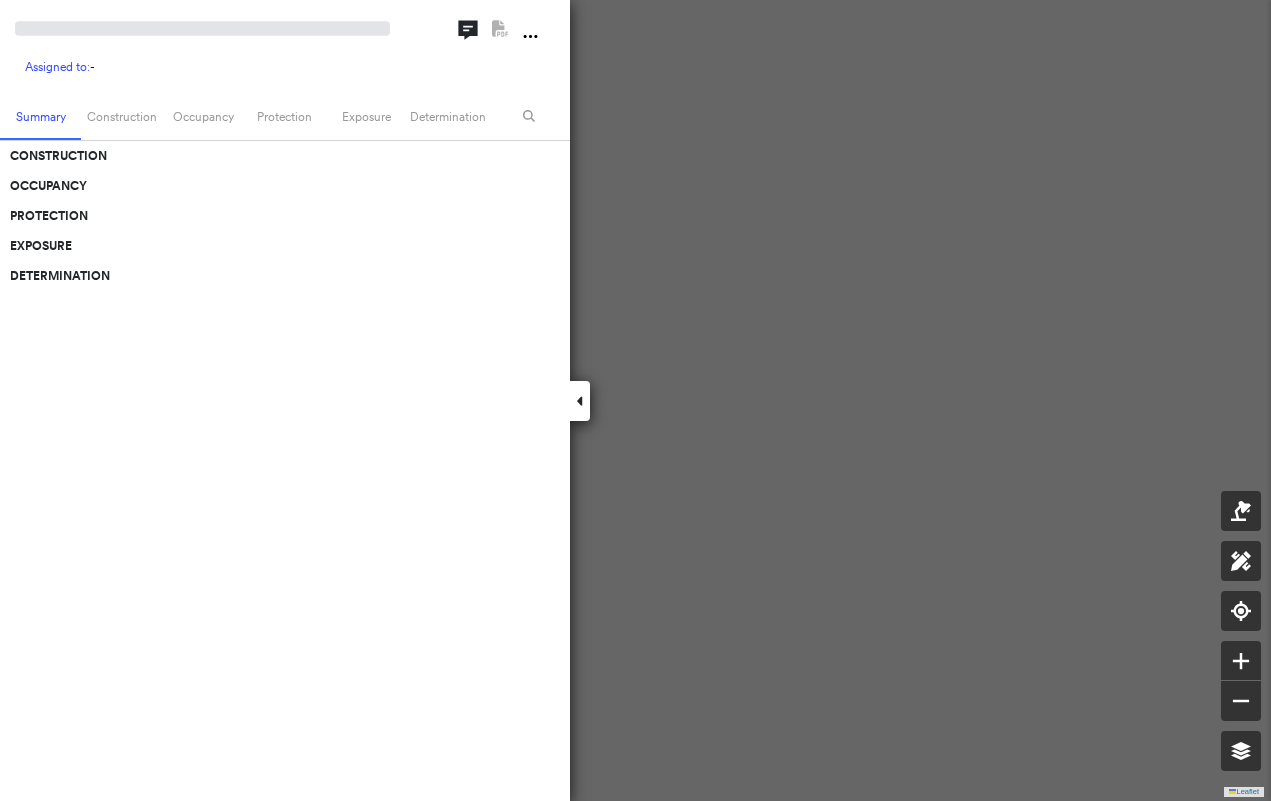 scroll, scrollTop: 0, scrollLeft: 0, axis: both 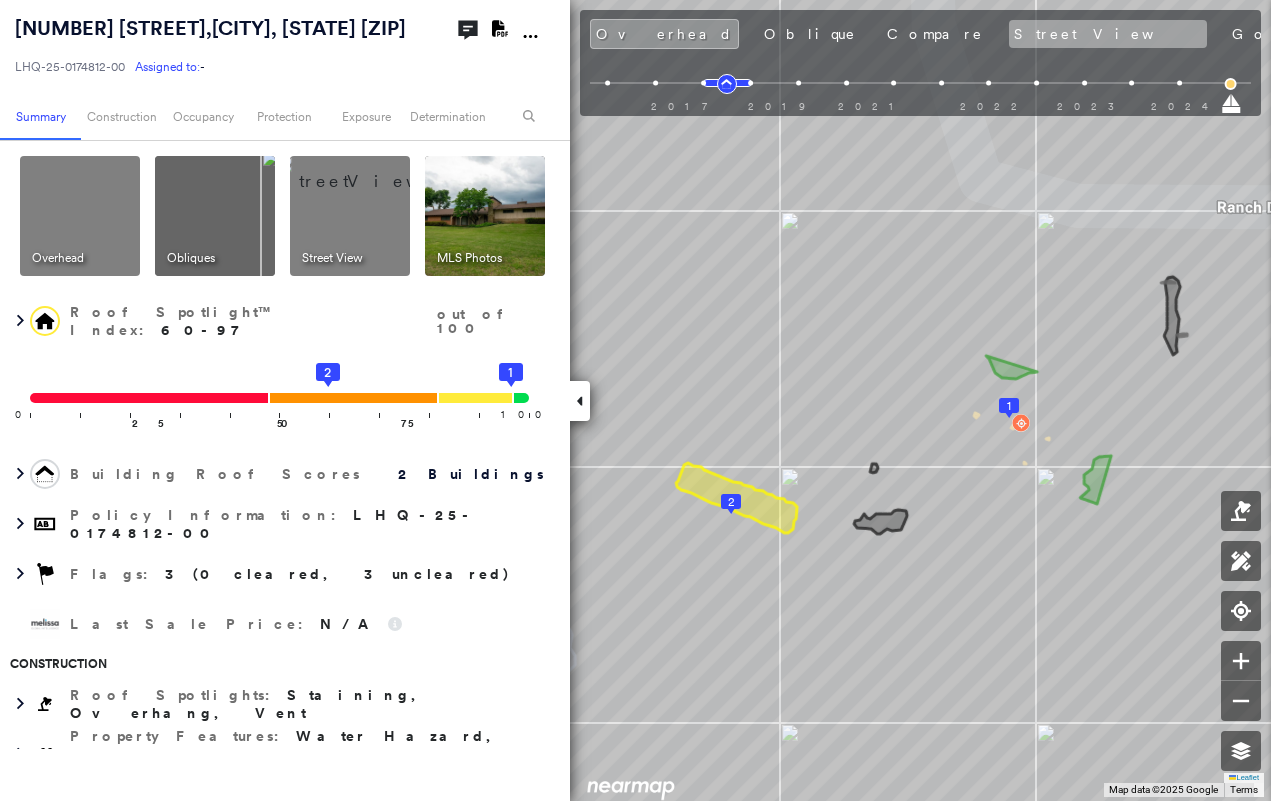 click on "Street View" at bounding box center [1108, 34] 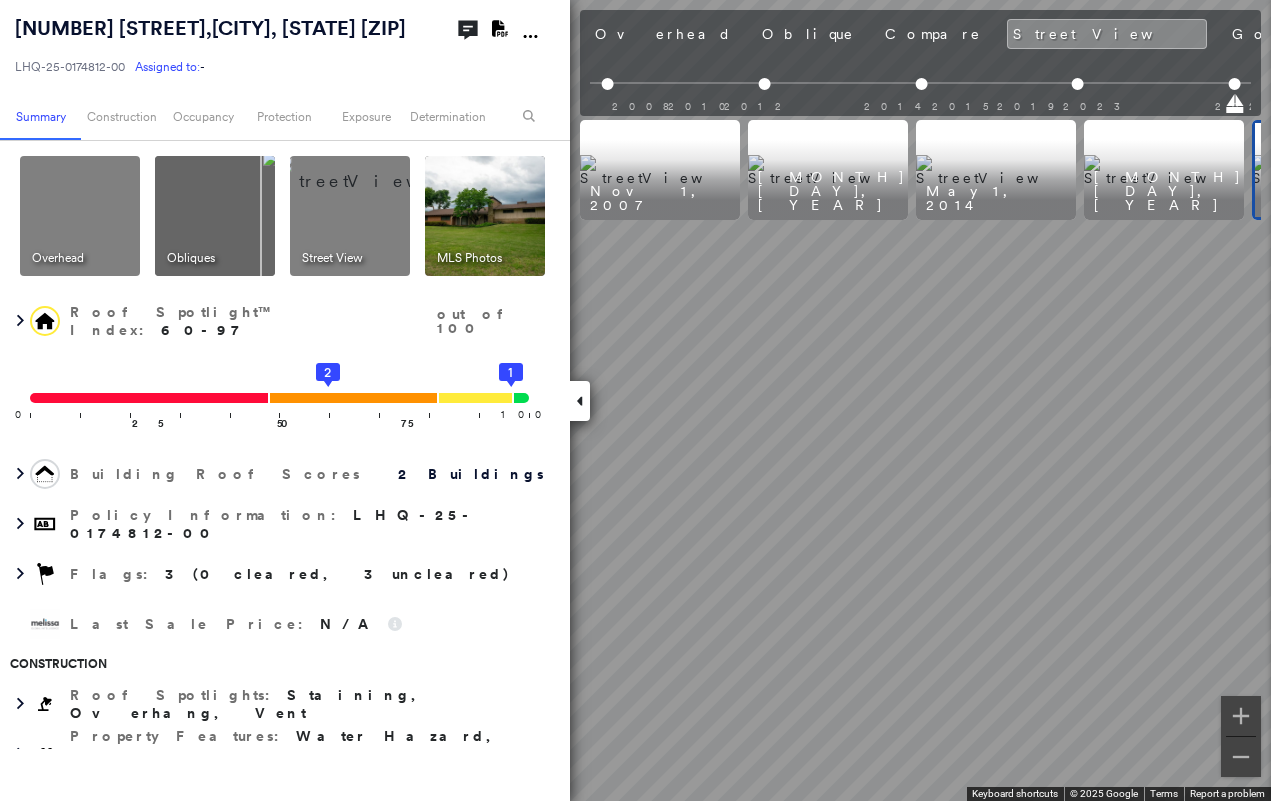 scroll, scrollTop: 0, scrollLeft: 159, axis: horizontal 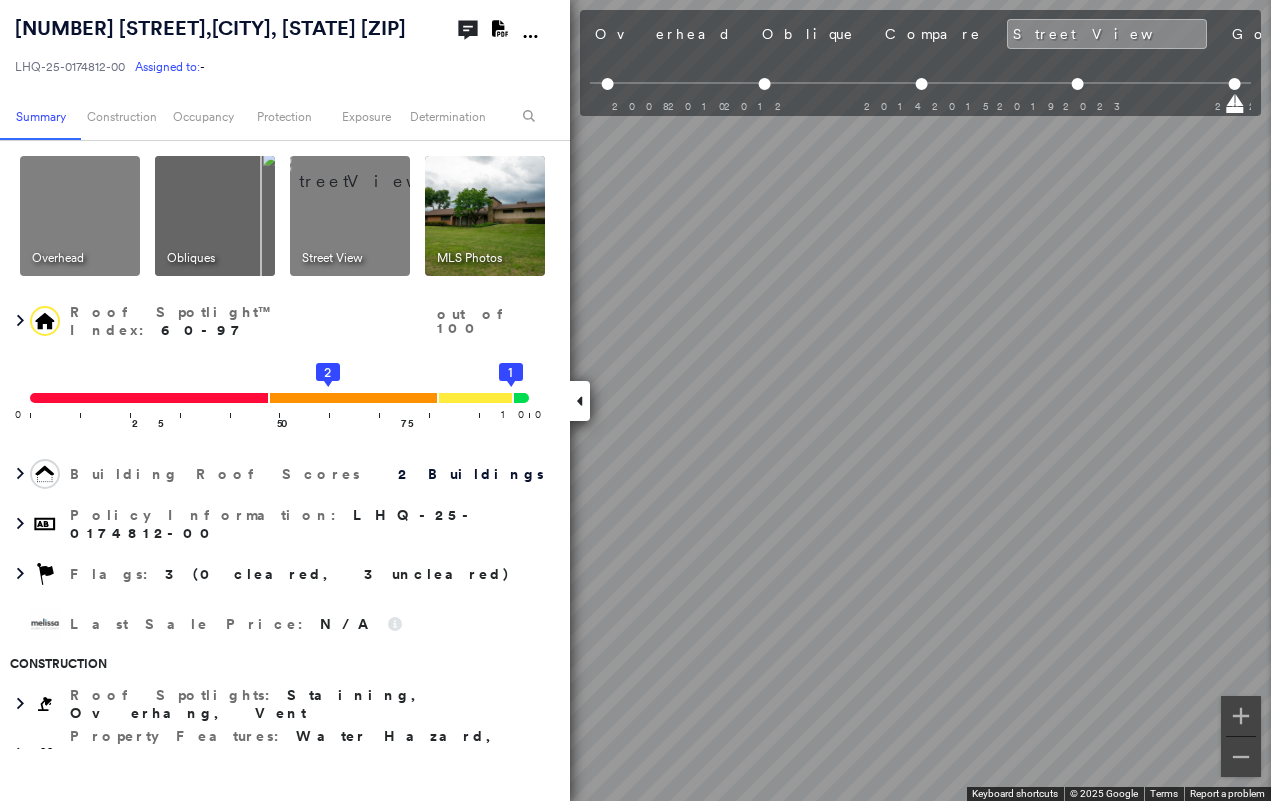 click 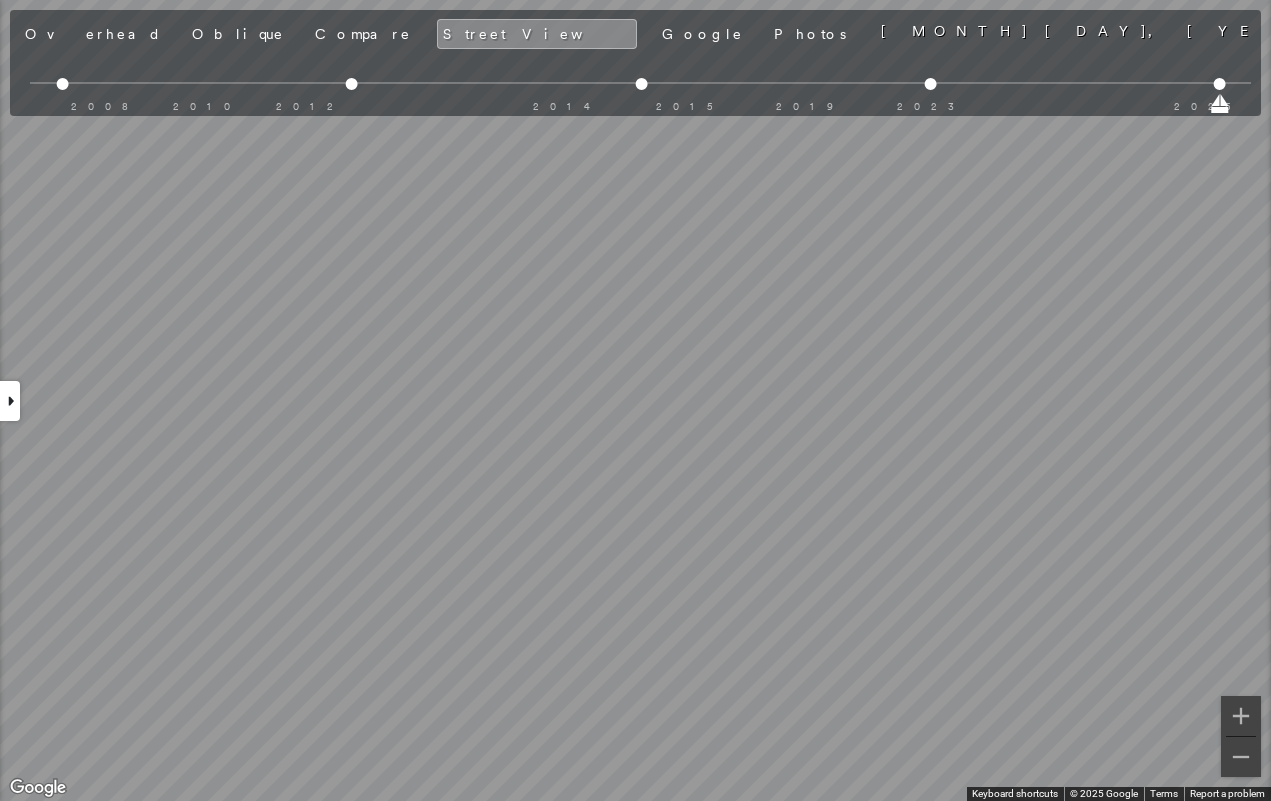 scroll, scrollTop: 0, scrollLeft: 0, axis: both 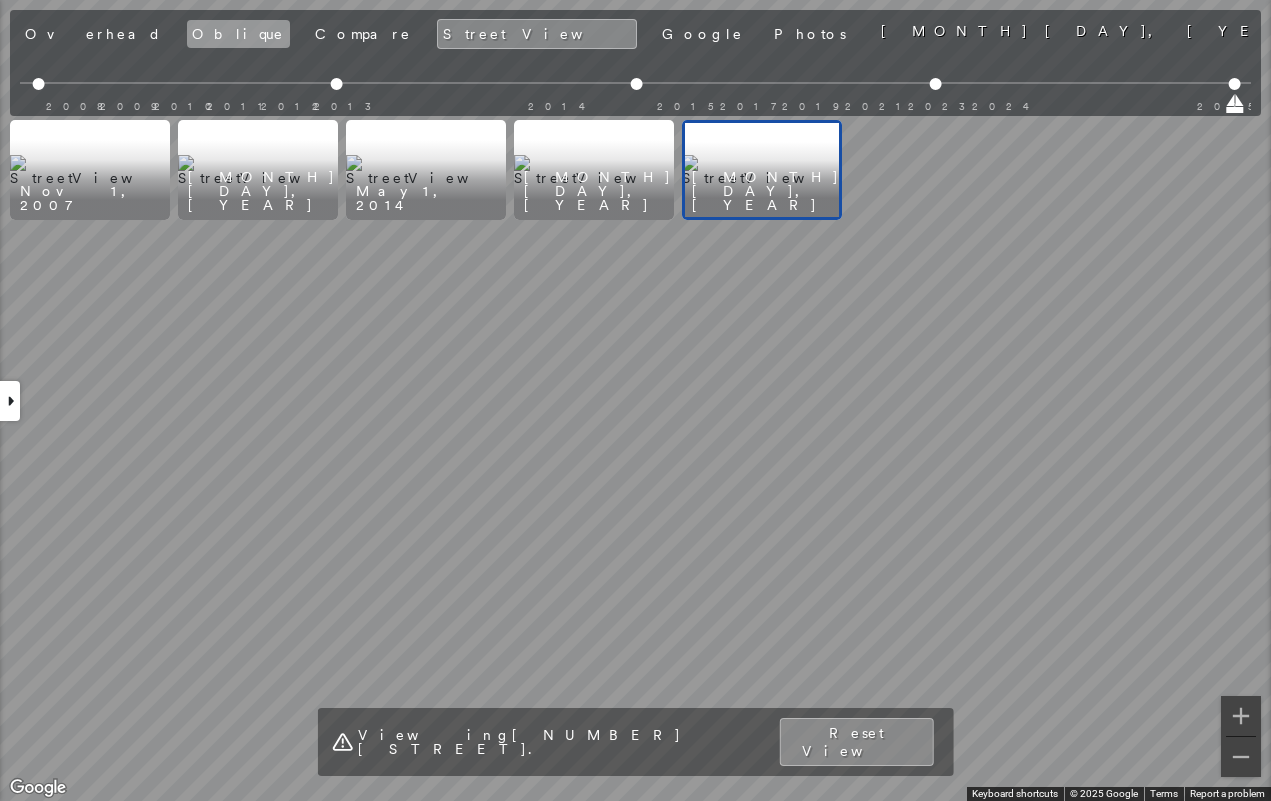 click on "Oblique" at bounding box center (238, 34) 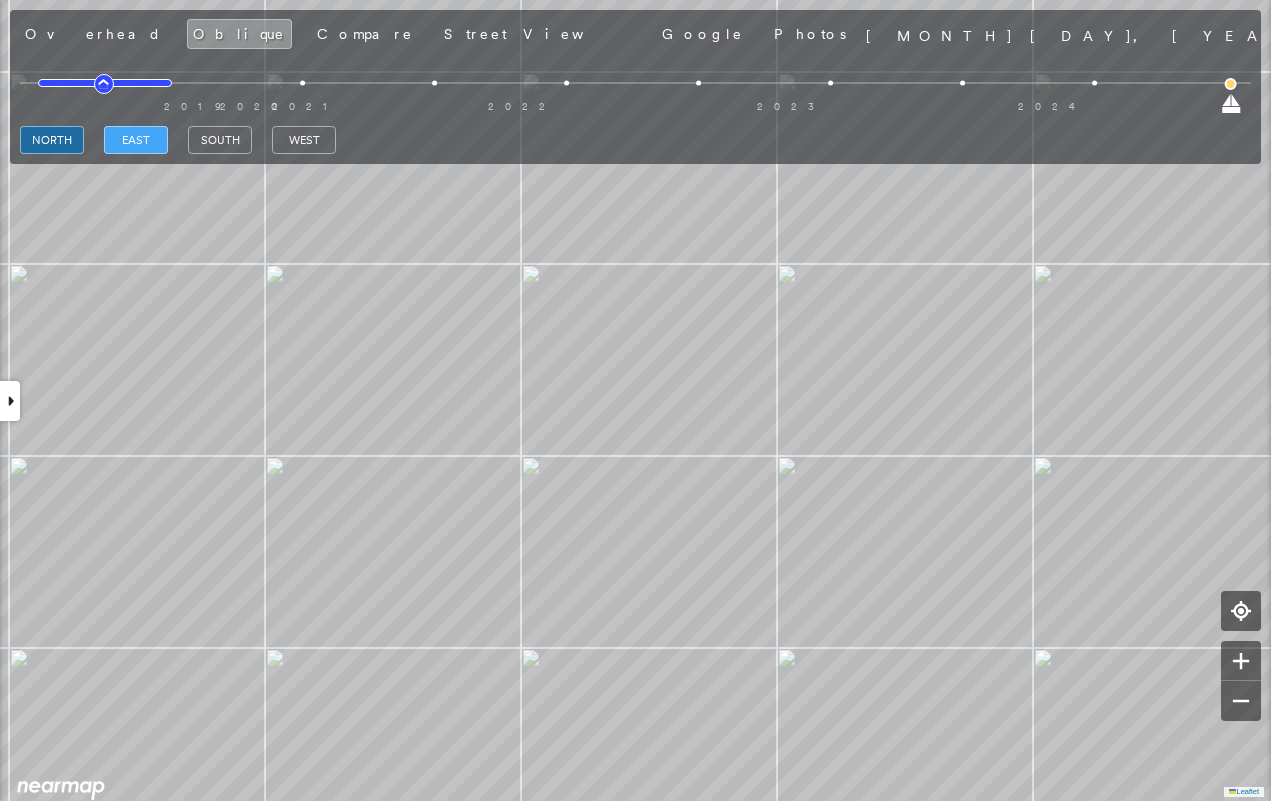 click on "east" at bounding box center (136, 140) 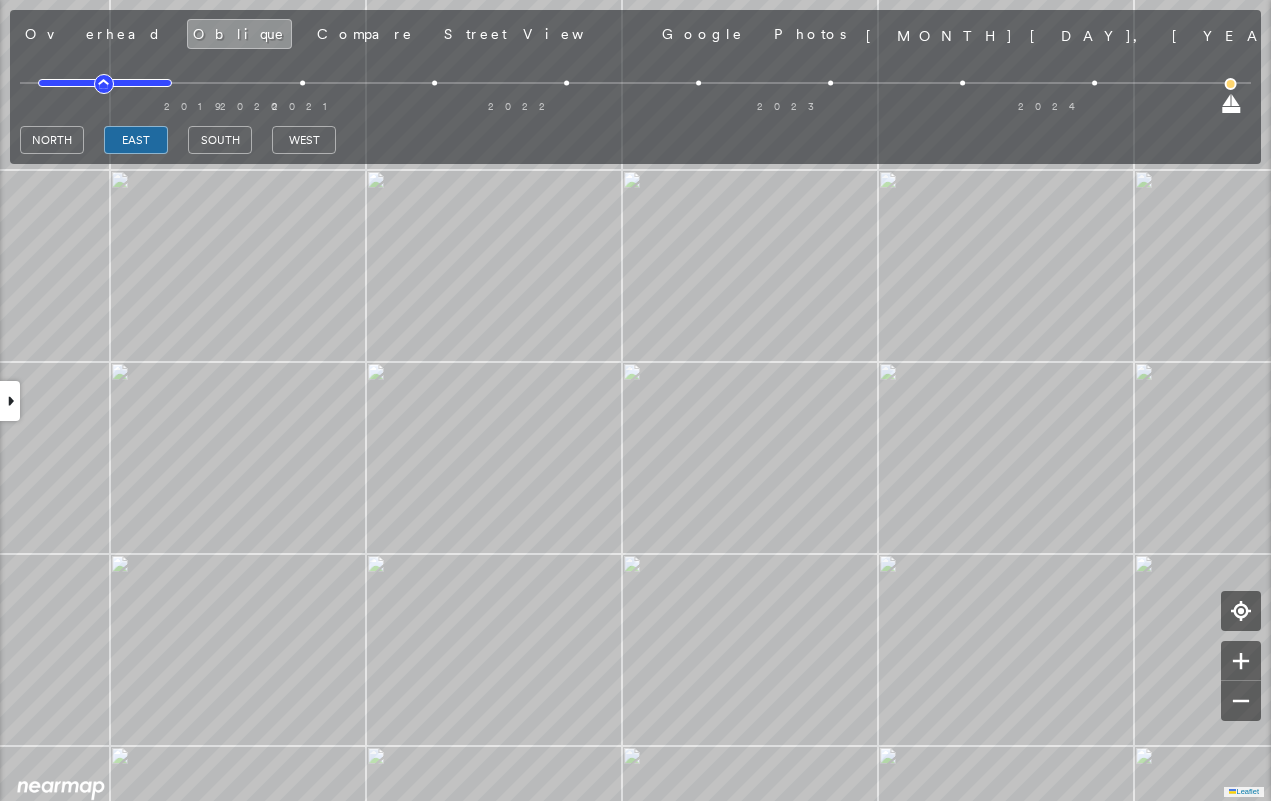 click 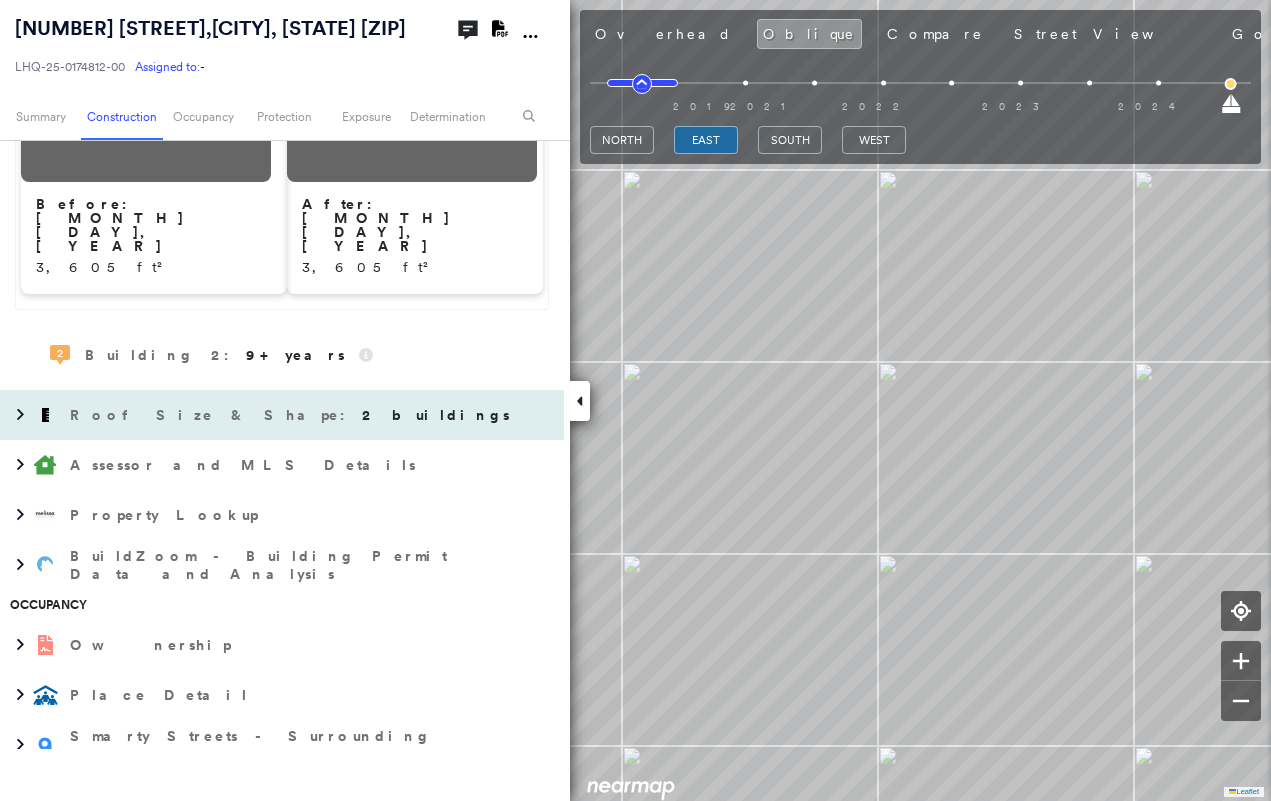 scroll, scrollTop: 1200, scrollLeft: 0, axis: vertical 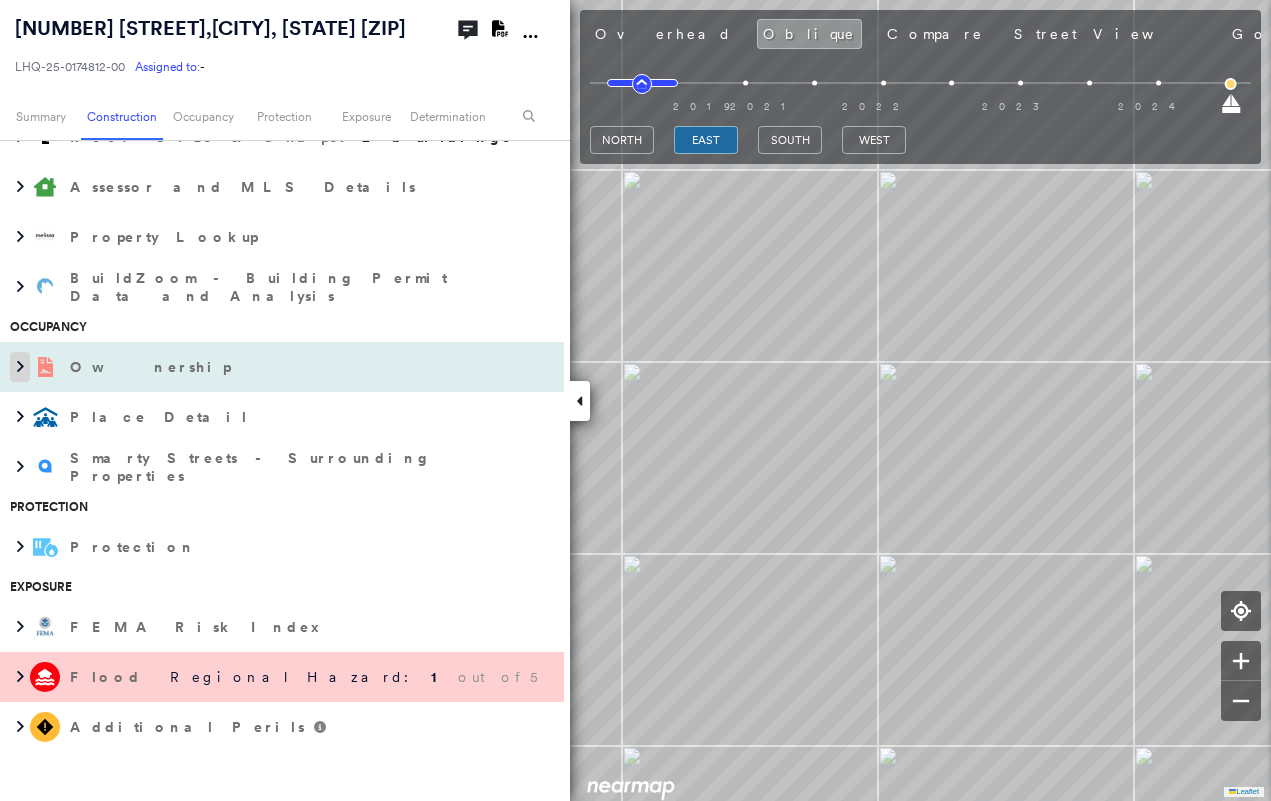 click 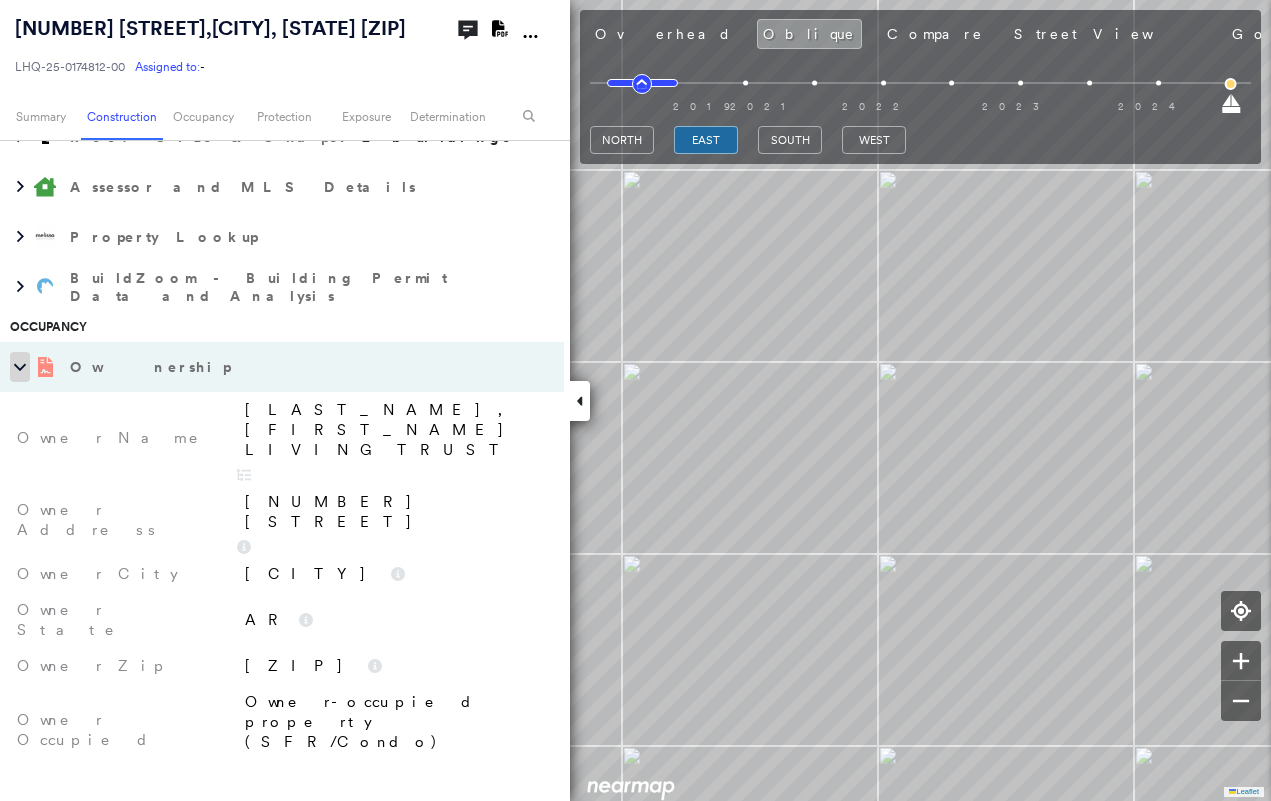 click 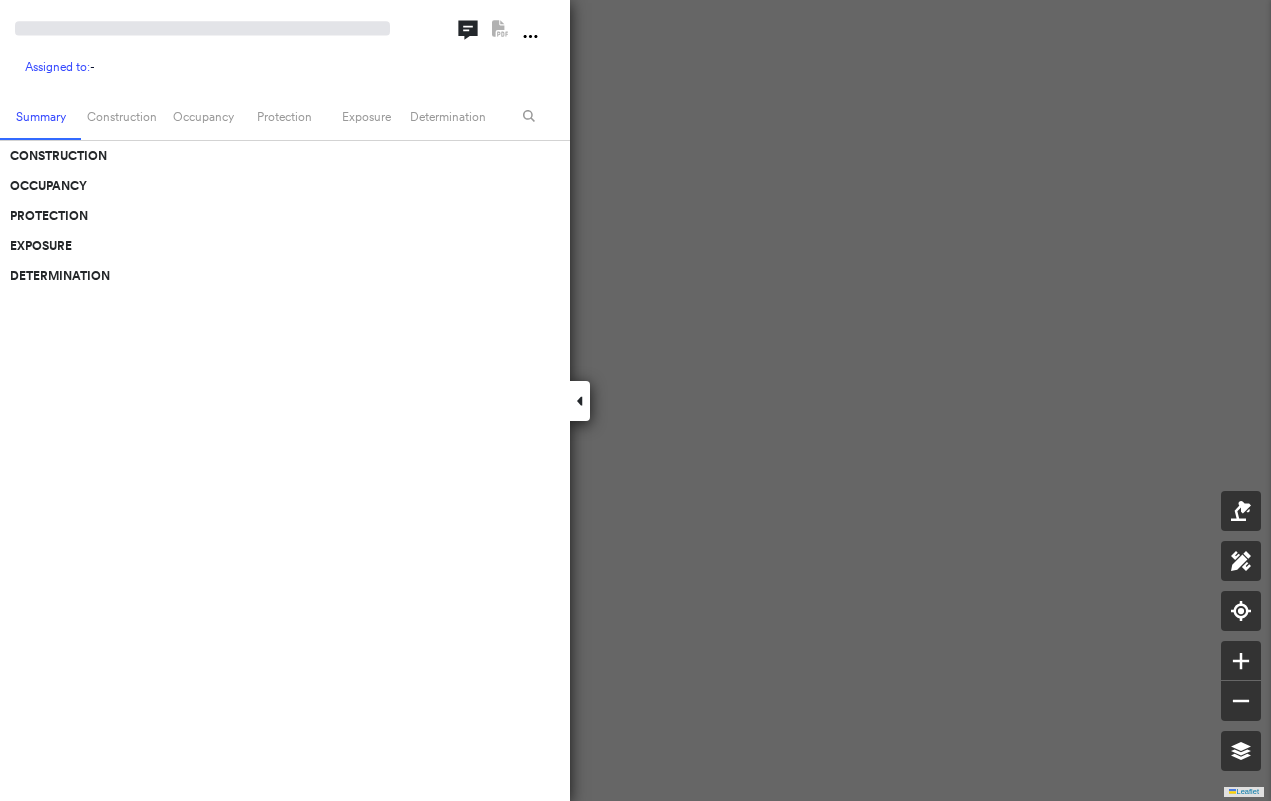 scroll, scrollTop: 0, scrollLeft: 0, axis: both 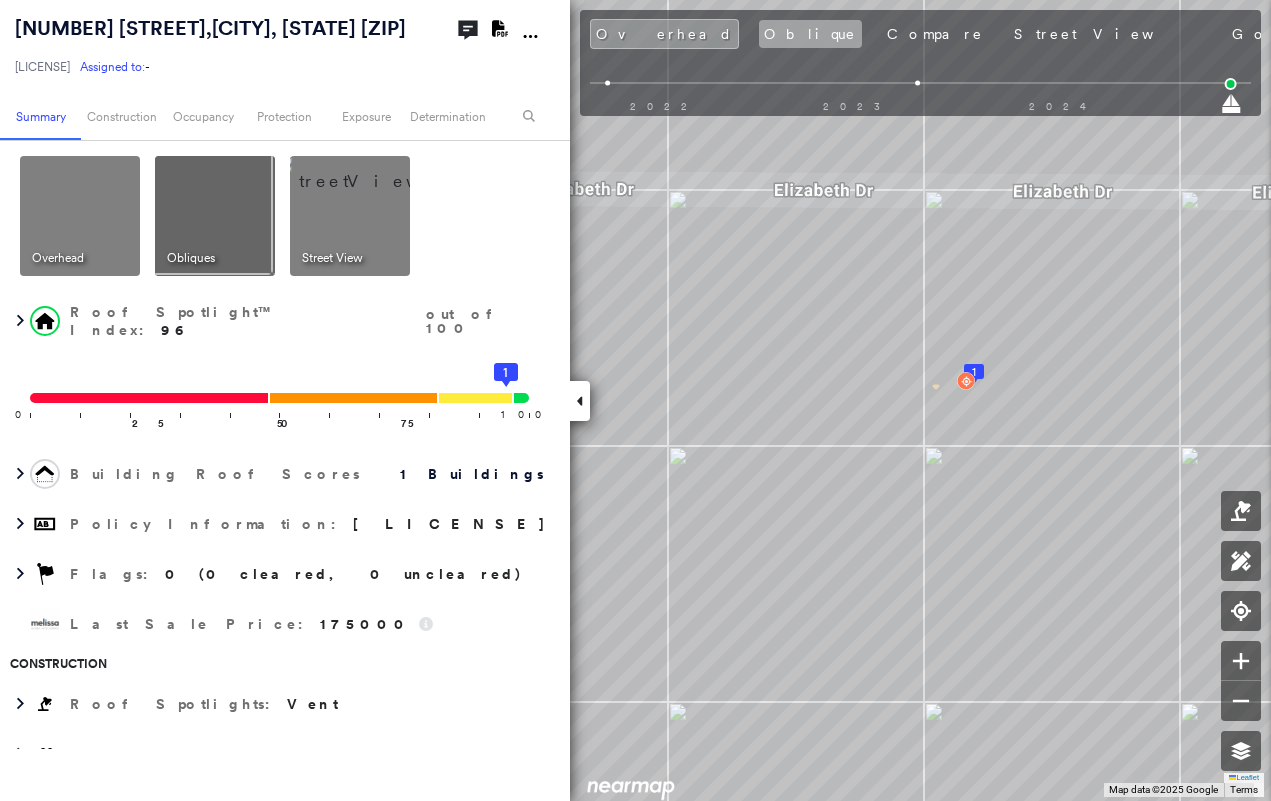 click on "Oblique" at bounding box center [810, 34] 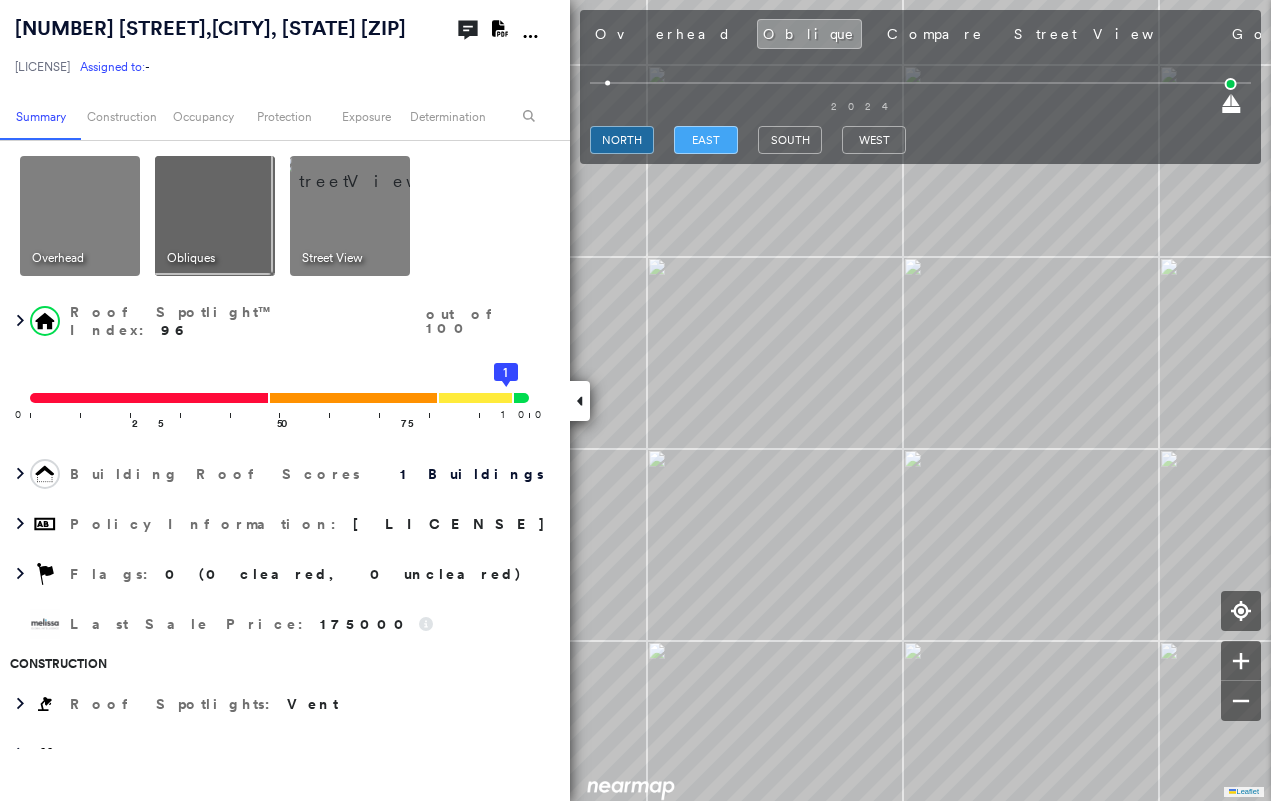 click on "east" at bounding box center [706, 140] 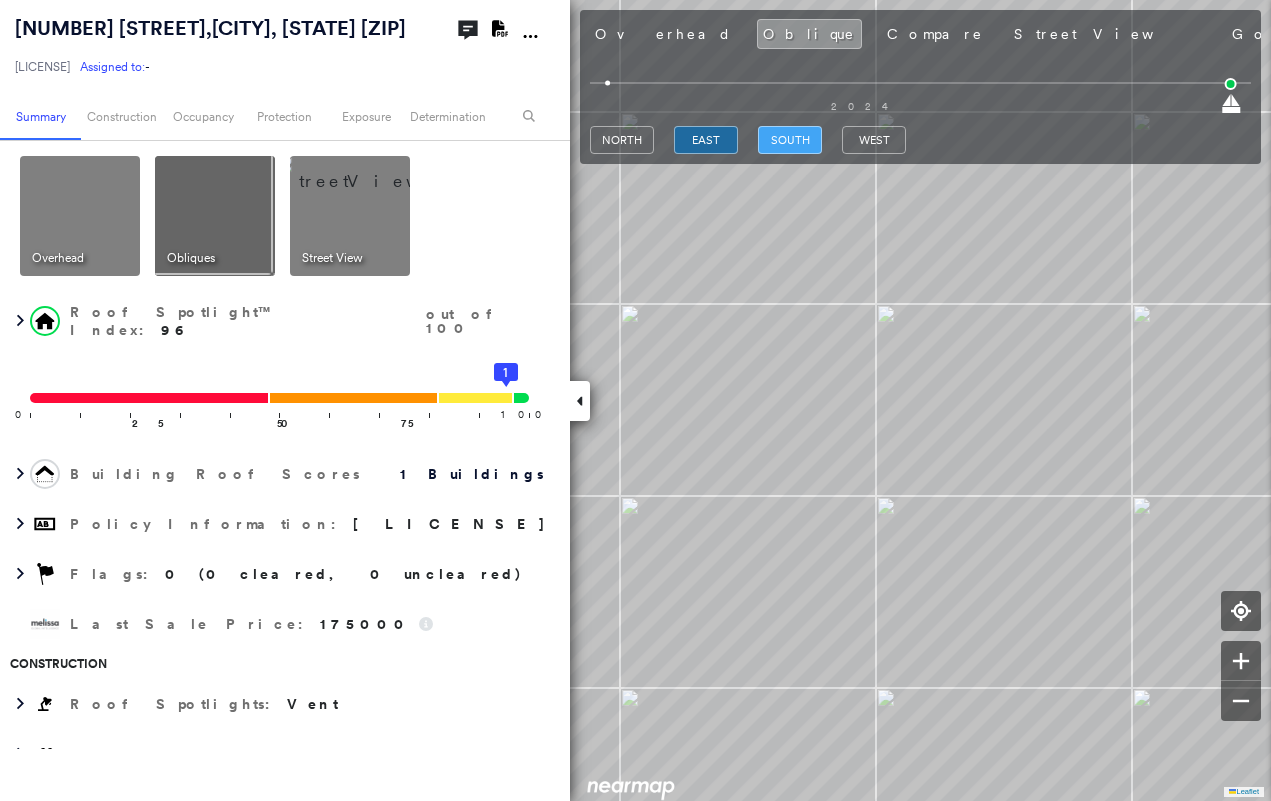 click on "south" at bounding box center [790, 140] 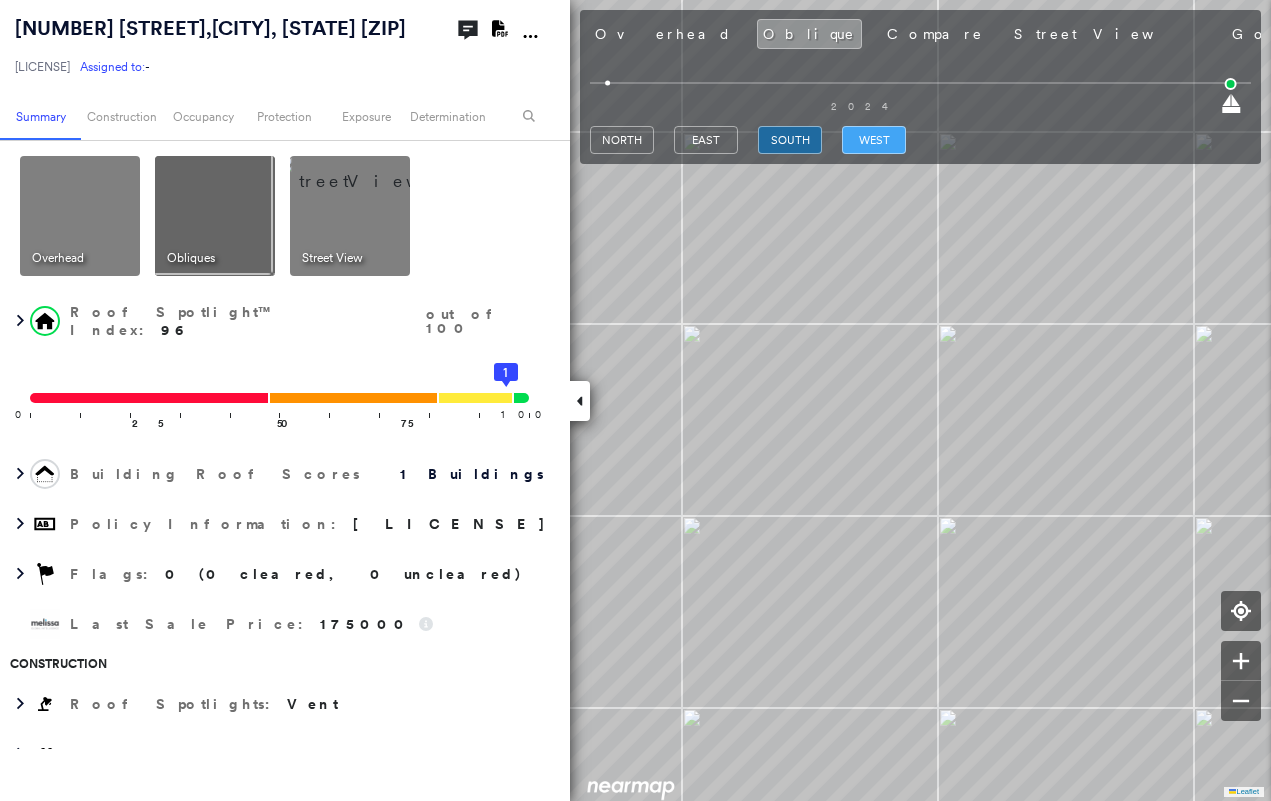 click on "west" at bounding box center [874, 140] 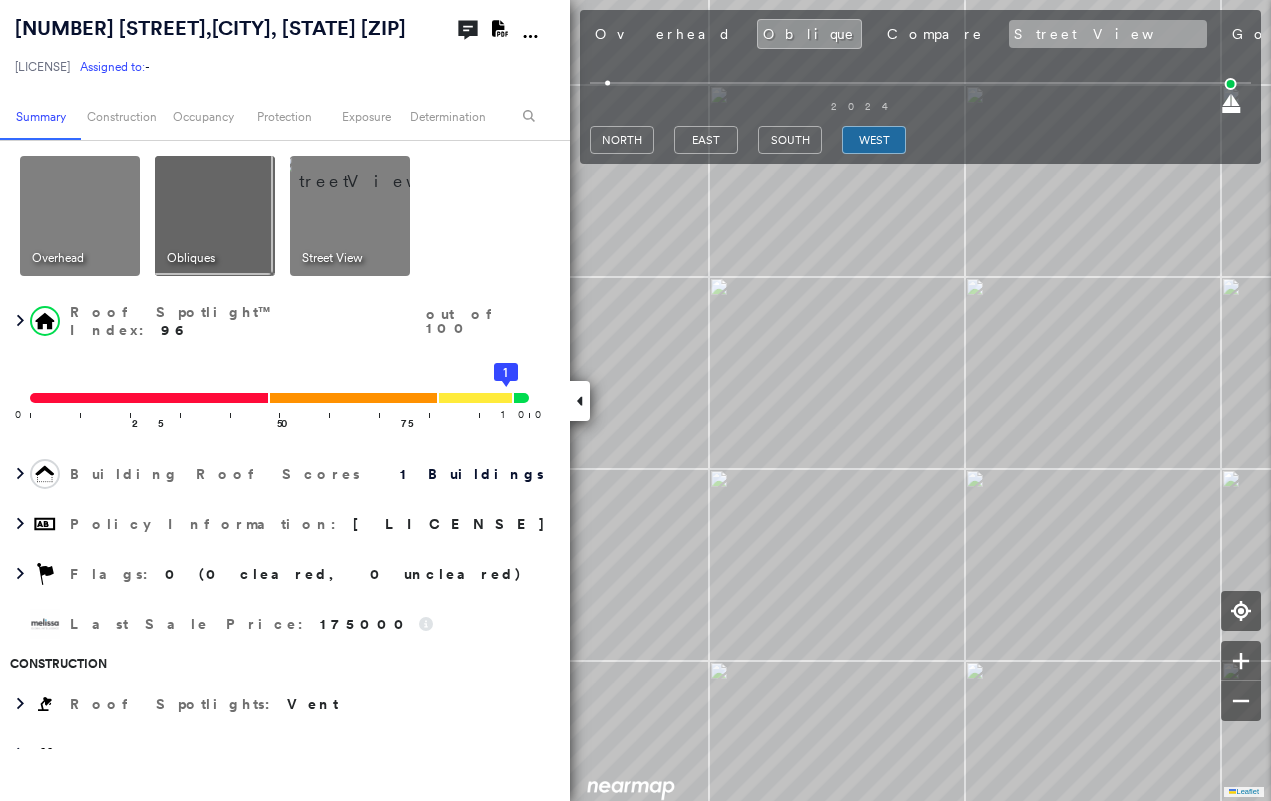 click on "Street View" at bounding box center (1108, 34) 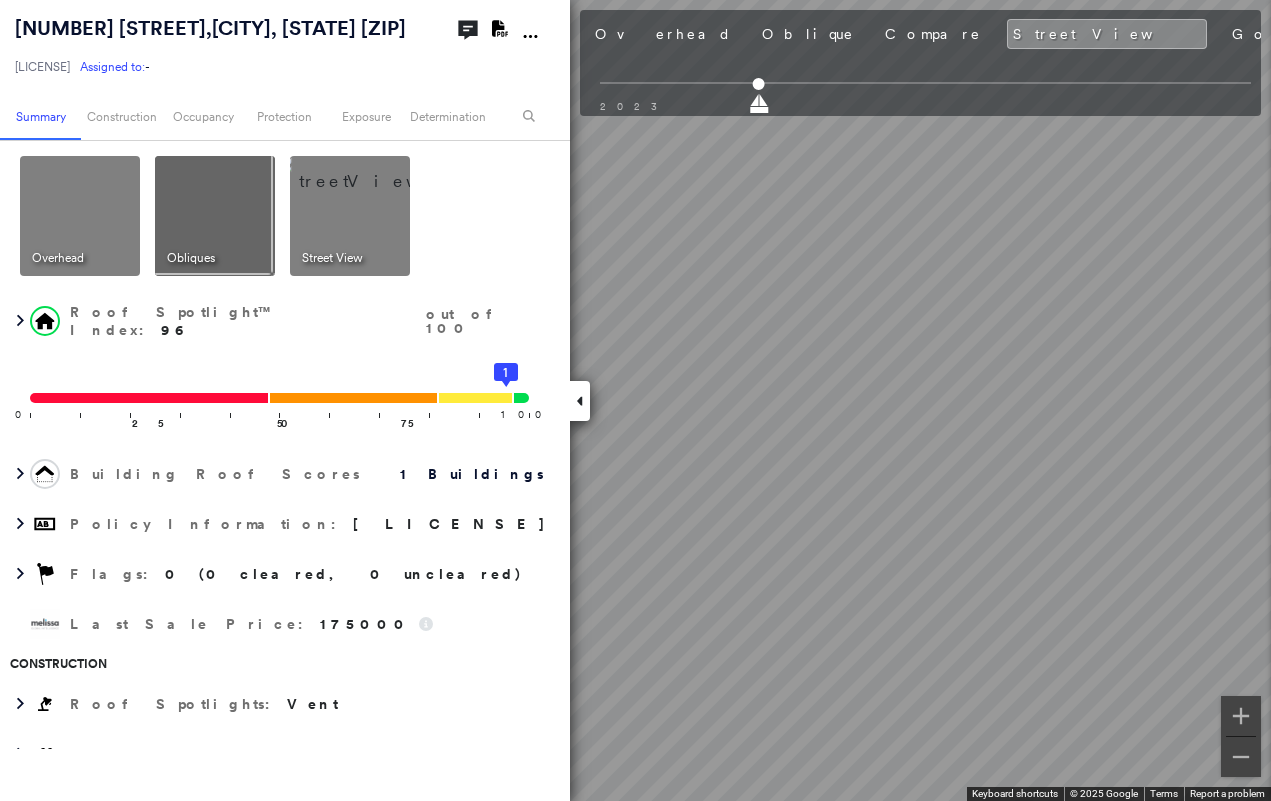 click 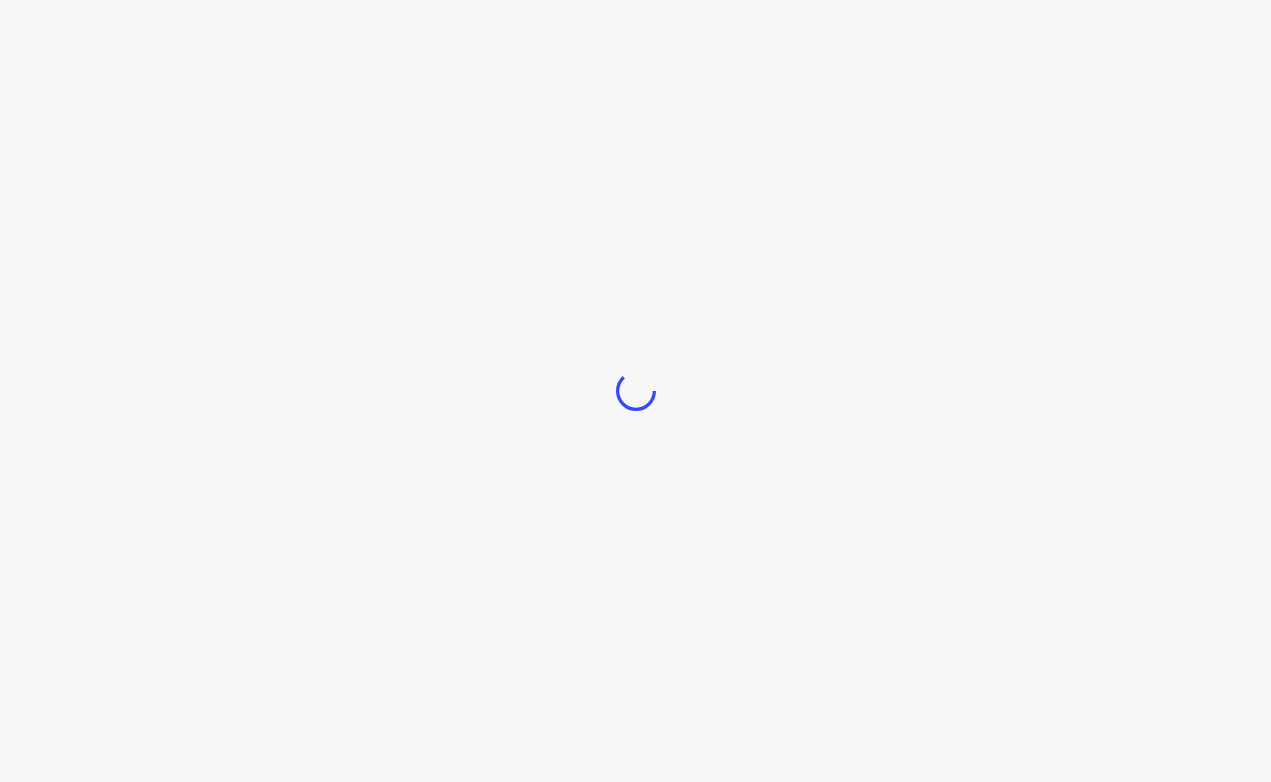 scroll, scrollTop: 0, scrollLeft: 0, axis: both 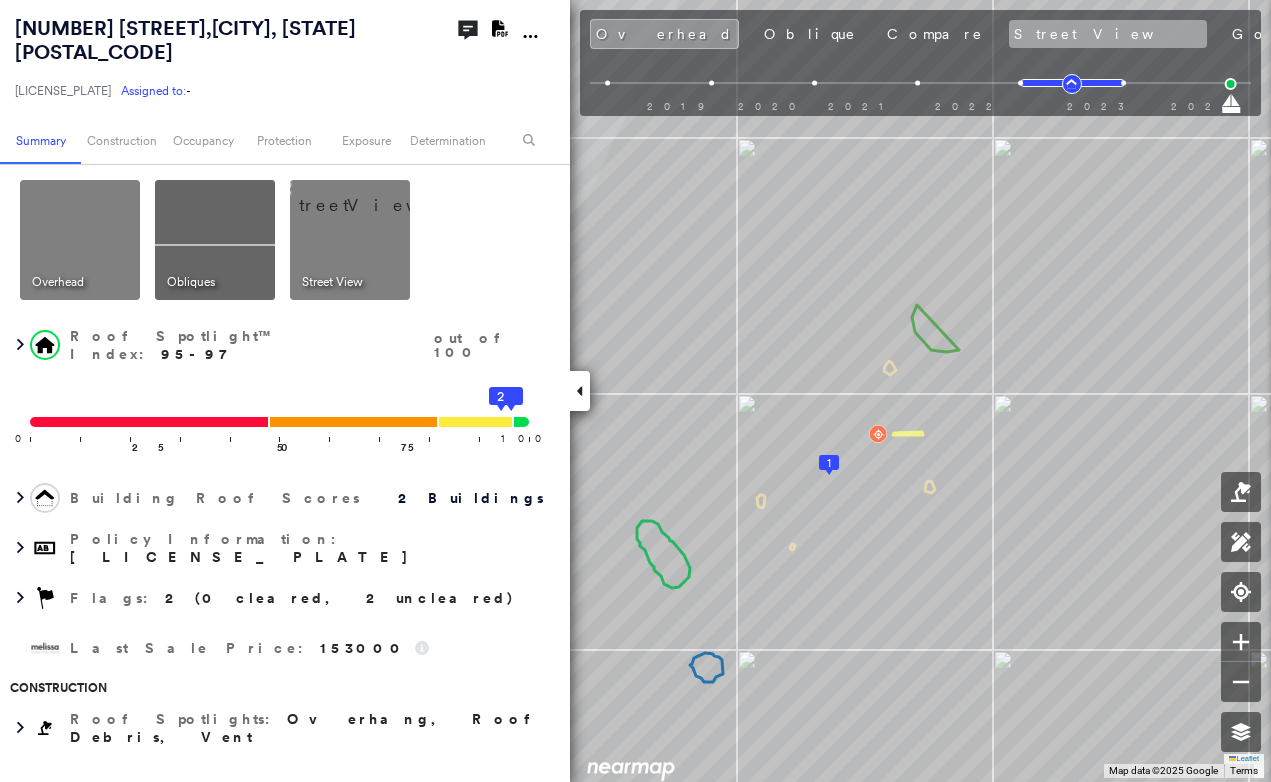 click on "Street View" at bounding box center (1108, 34) 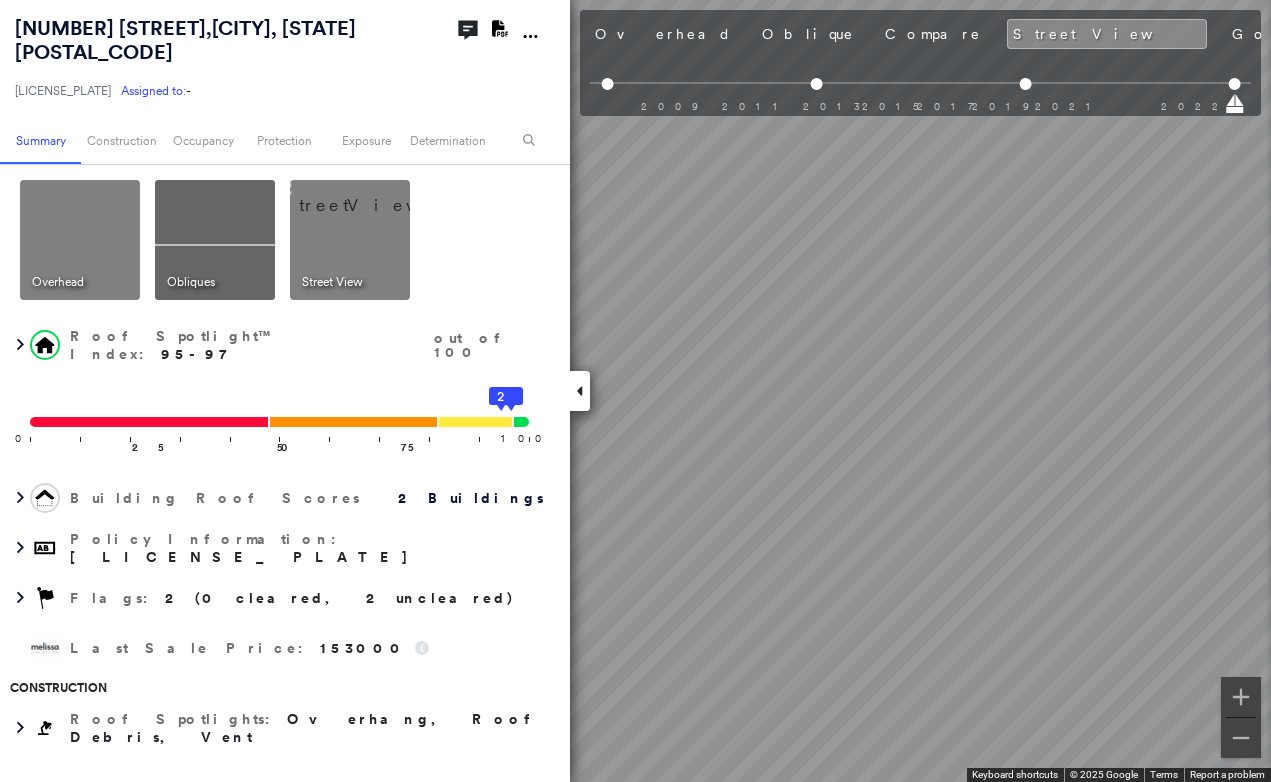 click 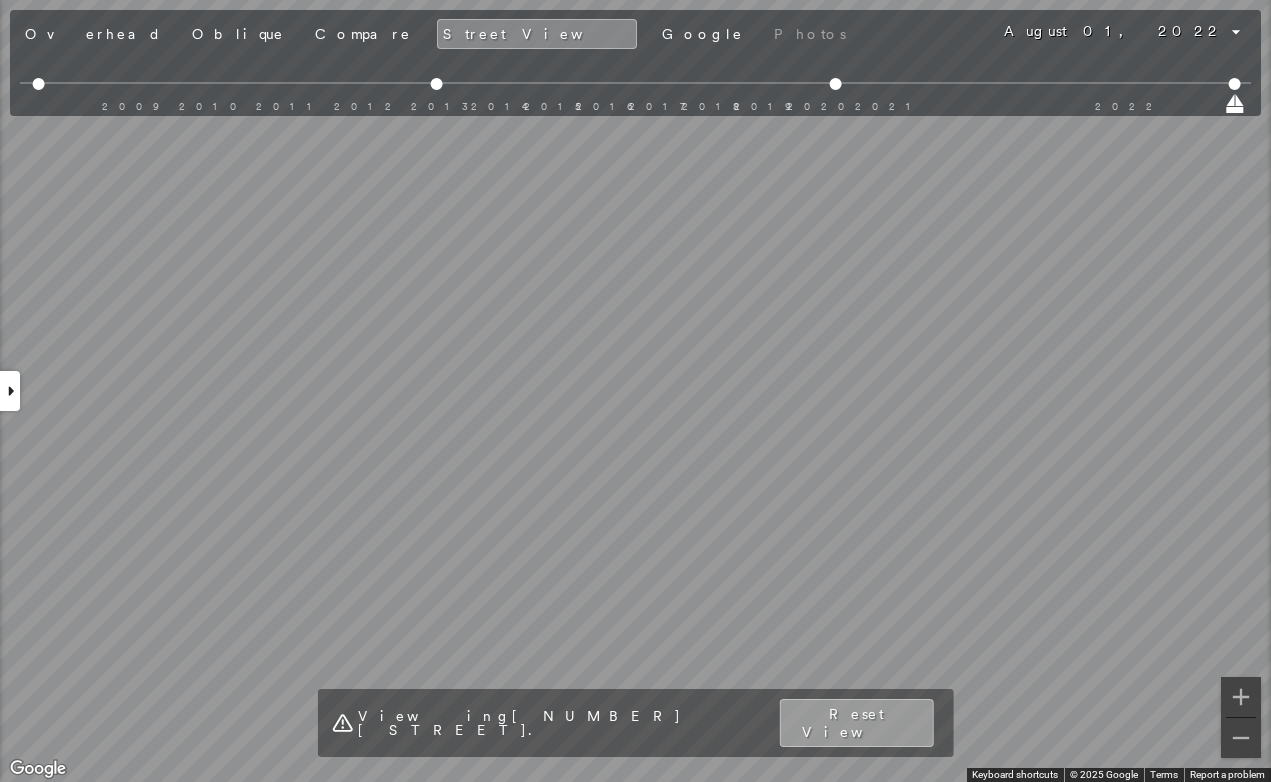 click on "Reset View" at bounding box center (856, 723) 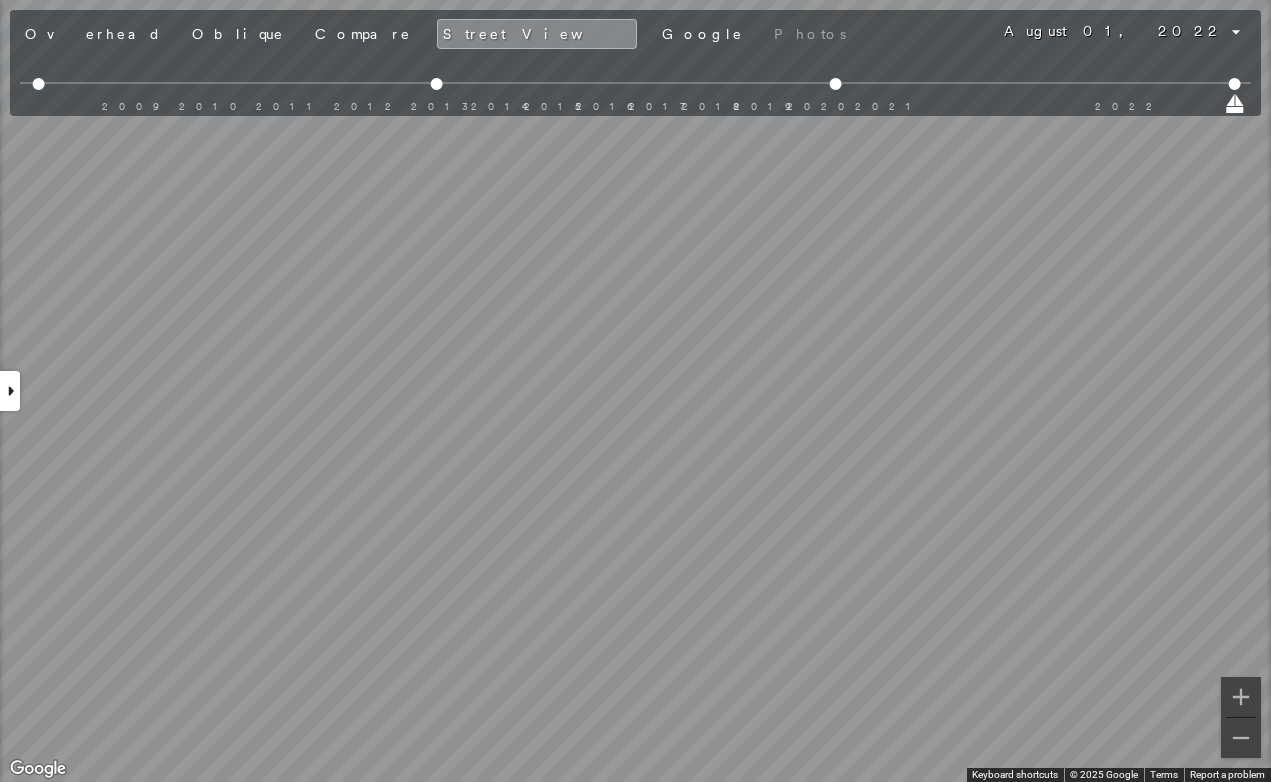 click at bounding box center (10, 391) 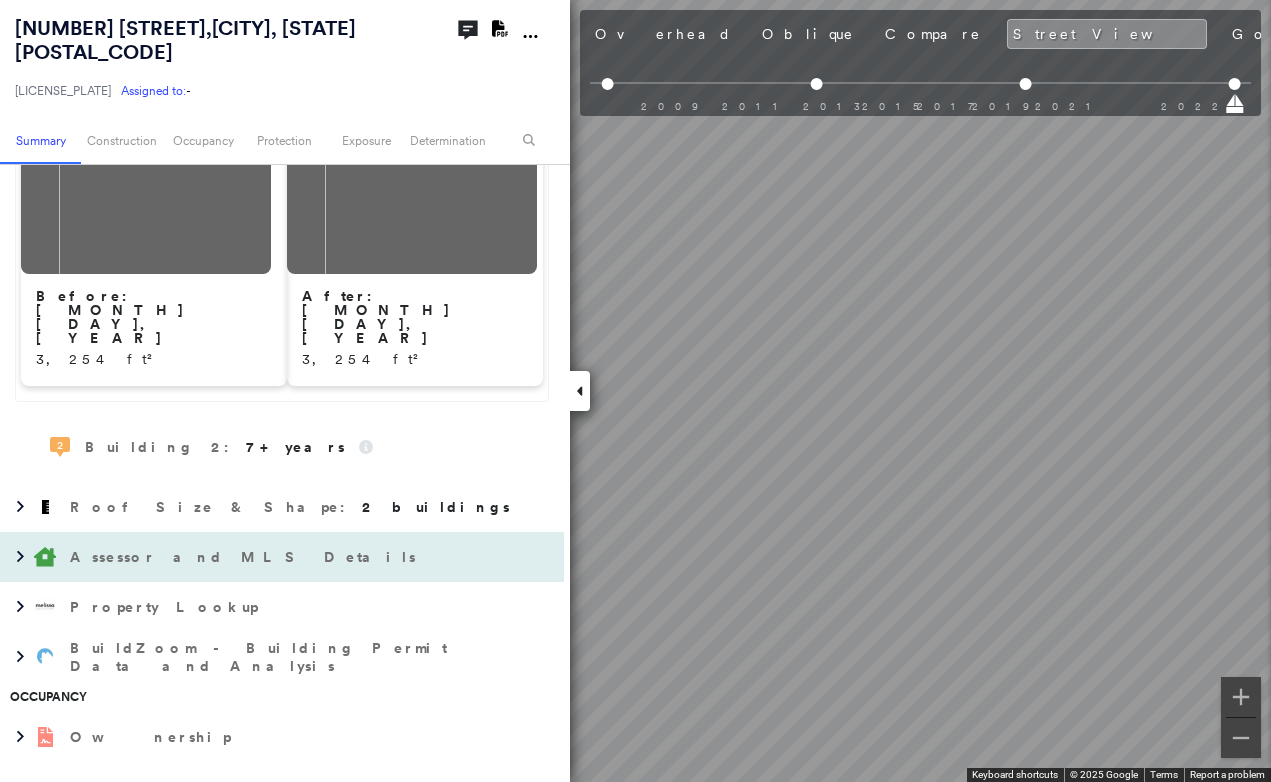 scroll, scrollTop: 900, scrollLeft: 0, axis: vertical 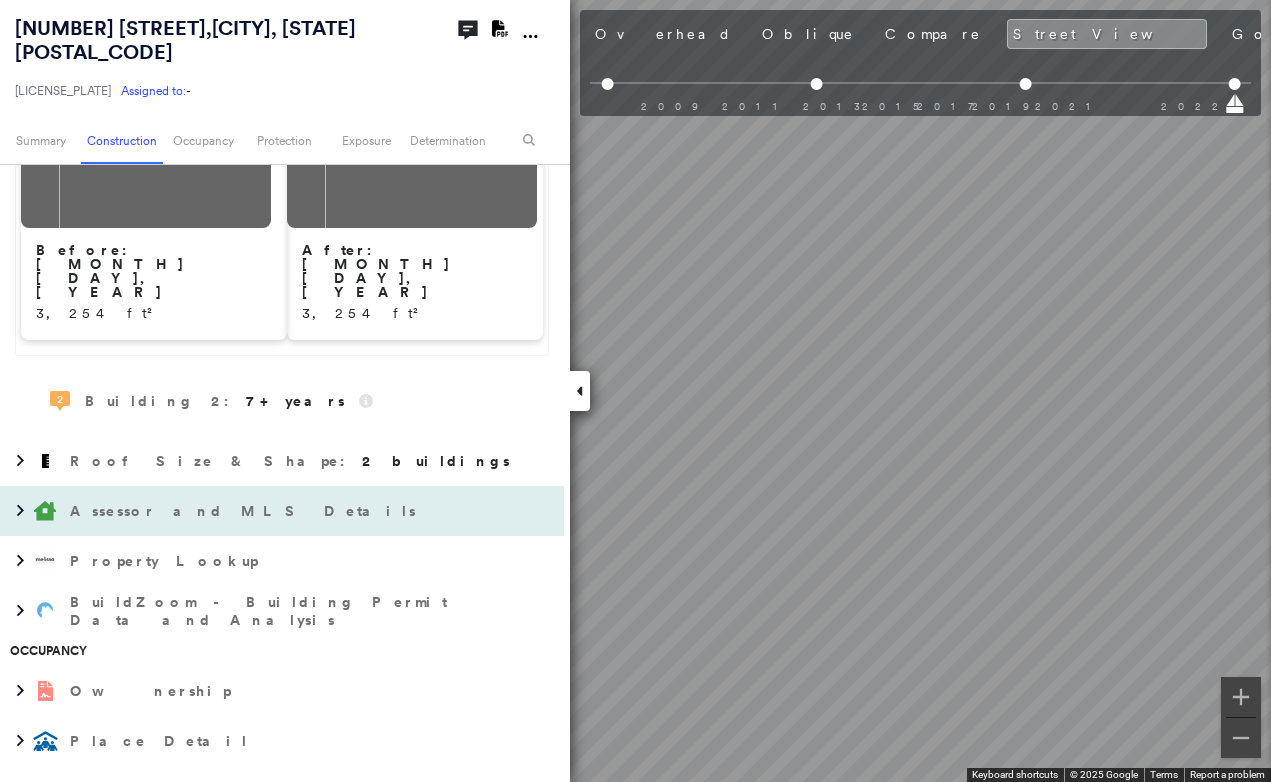click at bounding box center (15, 511) 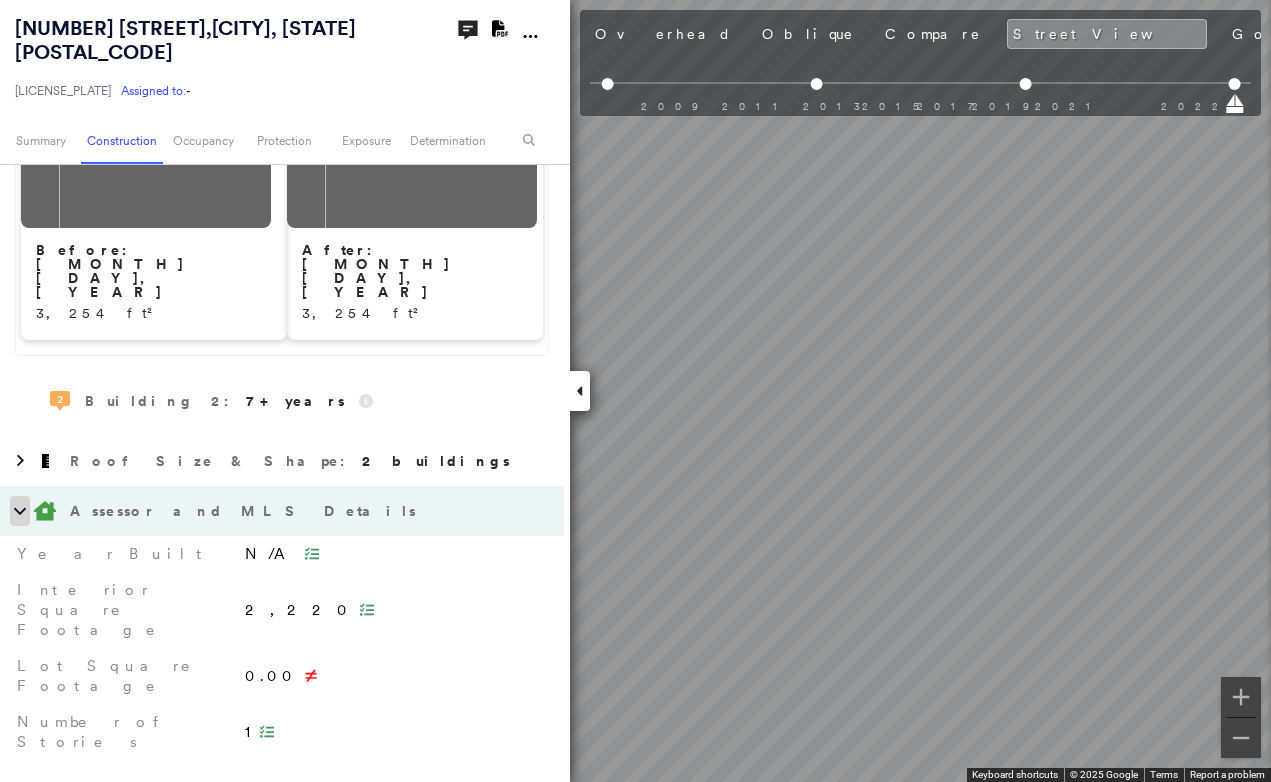 click at bounding box center (20, 511) 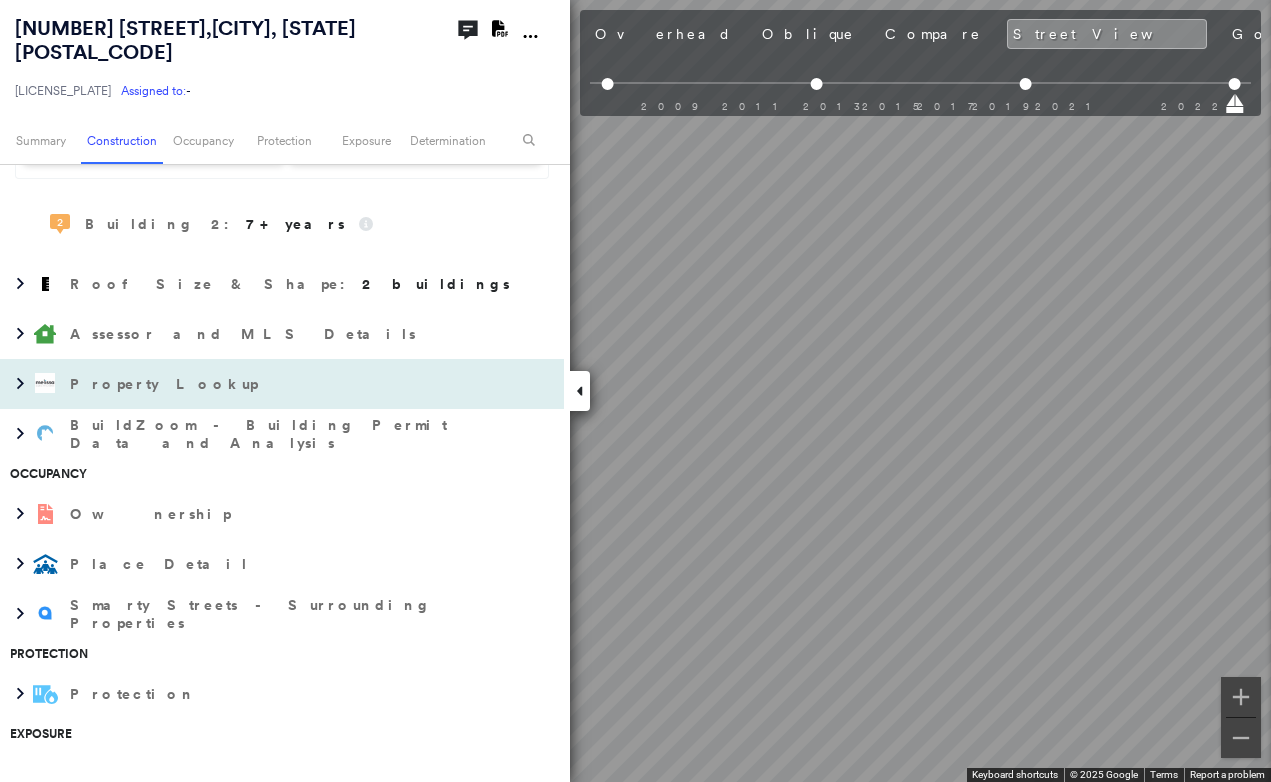 scroll, scrollTop: 1200, scrollLeft: 0, axis: vertical 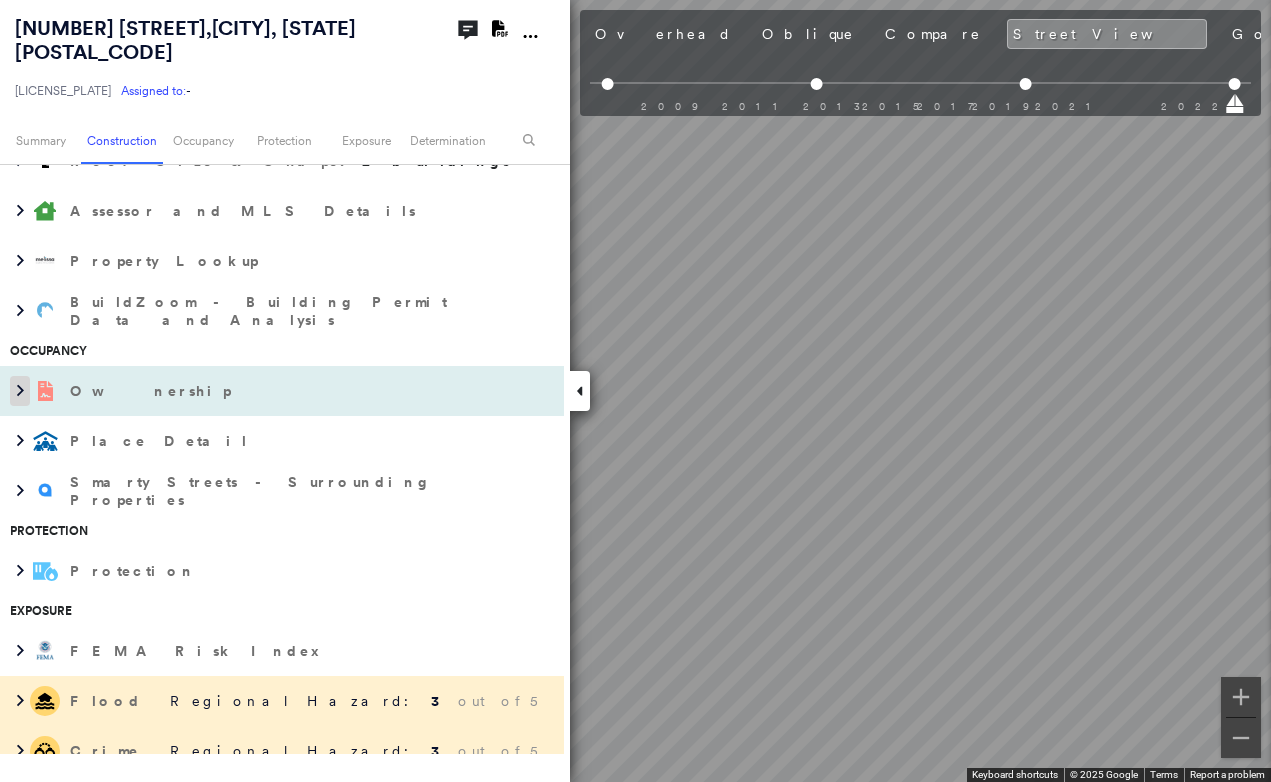 click 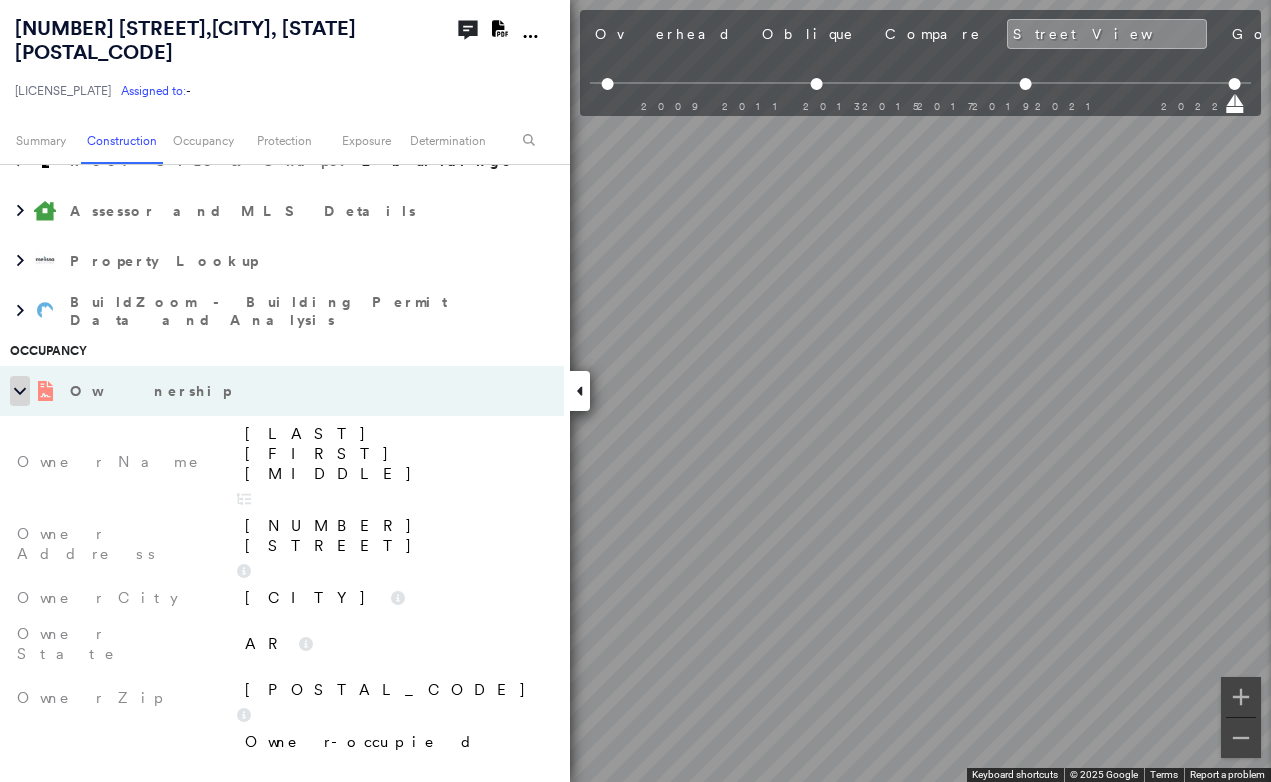 click 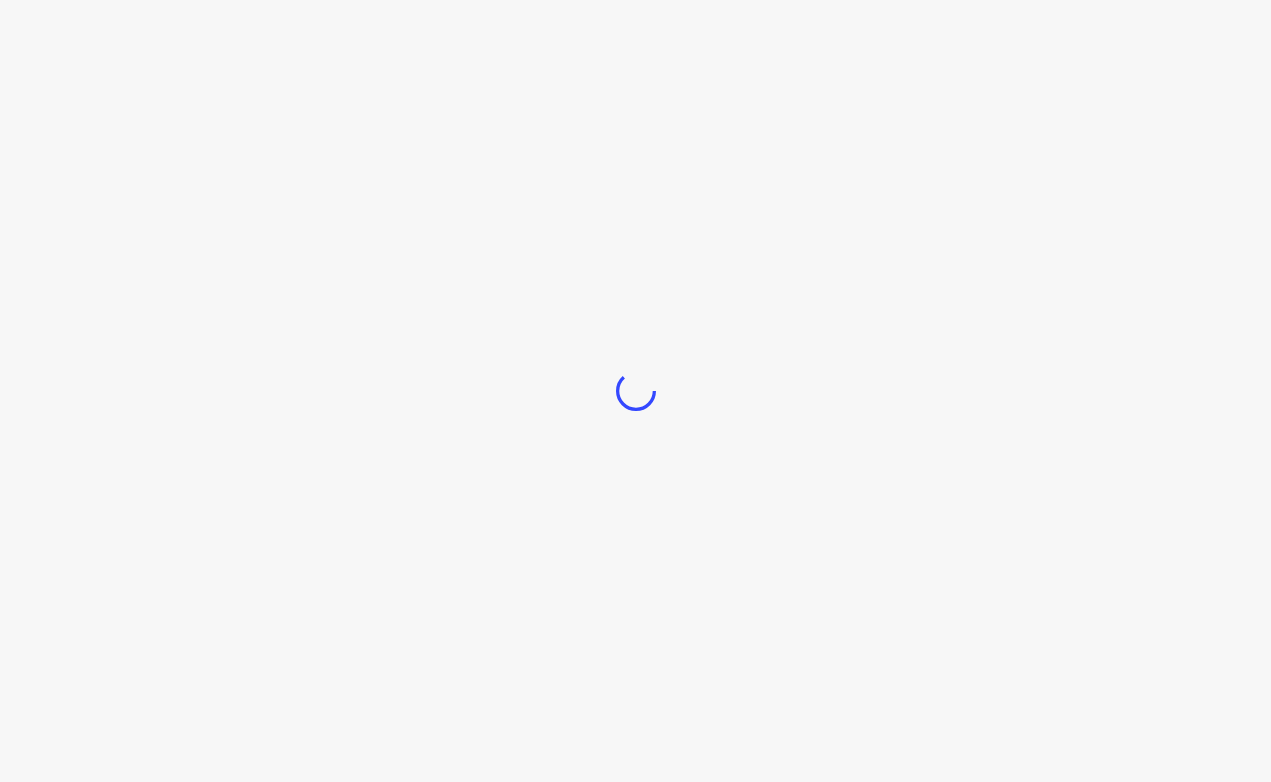 scroll, scrollTop: 0, scrollLeft: 0, axis: both 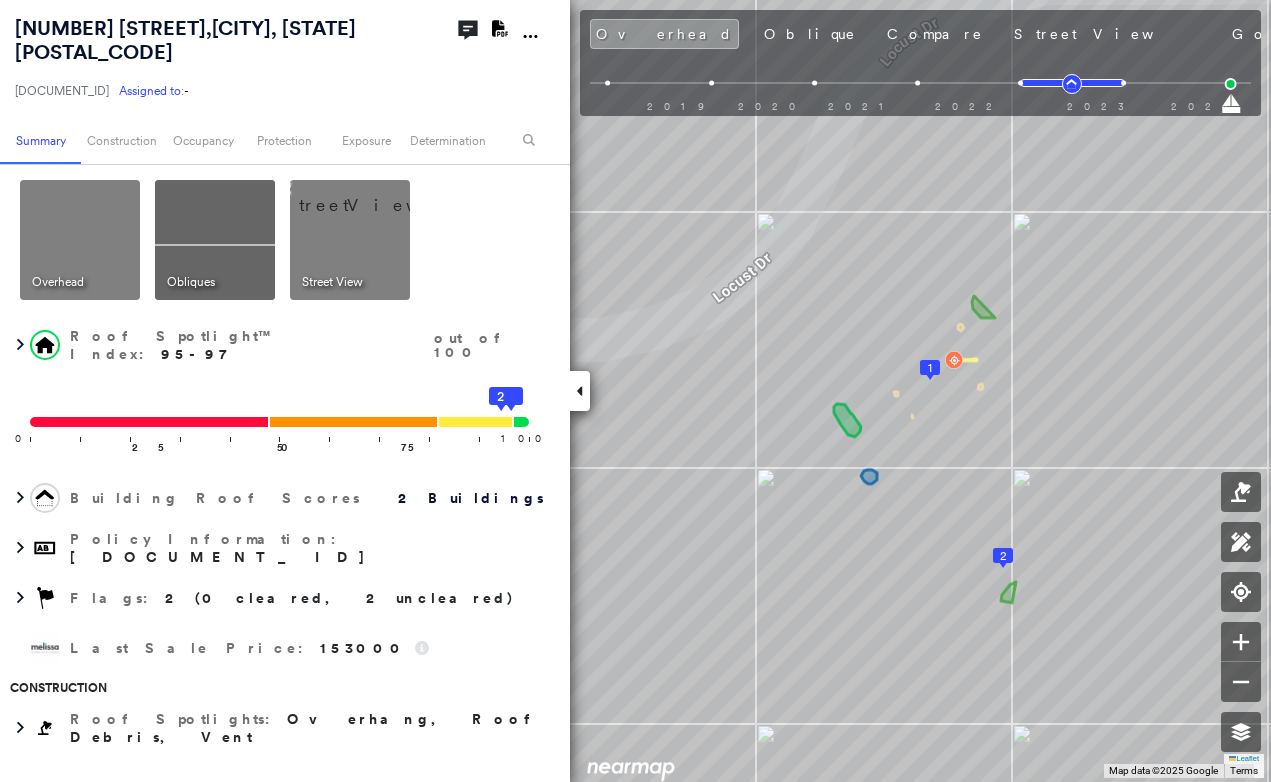 click at bounding box center (580, 391) 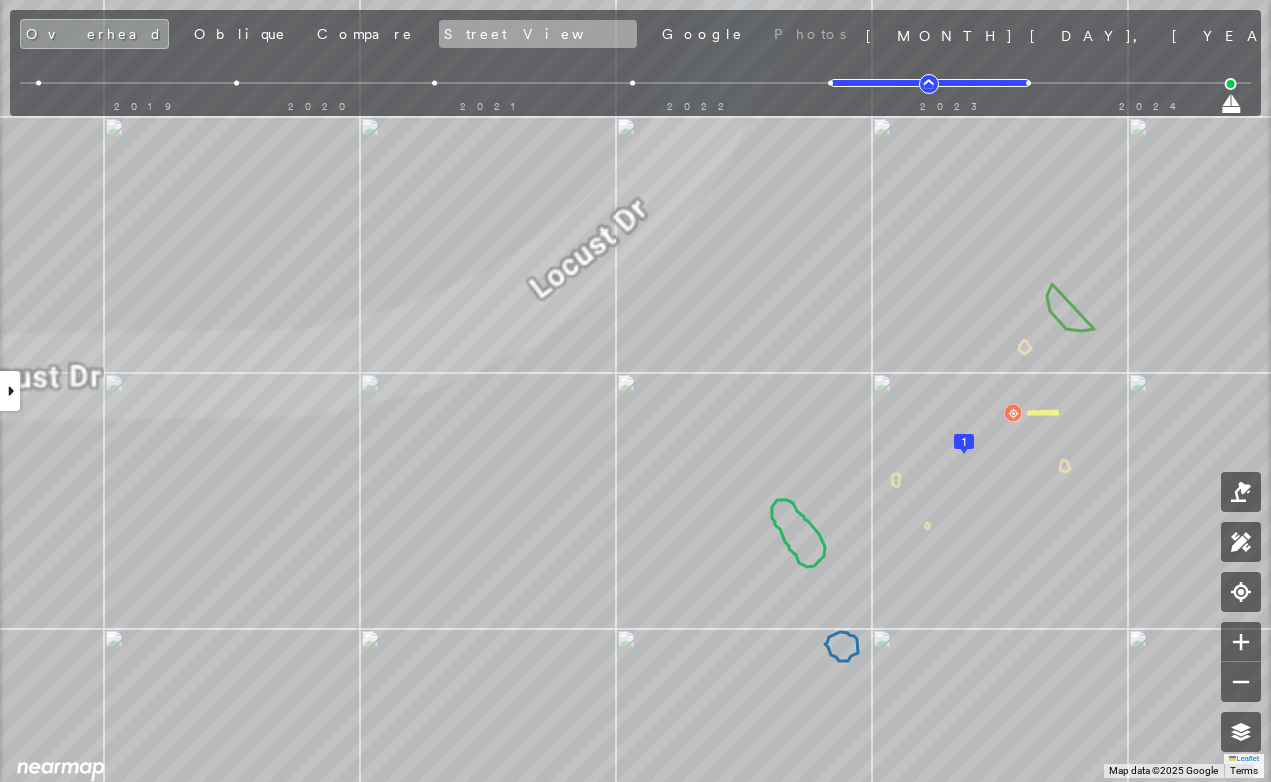 click on "Street View" at bounding box center [538, 34] 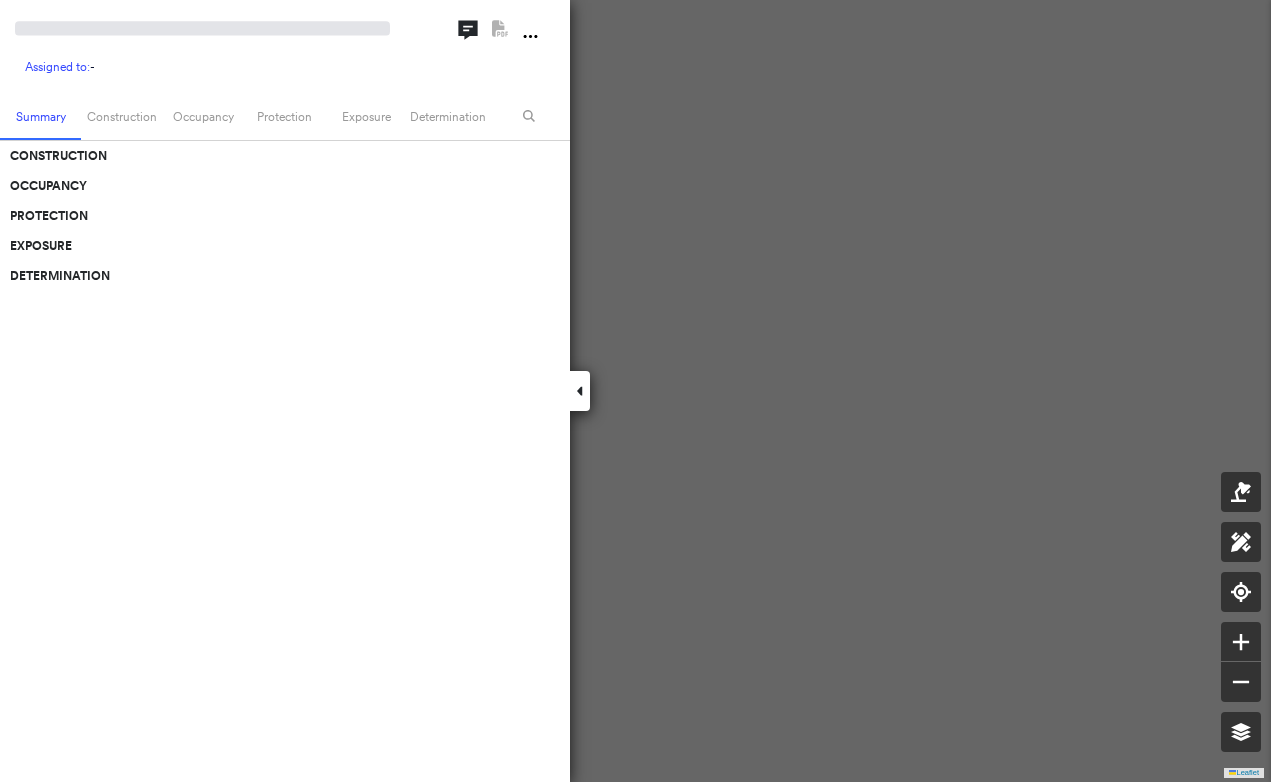 scroll, scrollTop: 0, scrollLeft: 0, axis: both 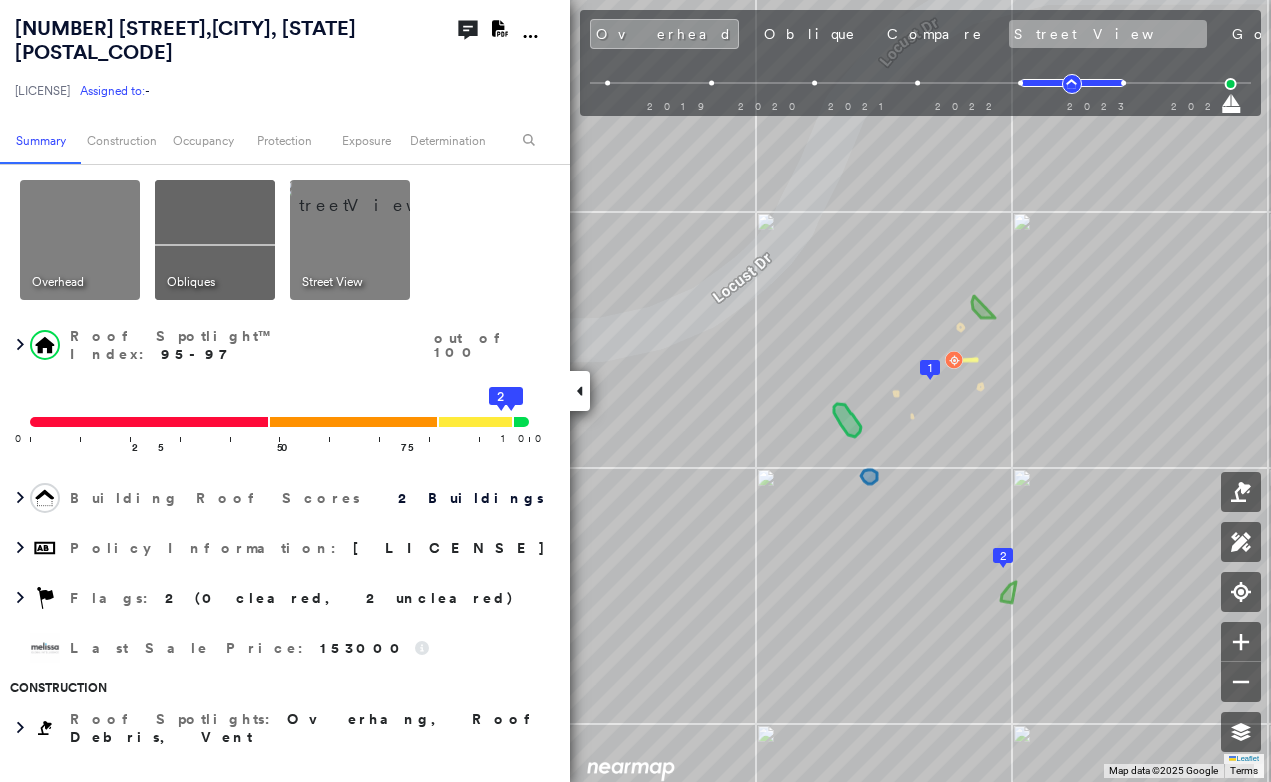 click on "Street View" at bounding box center [1108, 34] 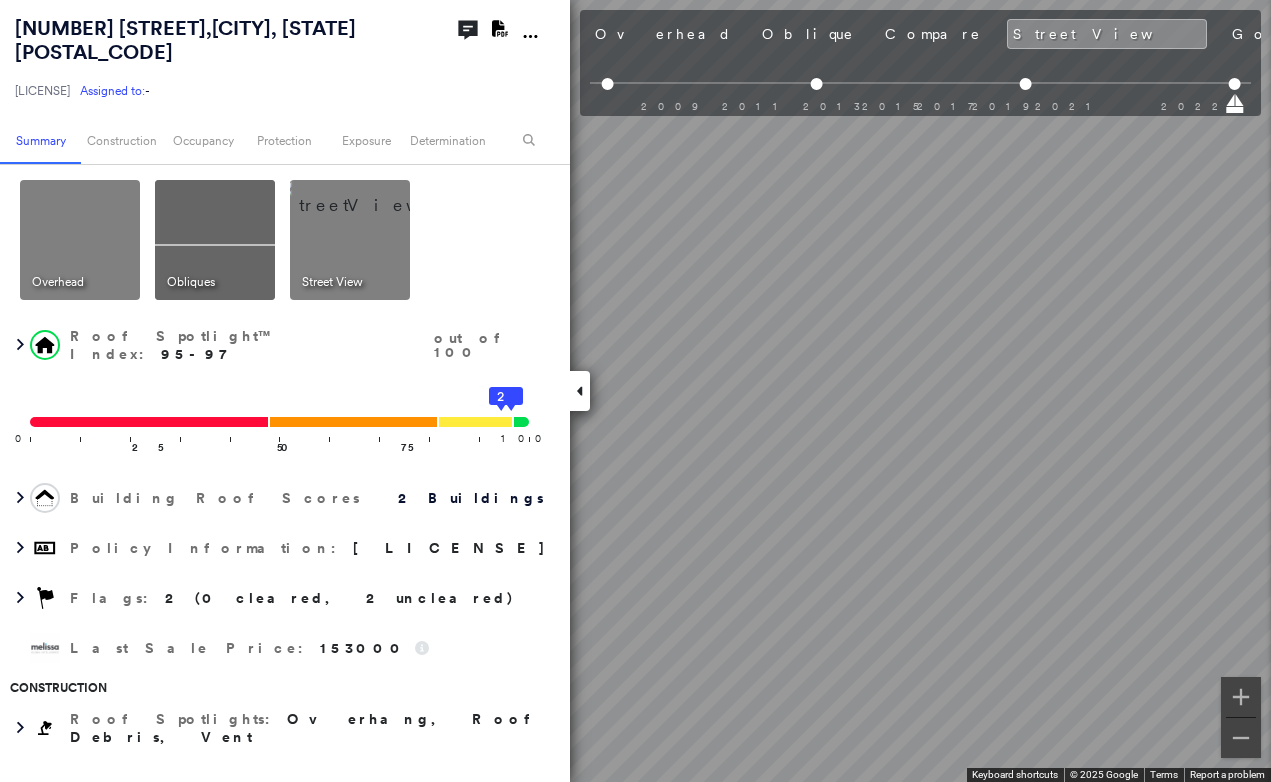 click at bounding box center [580, 391] 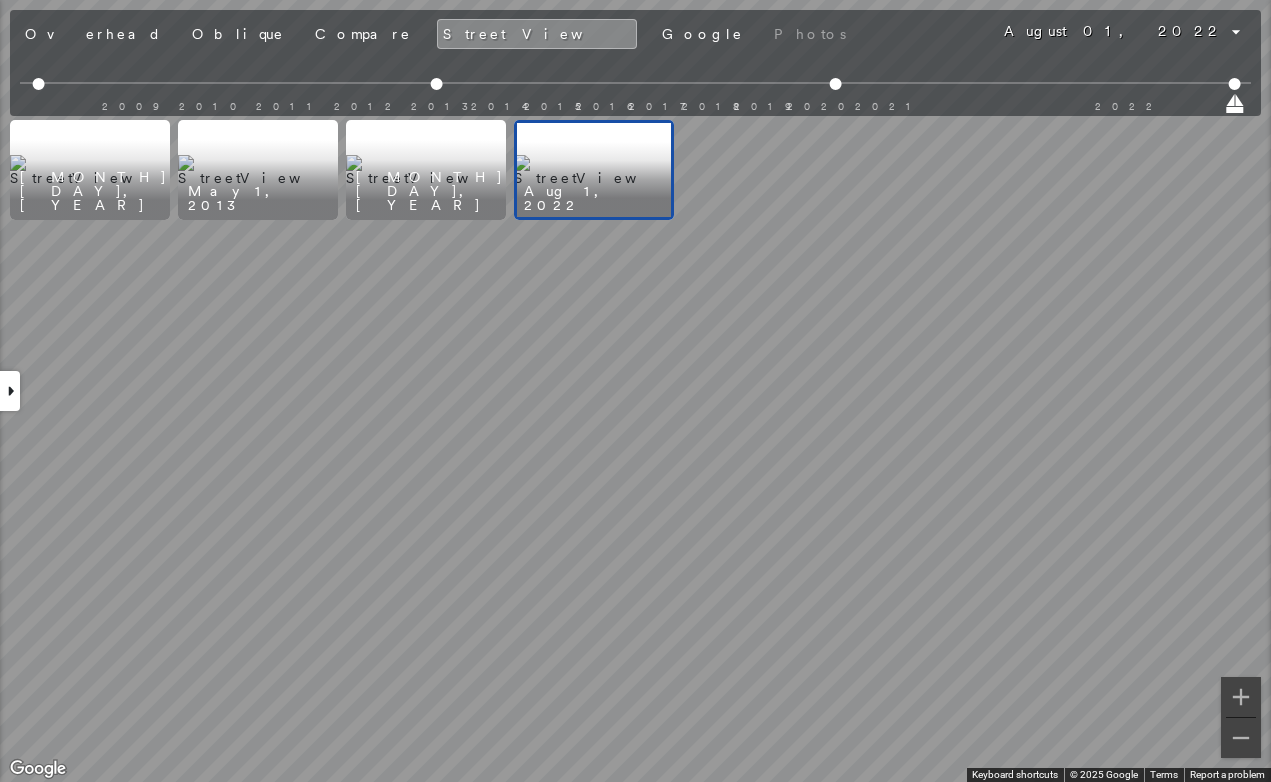 click at bounding box center [90, 170] 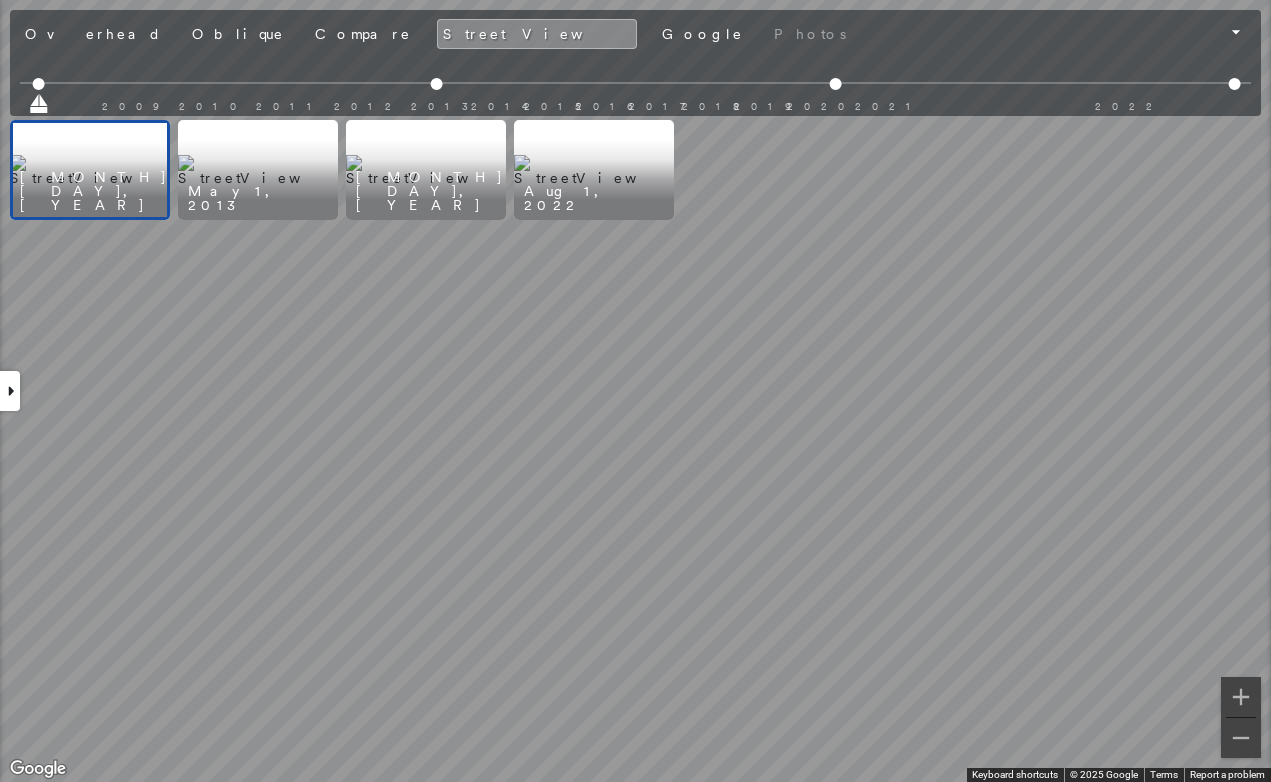 click at bounding box center (594, 170) 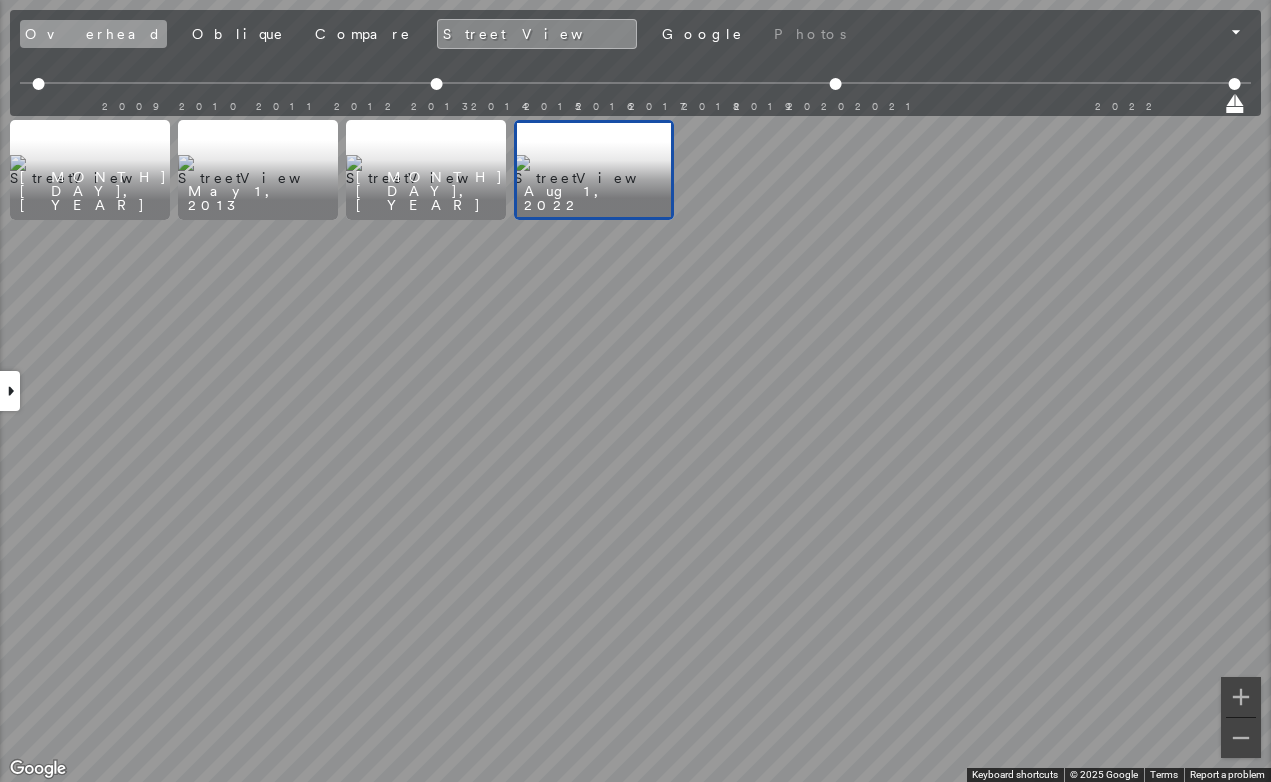click on "Overhead" at bounding box center (93, 34) 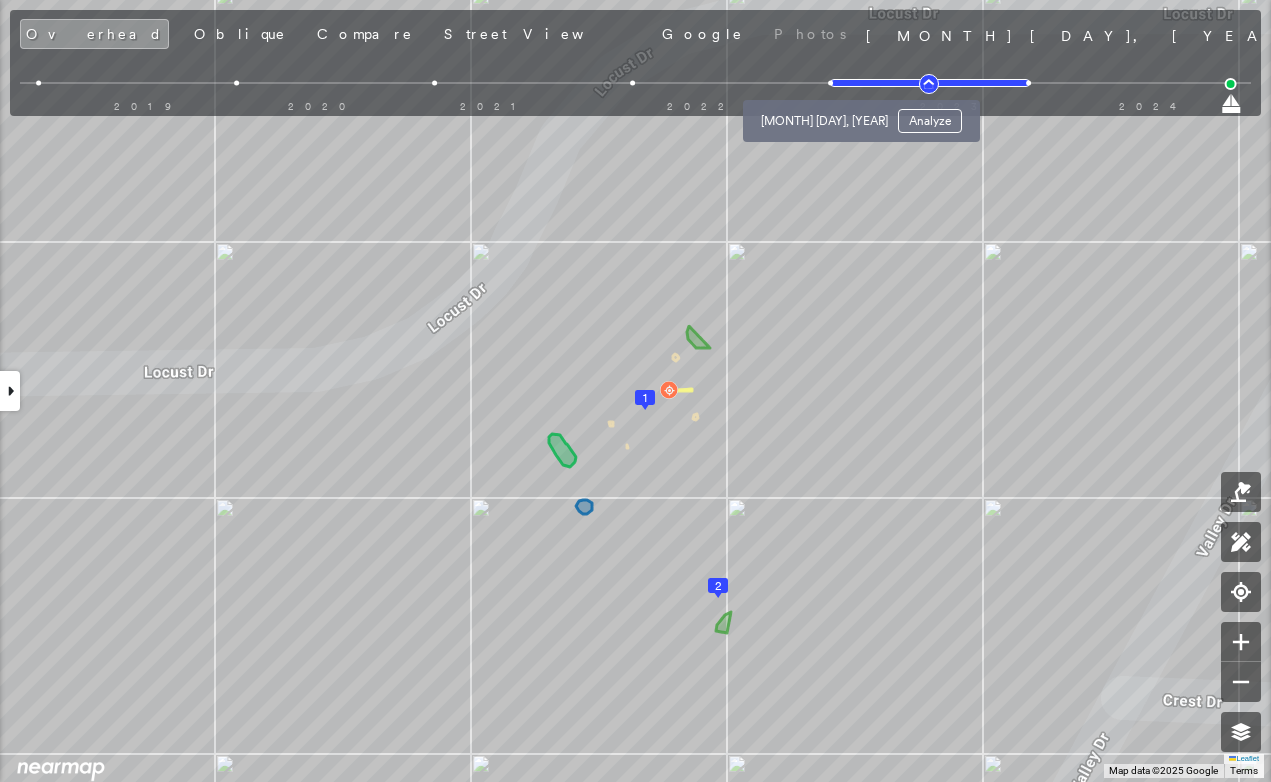 click at bounding box center (830, 83) 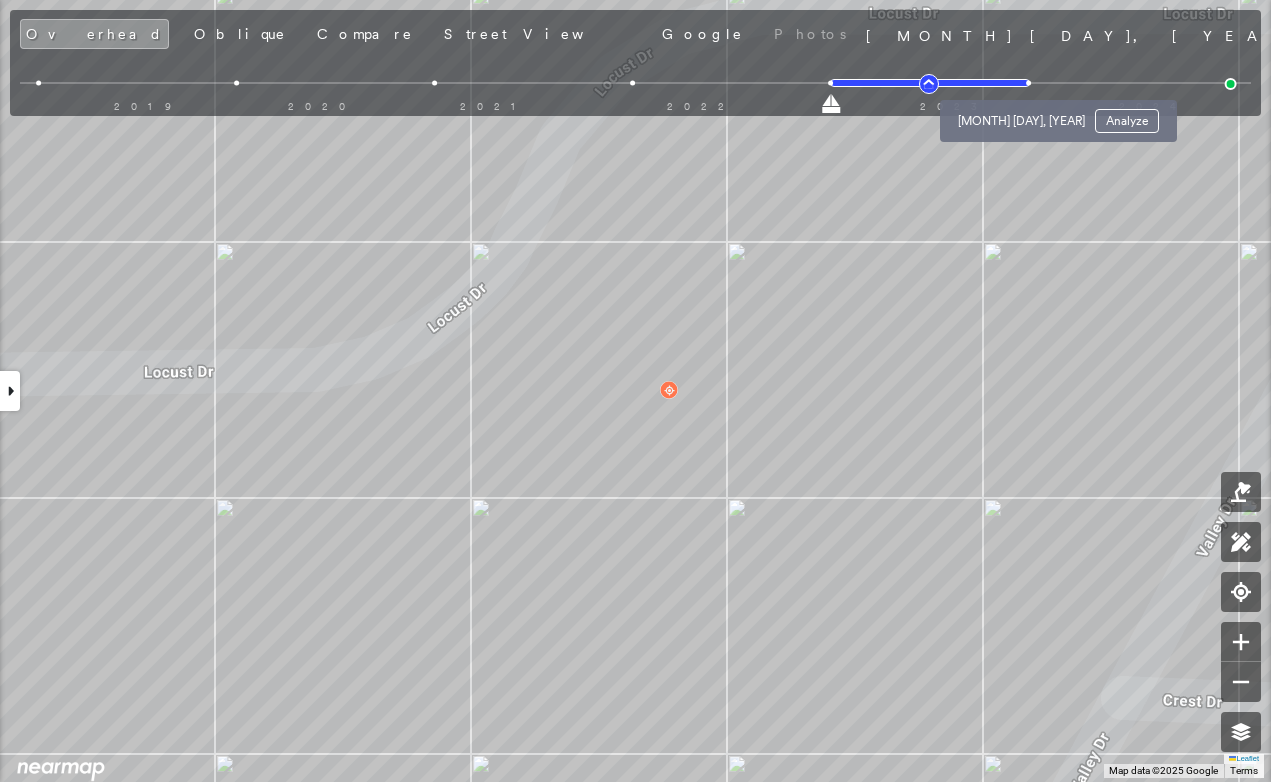 click at bounding box center (1028, 83) 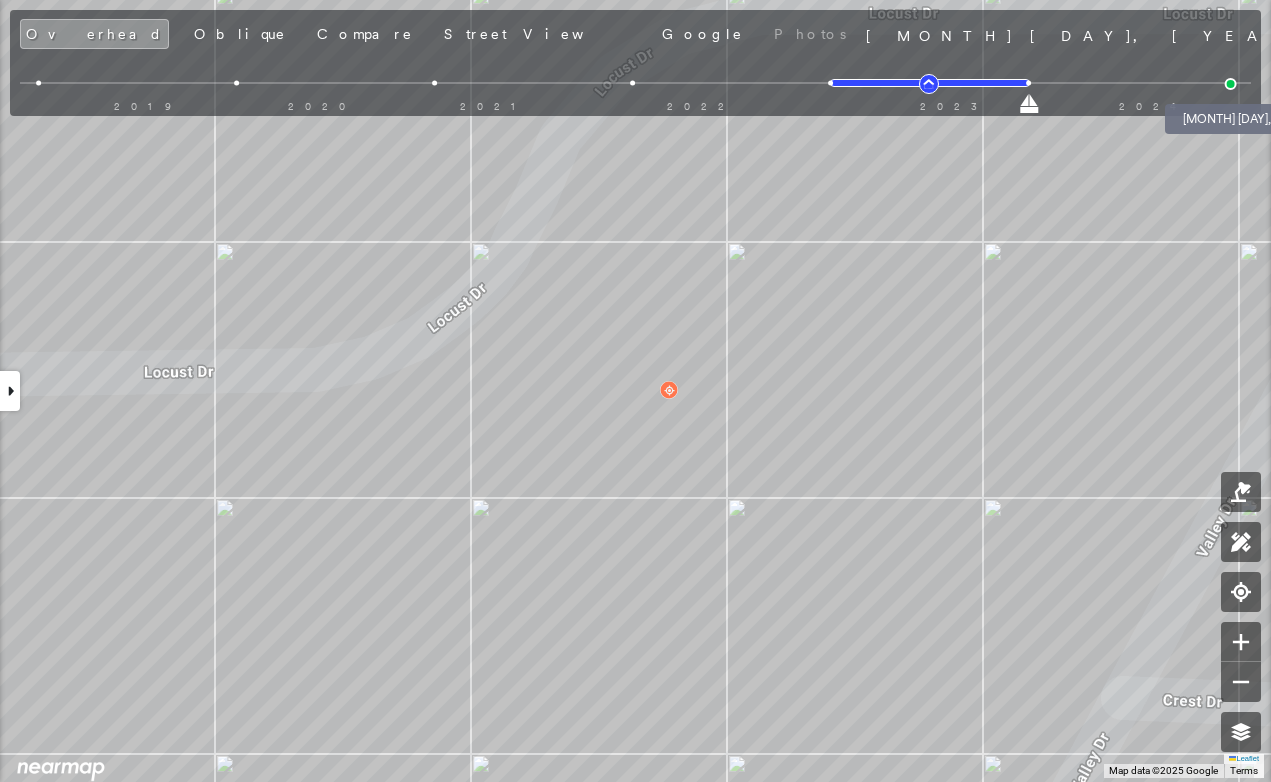 click at bounding box center [1231, 84] 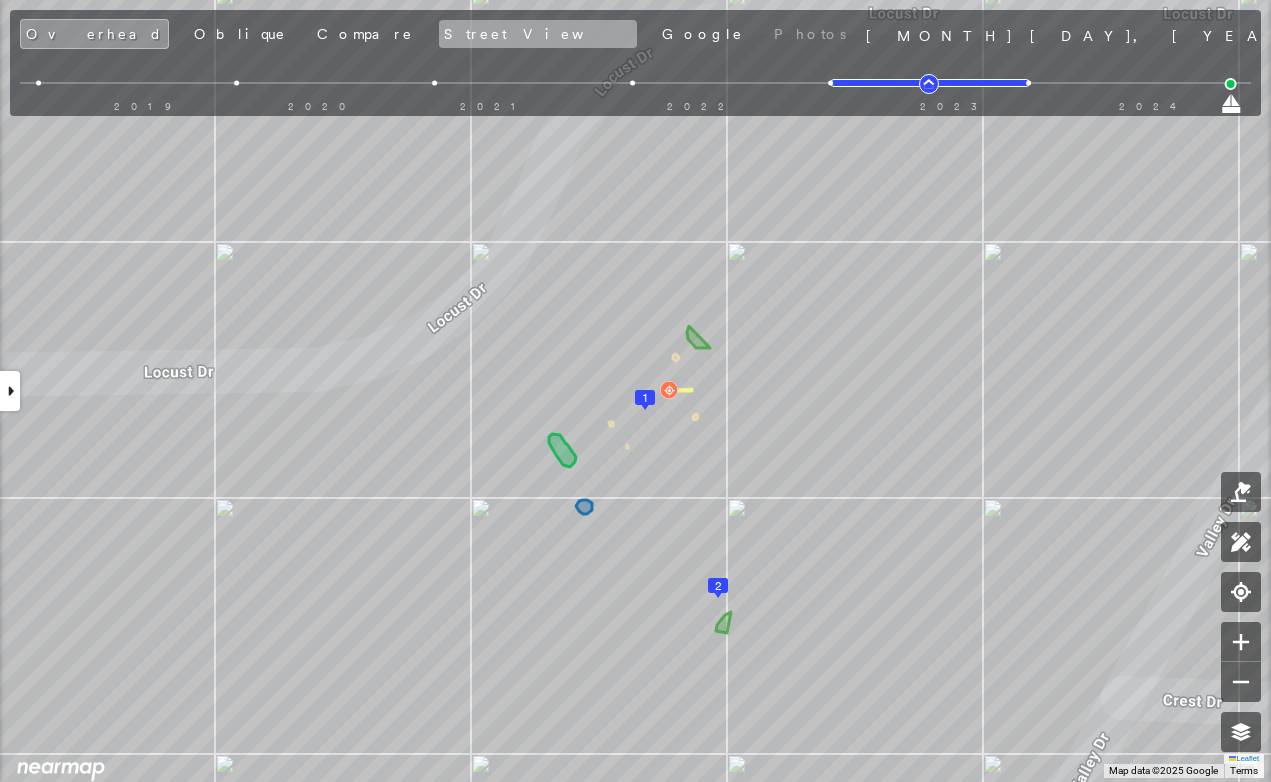 click on "Street View" at bounding box center (538, 34) 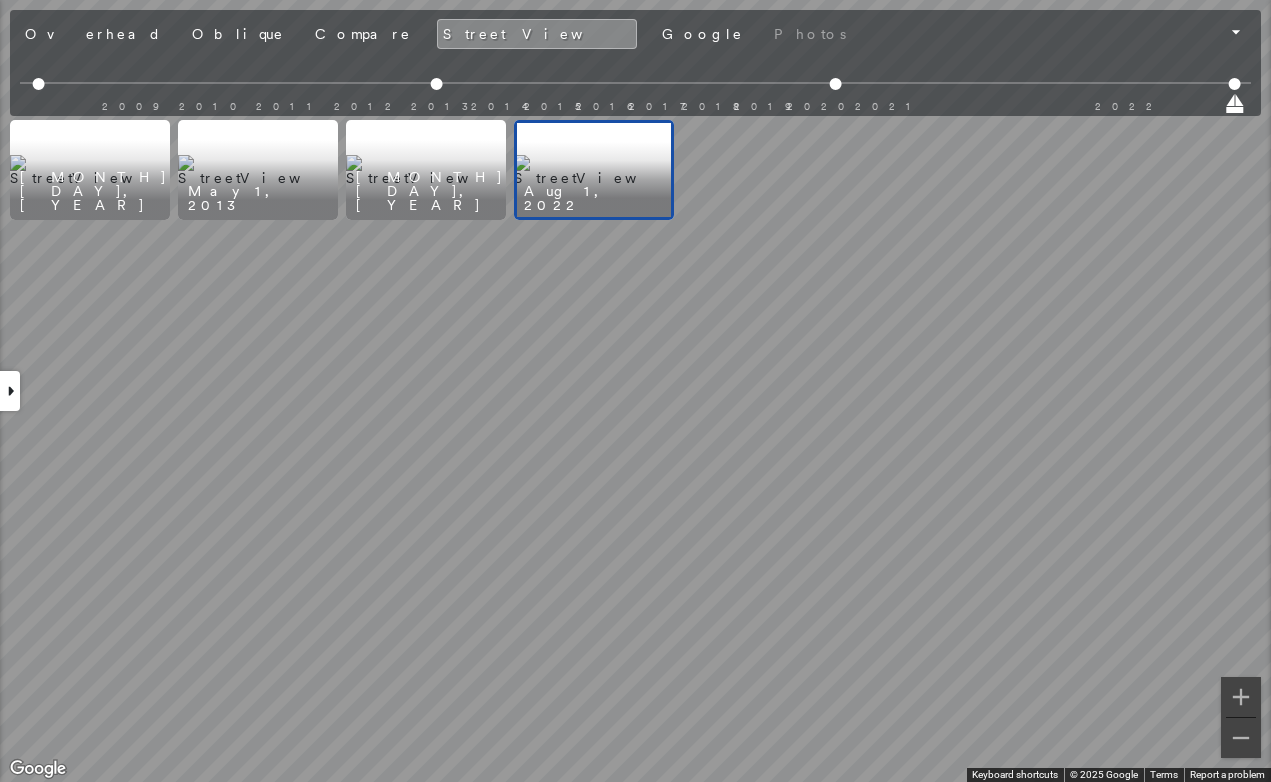 click at bounding box center (594, 170) 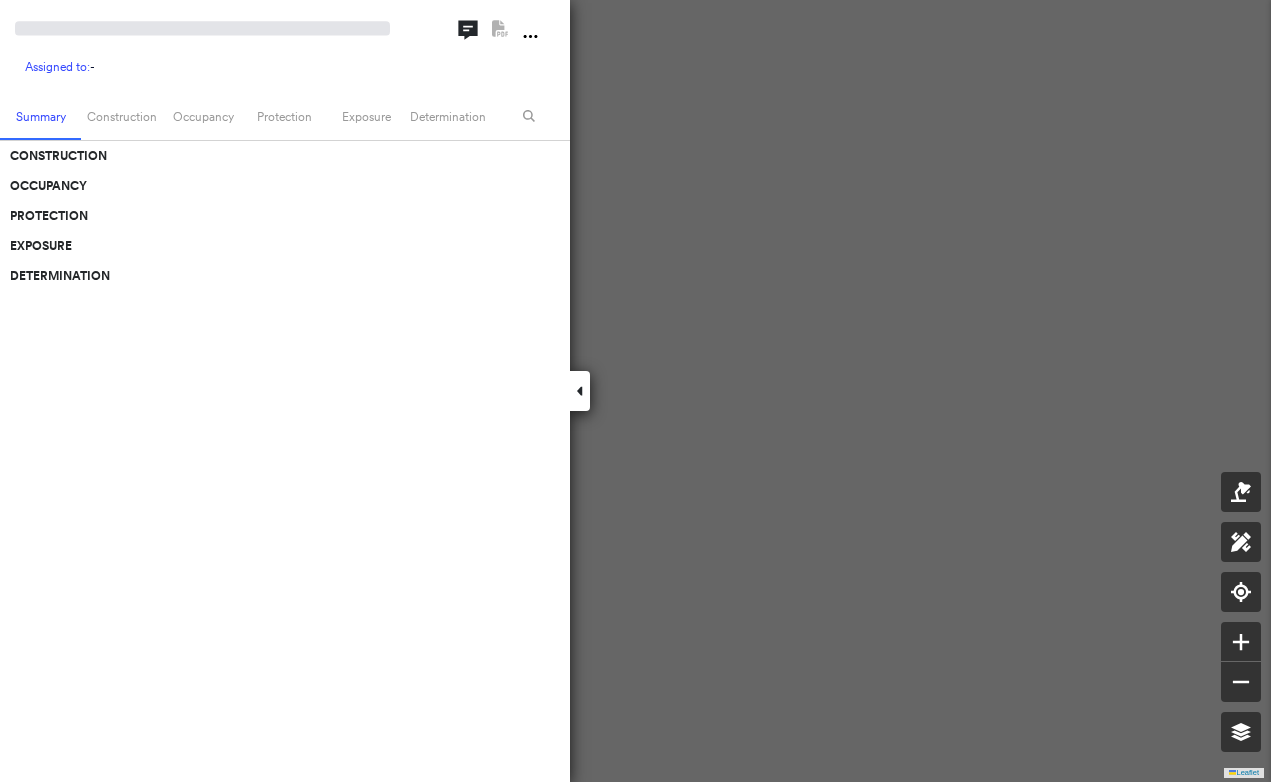 scroll, scrollTop: 0, scrollLeft: 0, axis: both 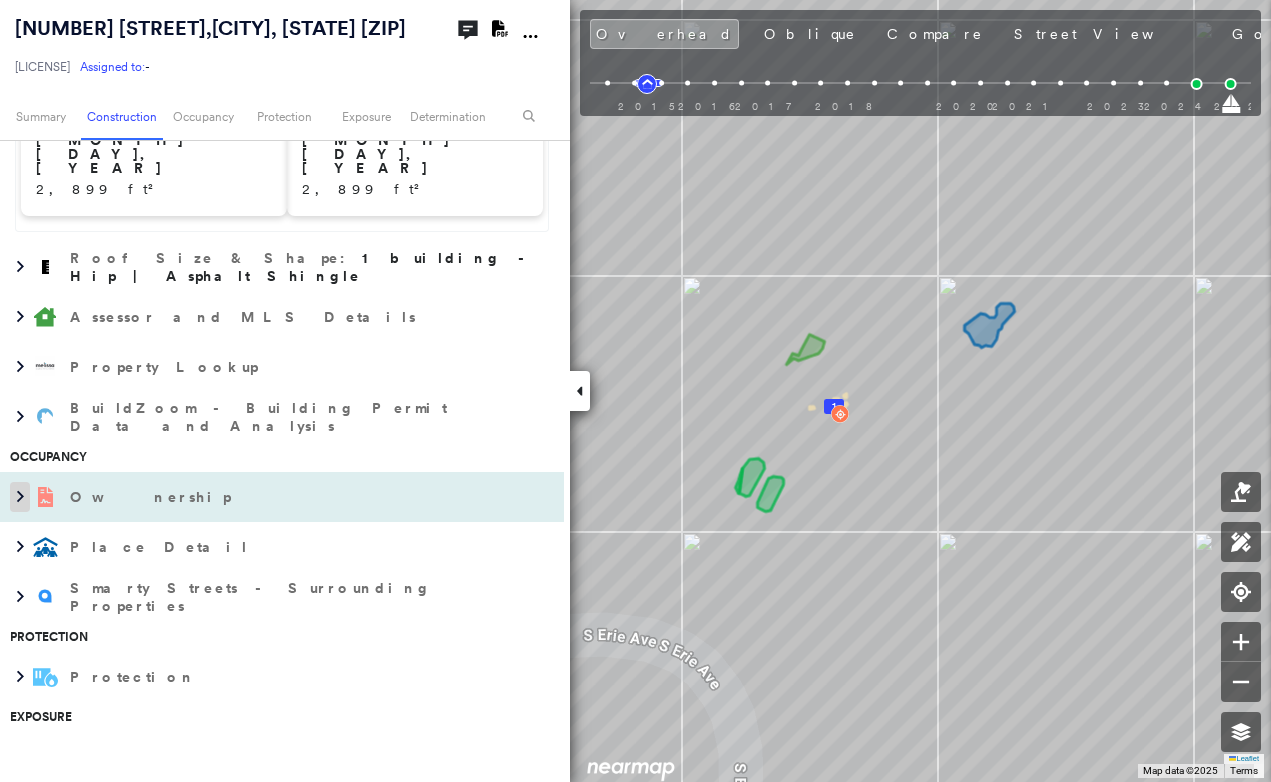 click at bounding box center (20, 497) 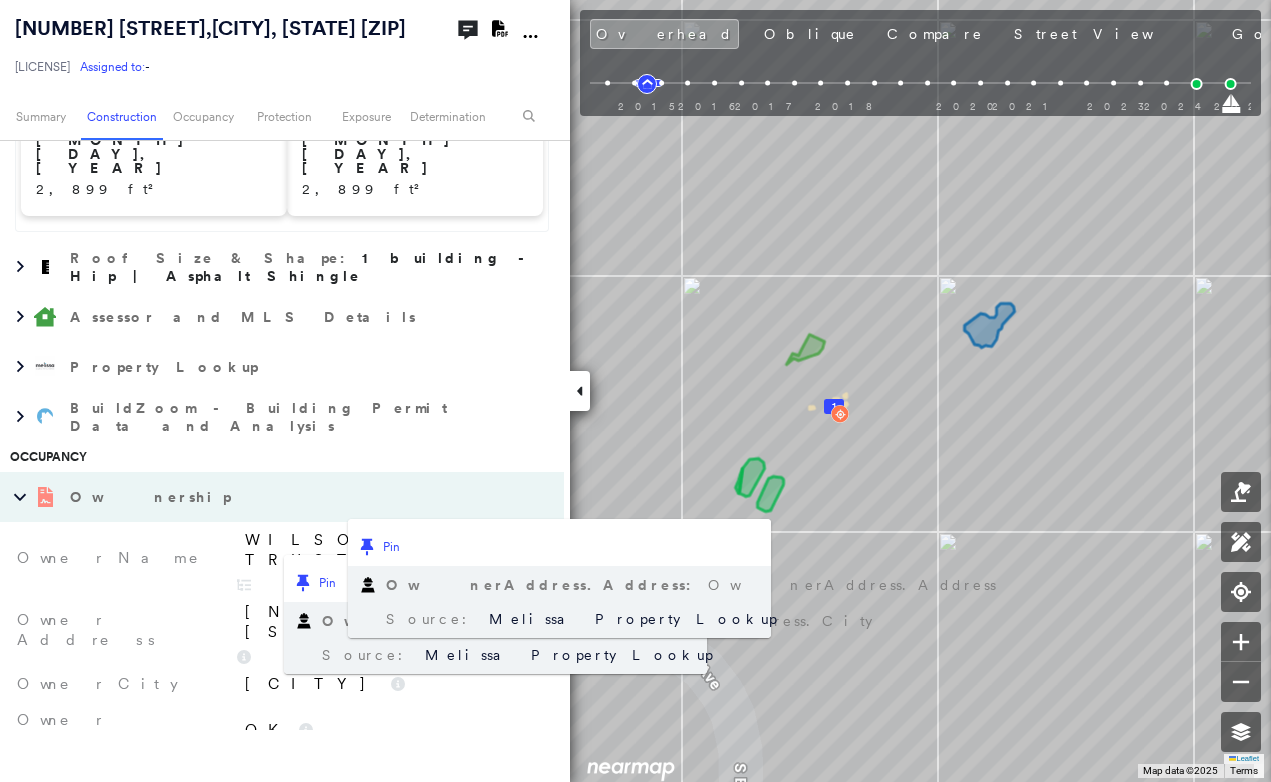 click at bounding box center (45, 497) 